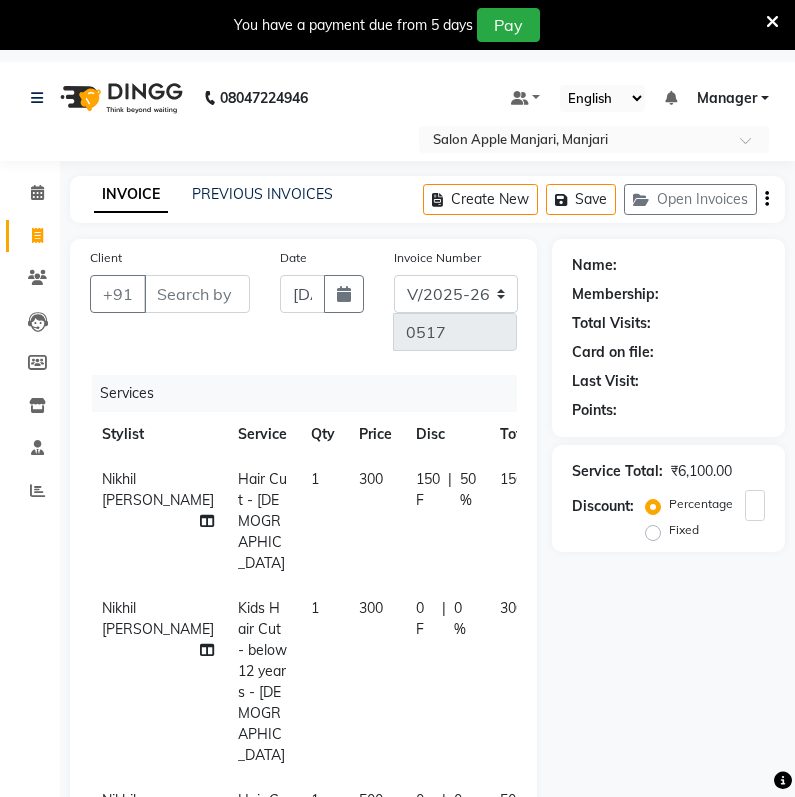 select on "8088" 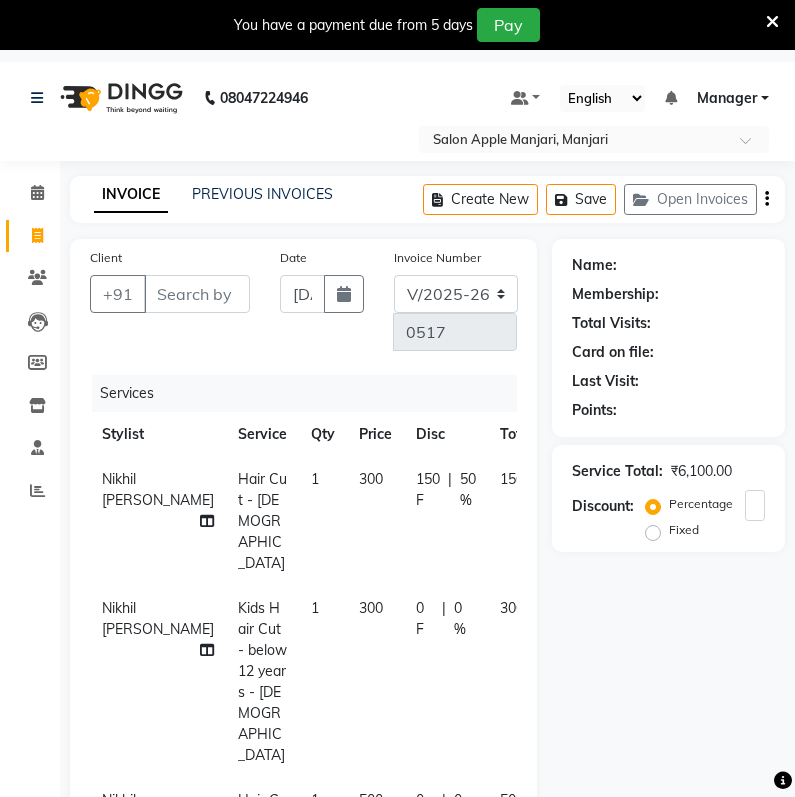 select on "service" 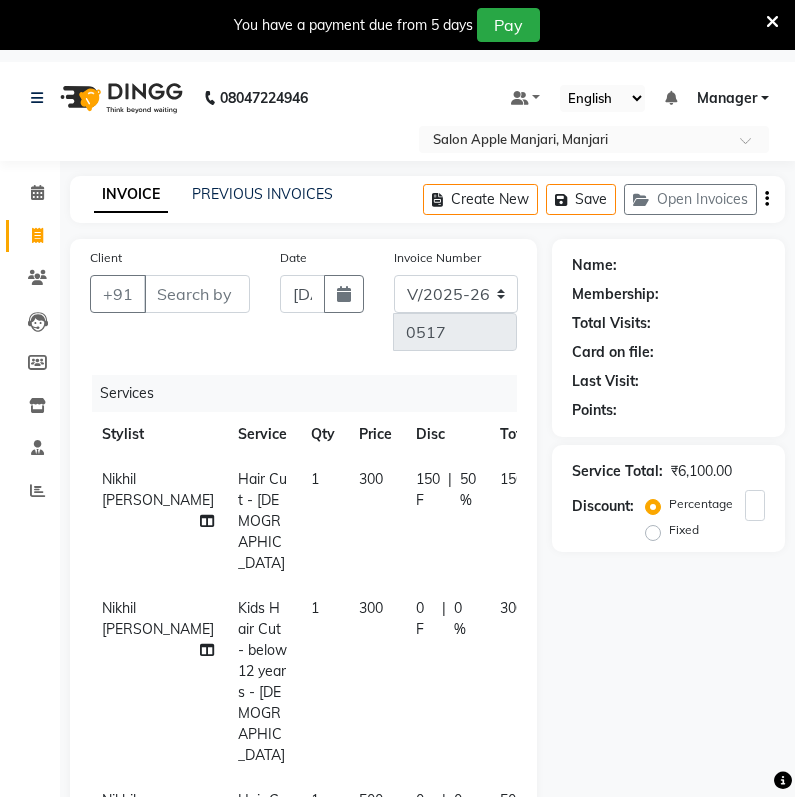 scroll, scrollTop: 273, scrollLeft: 0, axis: vertical 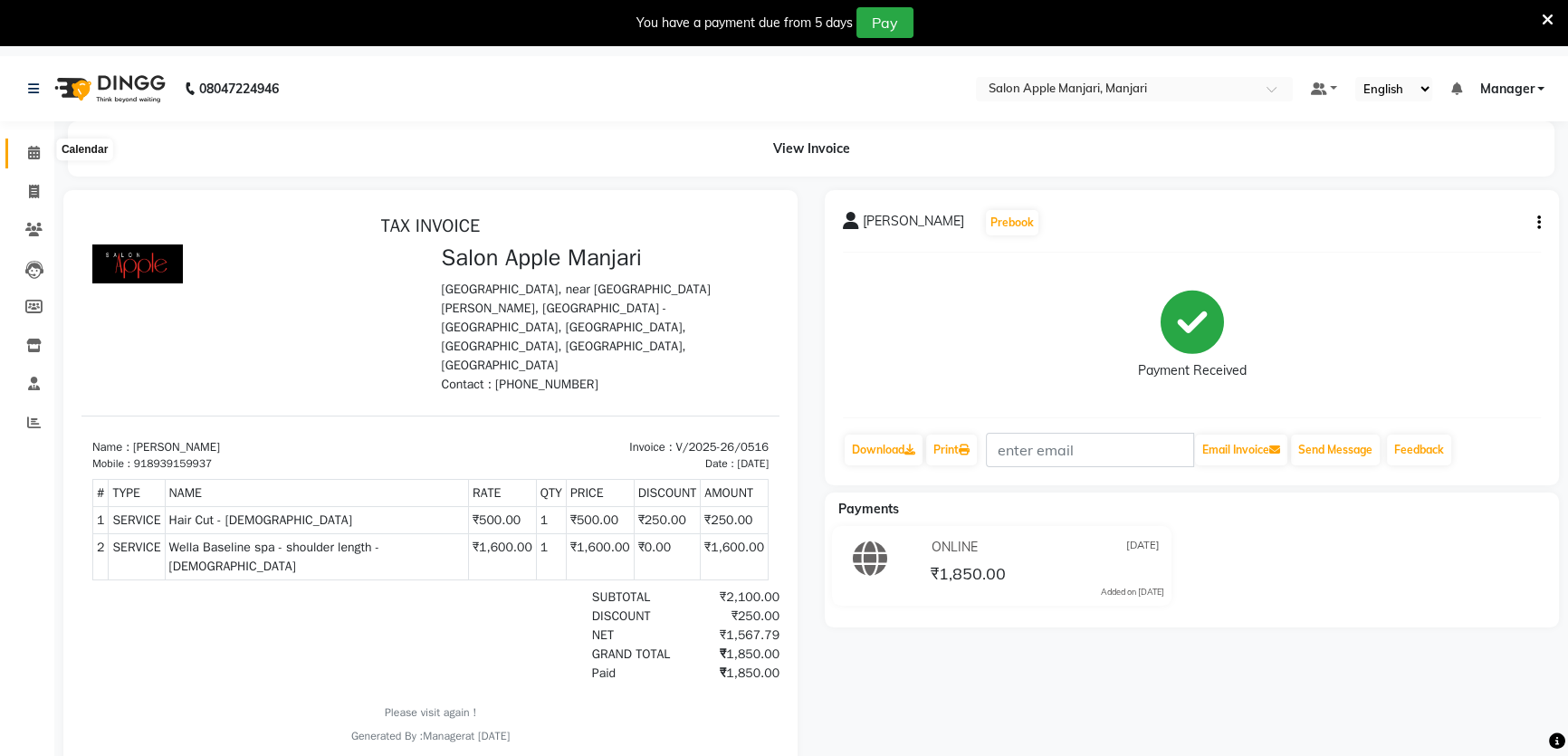 click 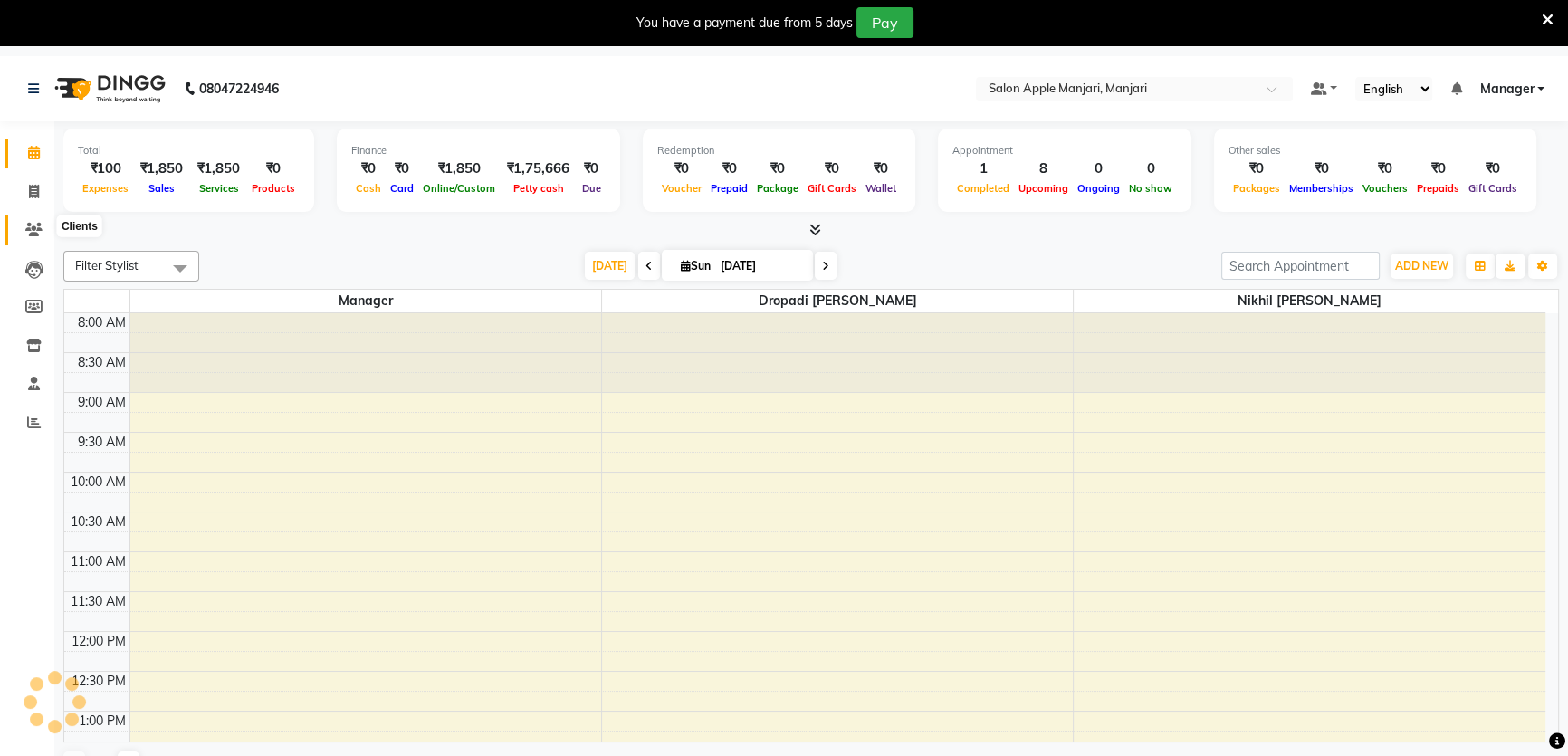 click 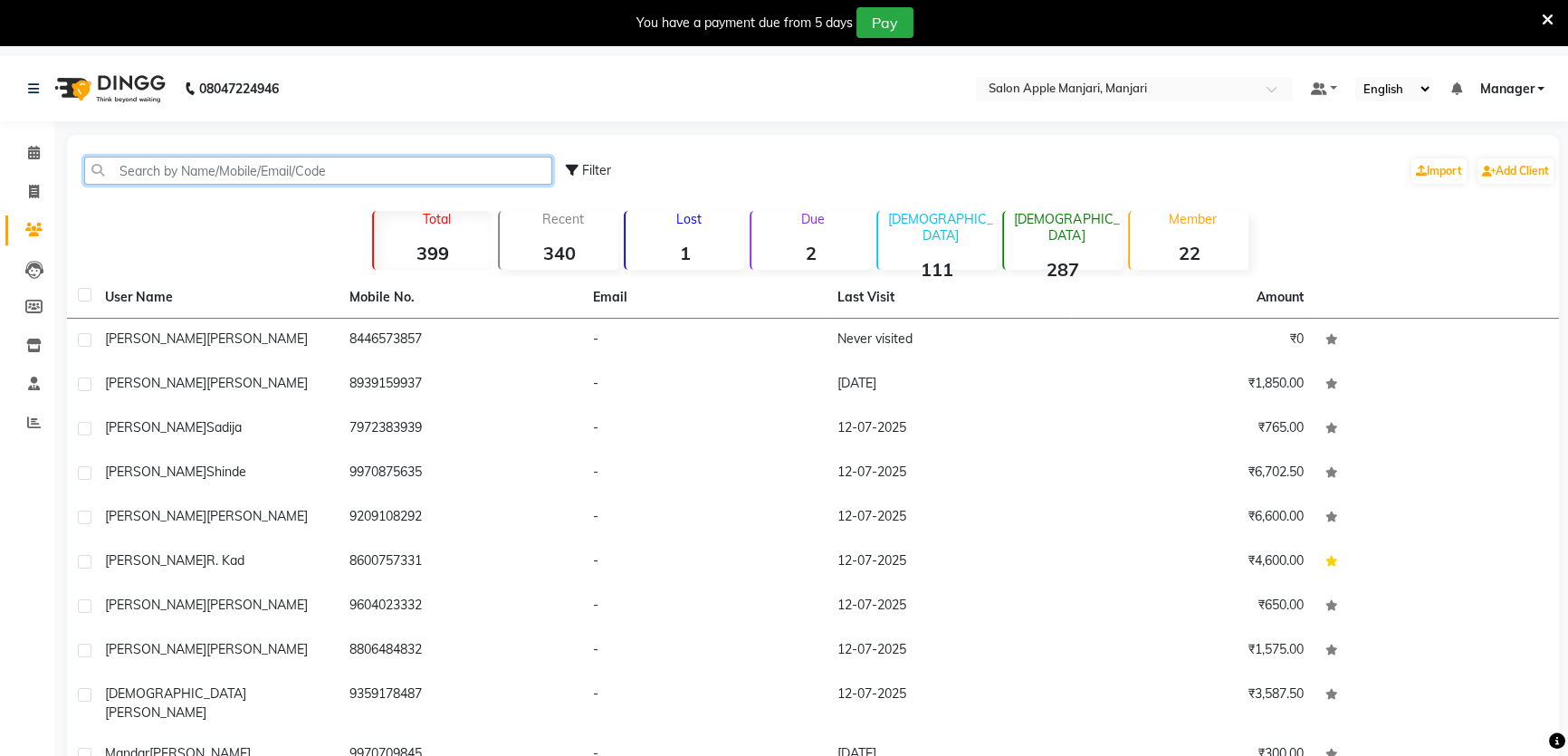 click 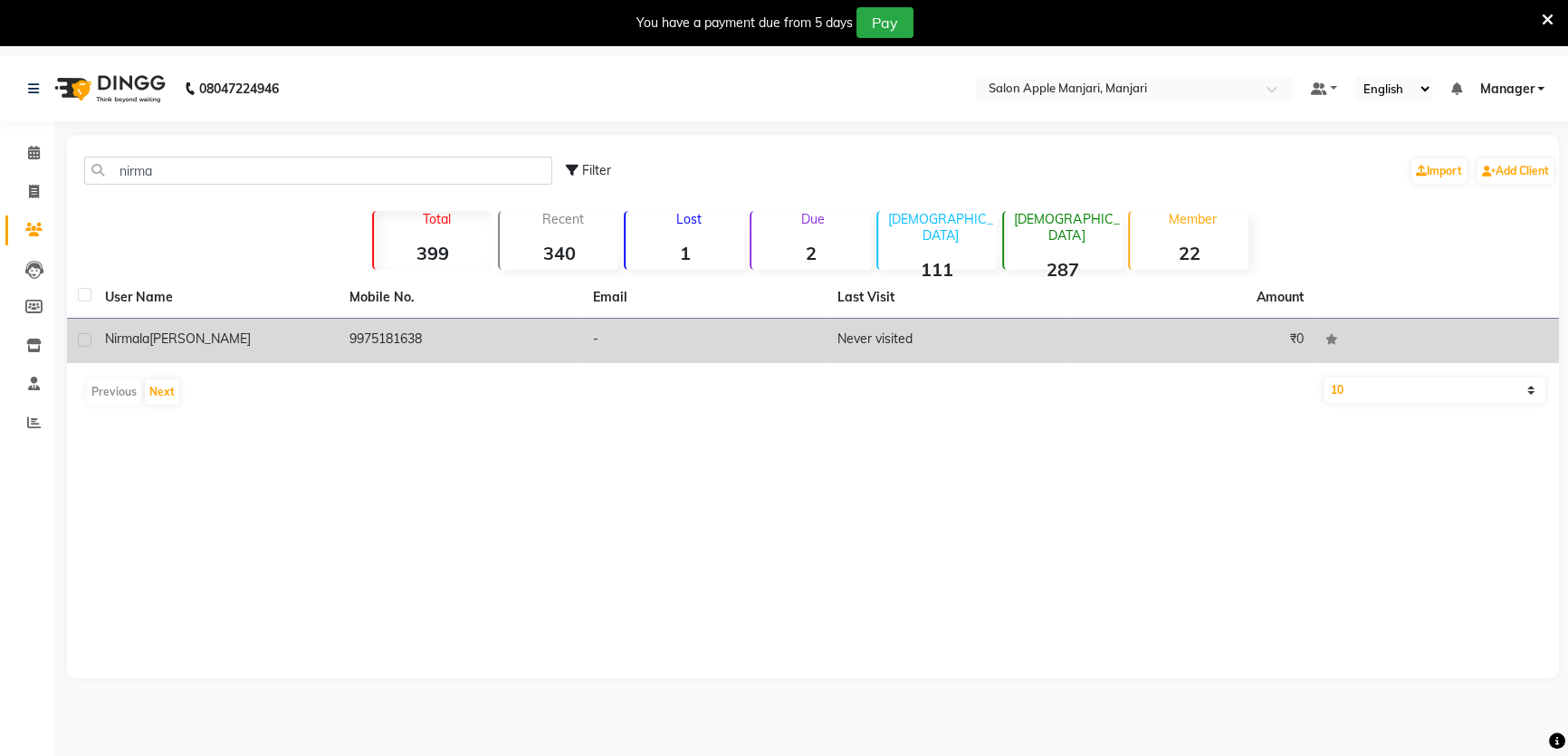 click on "Never visited" 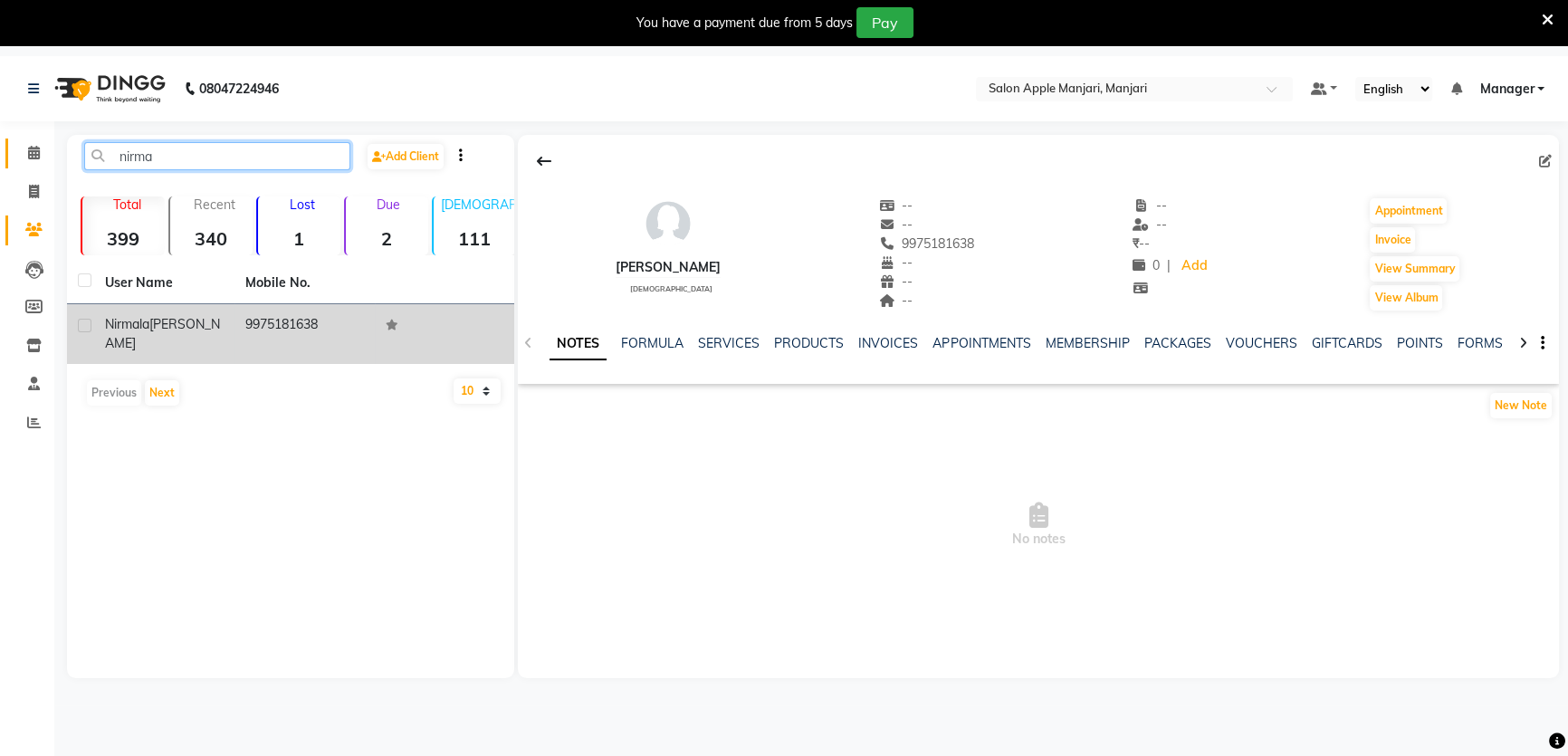 drag, startPoint x: 198, startPoint y: 164, endPoint x: 31, endPoint y: 164, distance: 167 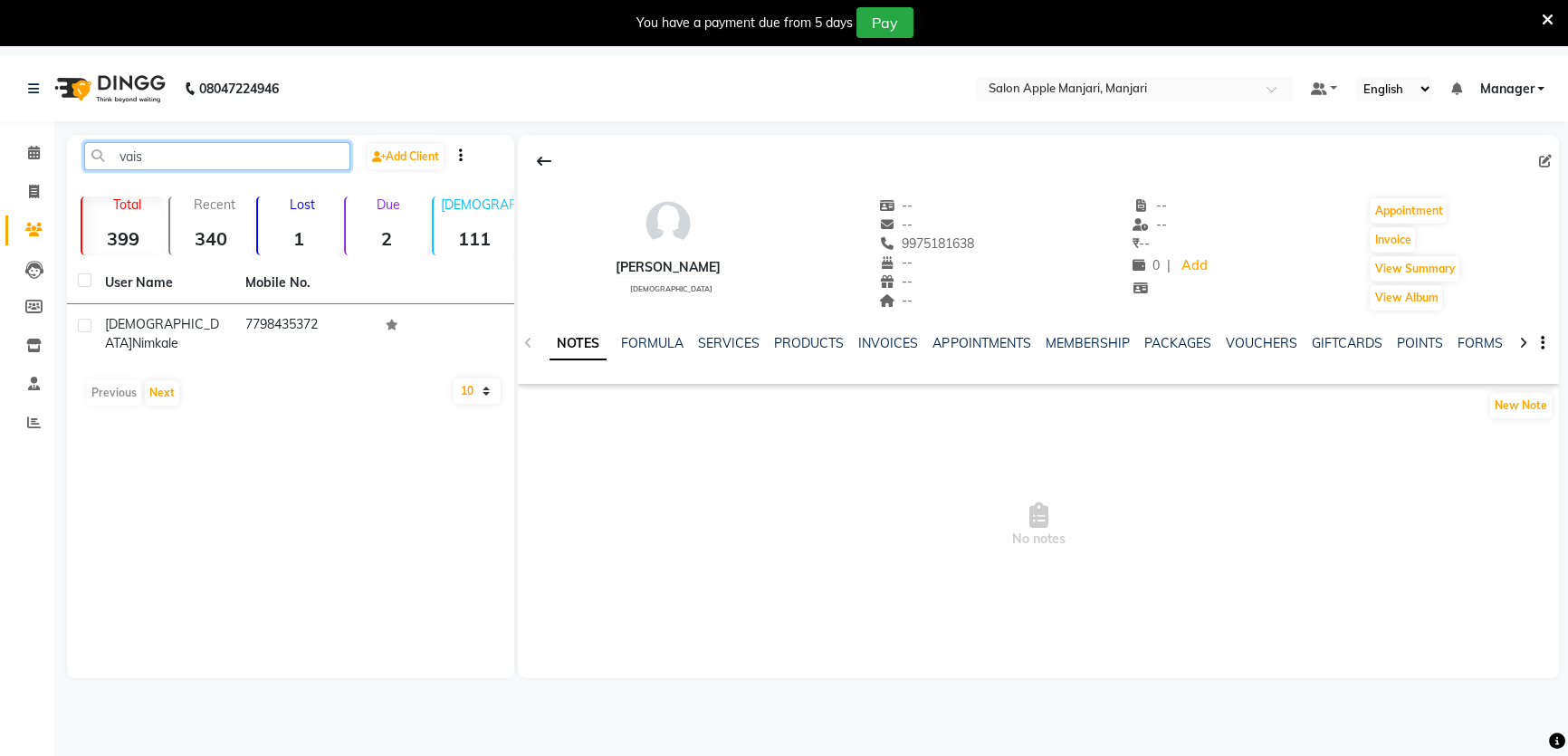 drag, startPoint x: 186, startPoint y: 177, endPoint x: 81, endPoint y: 176, distance: 105.00476 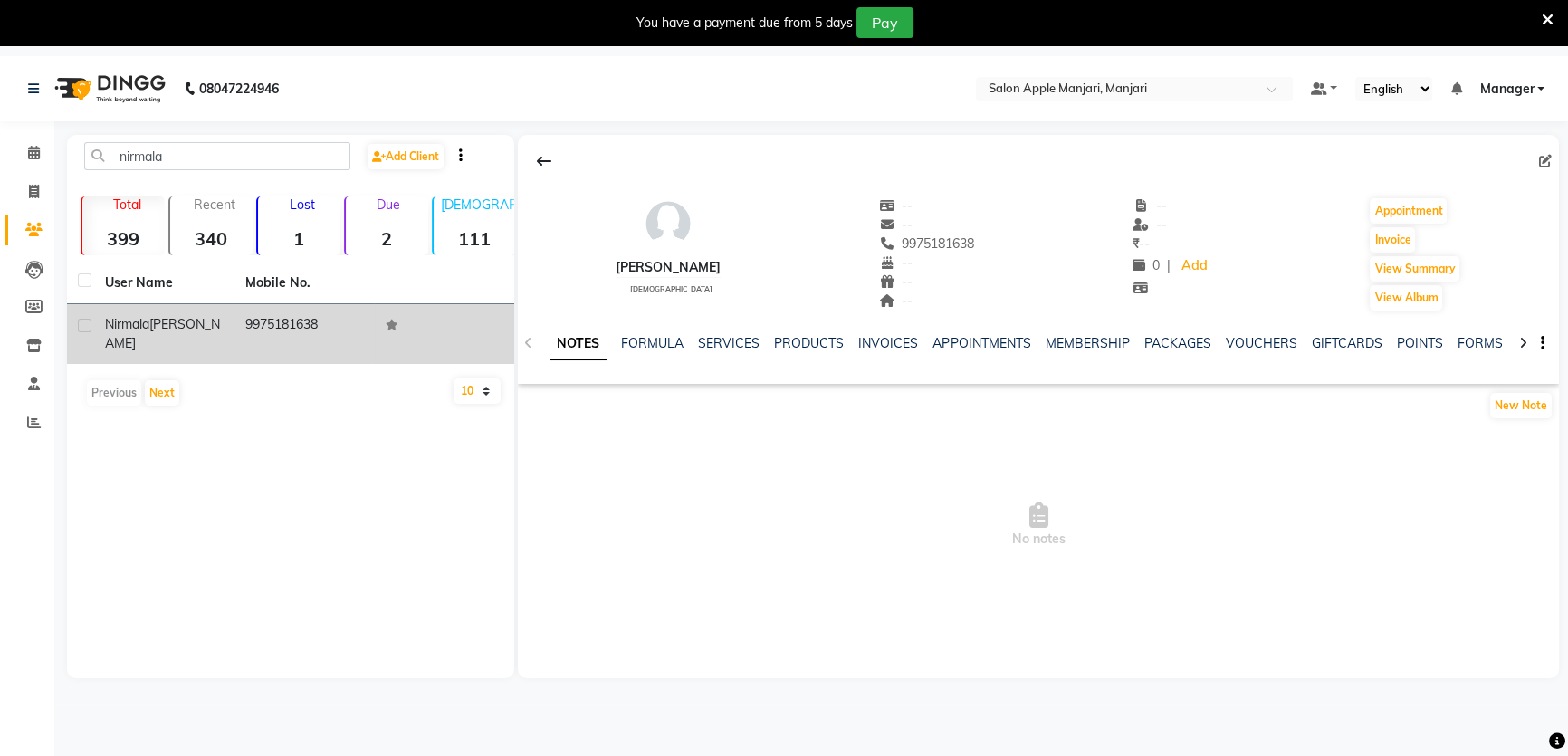 click on "Nirmala  Gavali" 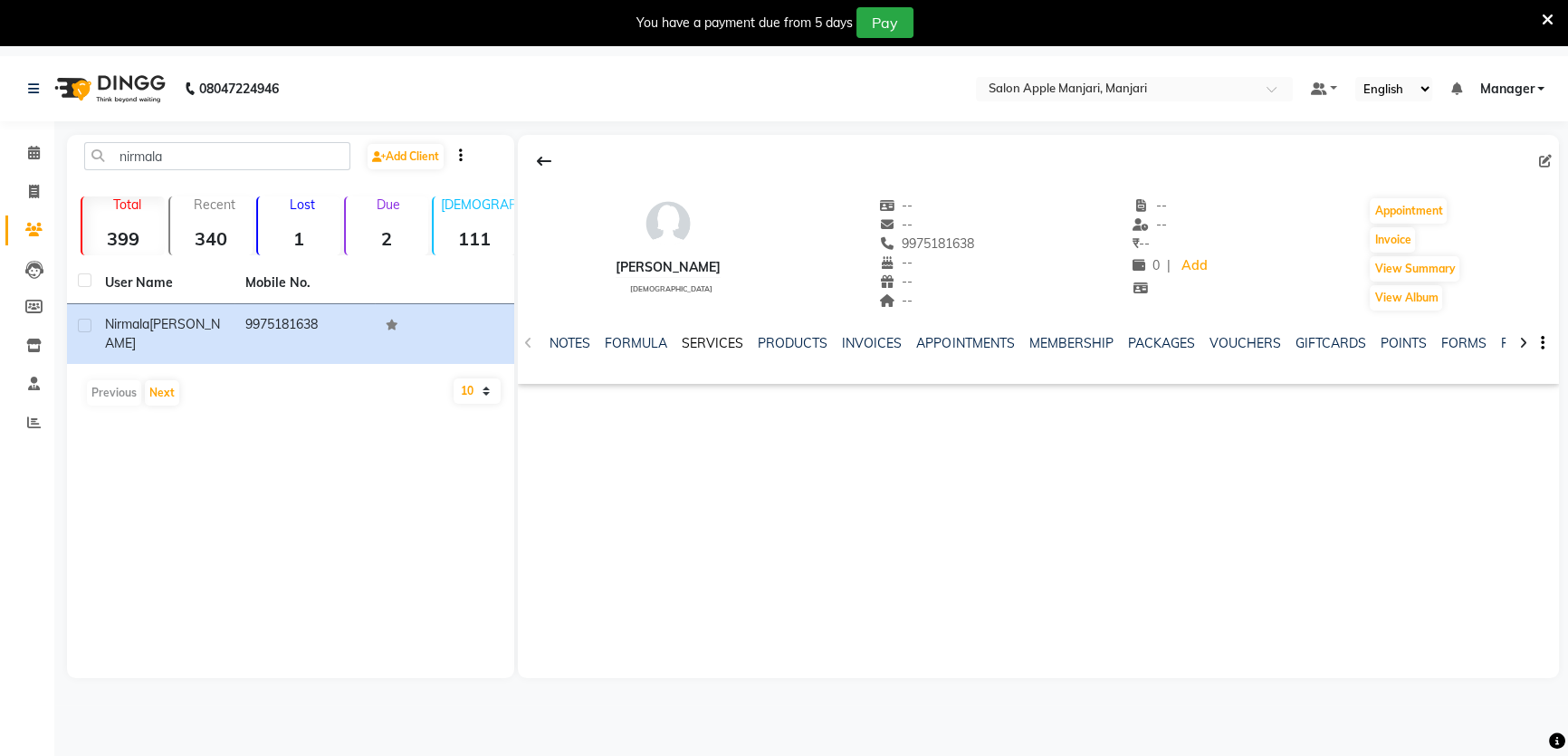 click on "SERVICES" 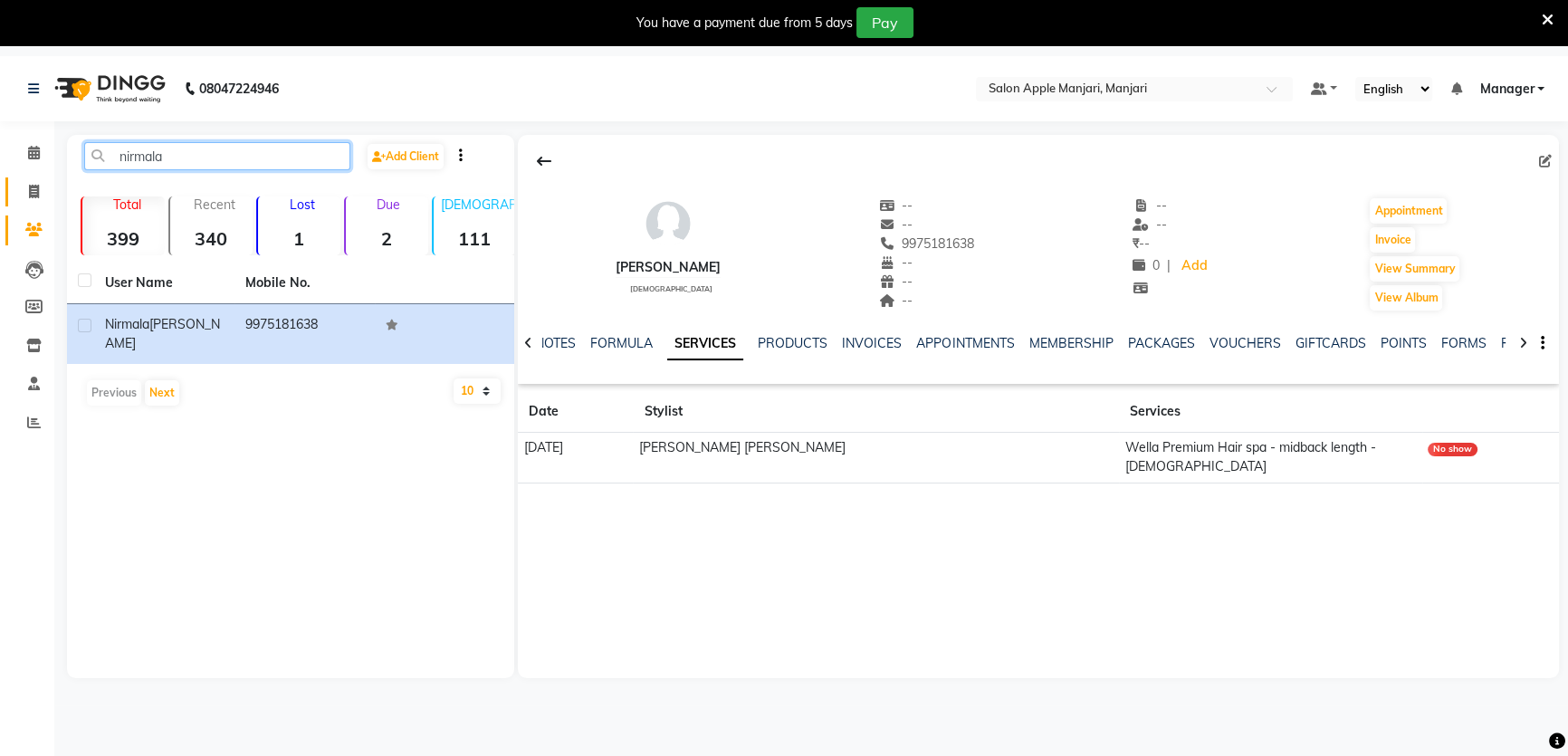 drag, startPoint x: 234, startPoint y: 175, endPoint x: 45, endPoint y: 177, distance: 189.01058 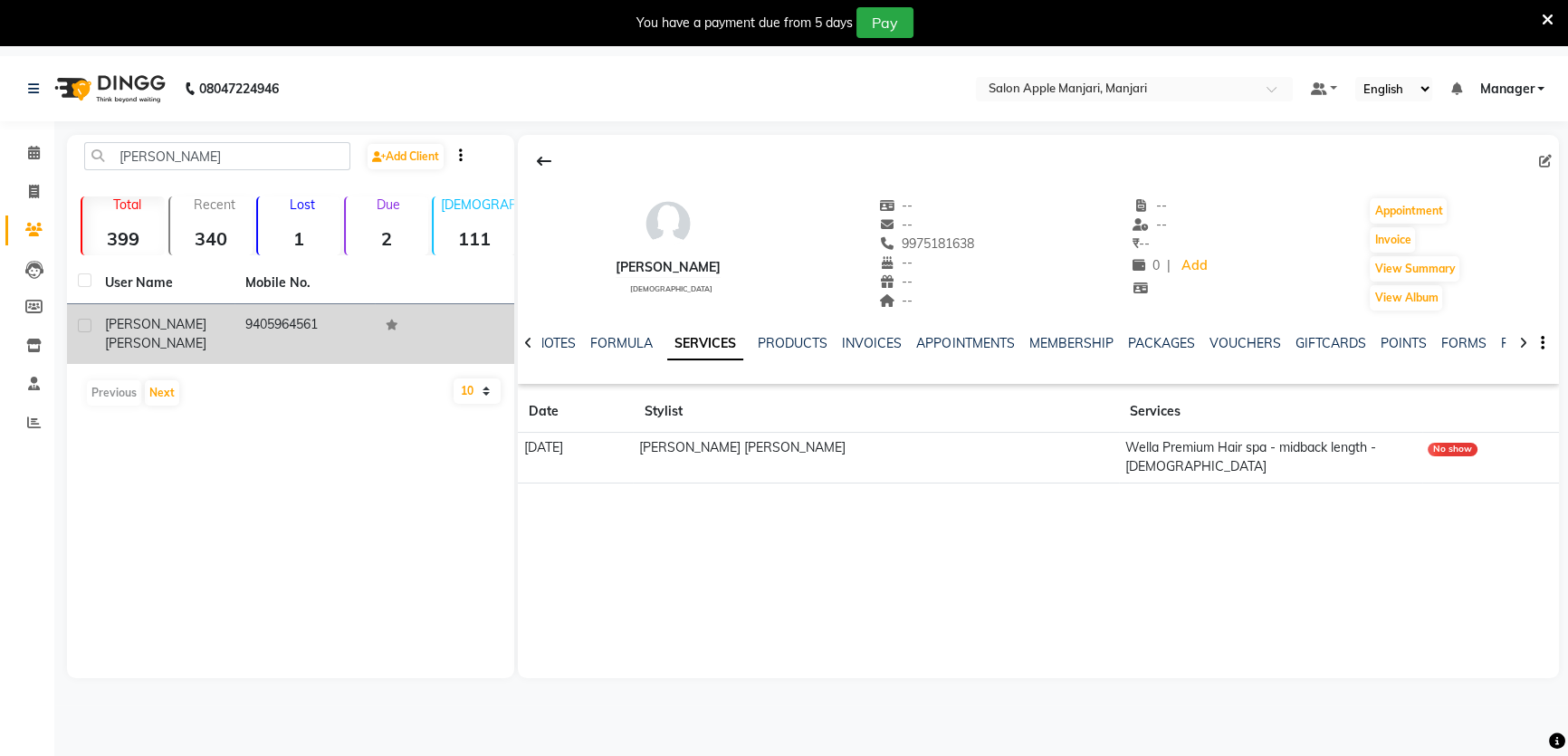 click on "9405964561" 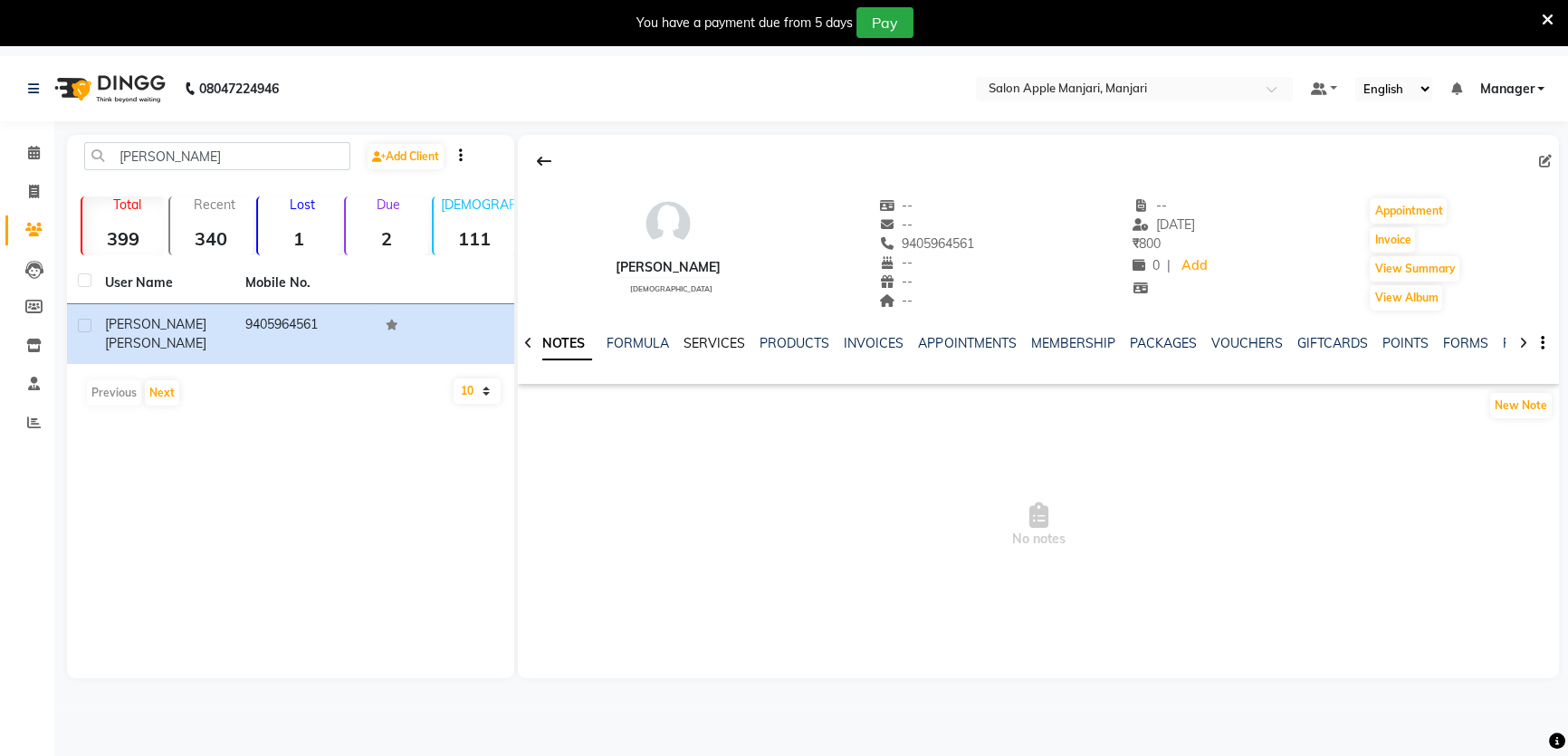 click on "SERVICES" 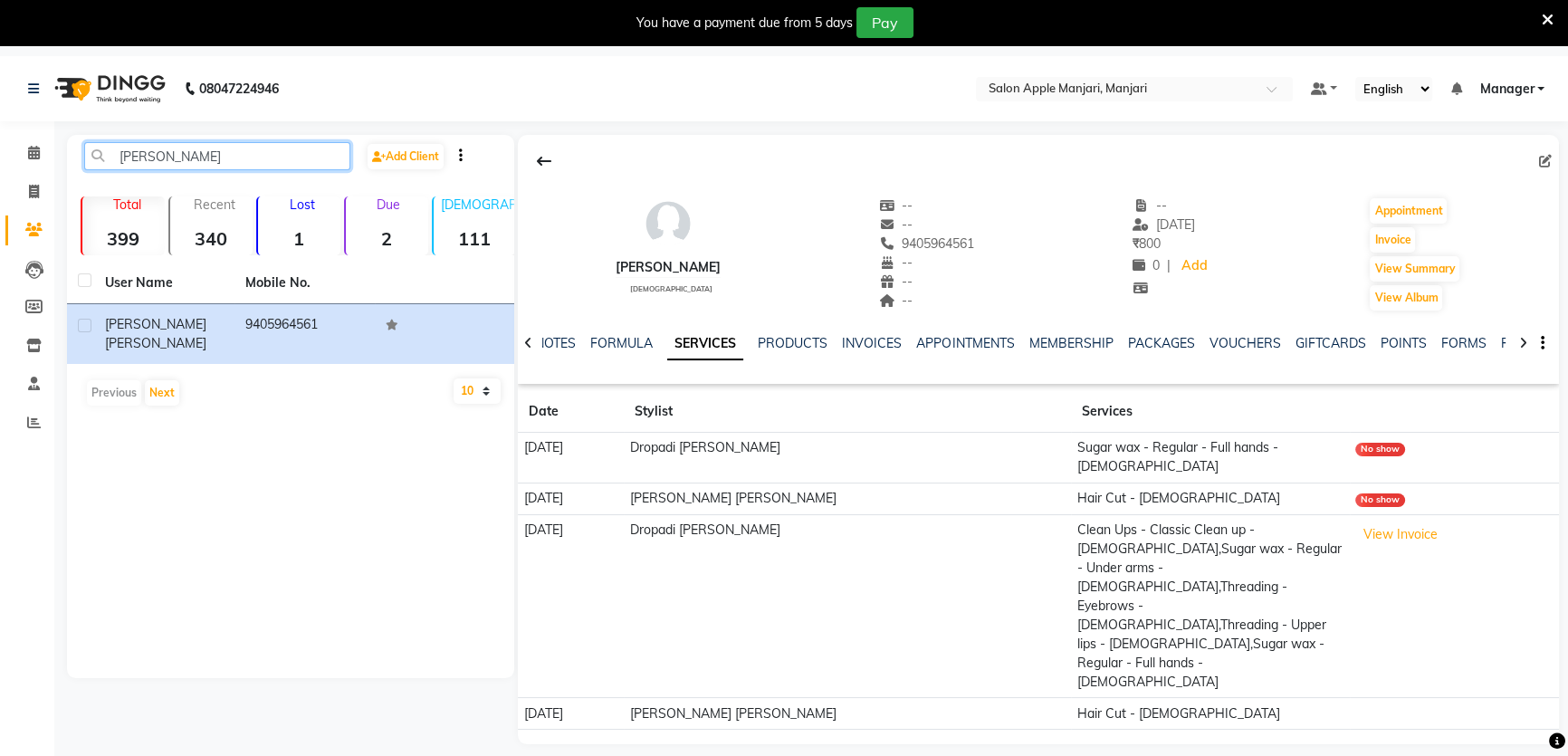 drag, startPoint x: 207, startPoint y: 167, endPoint x: 33, endPoint y: 170, distance: 174.02586 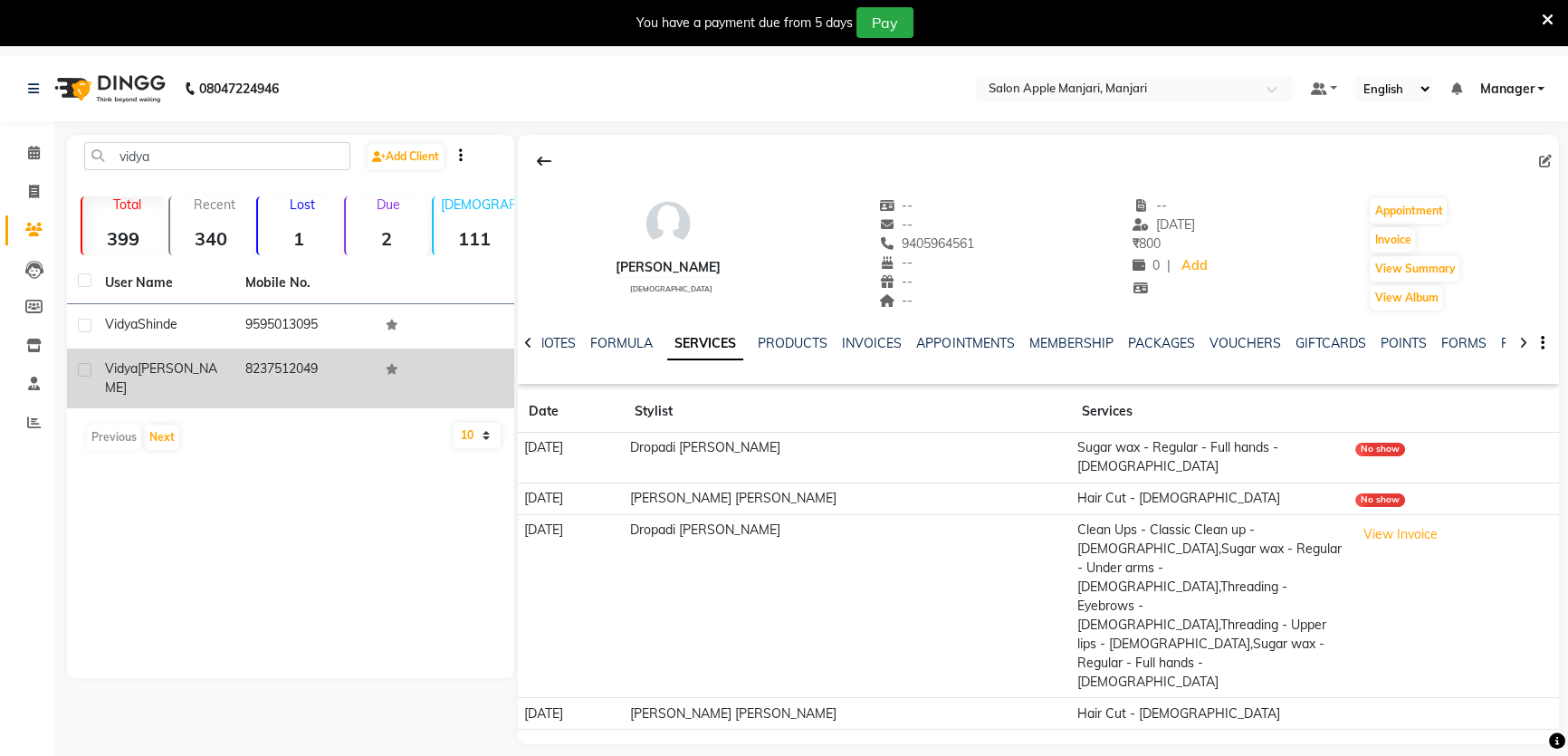 click on "8237512049" 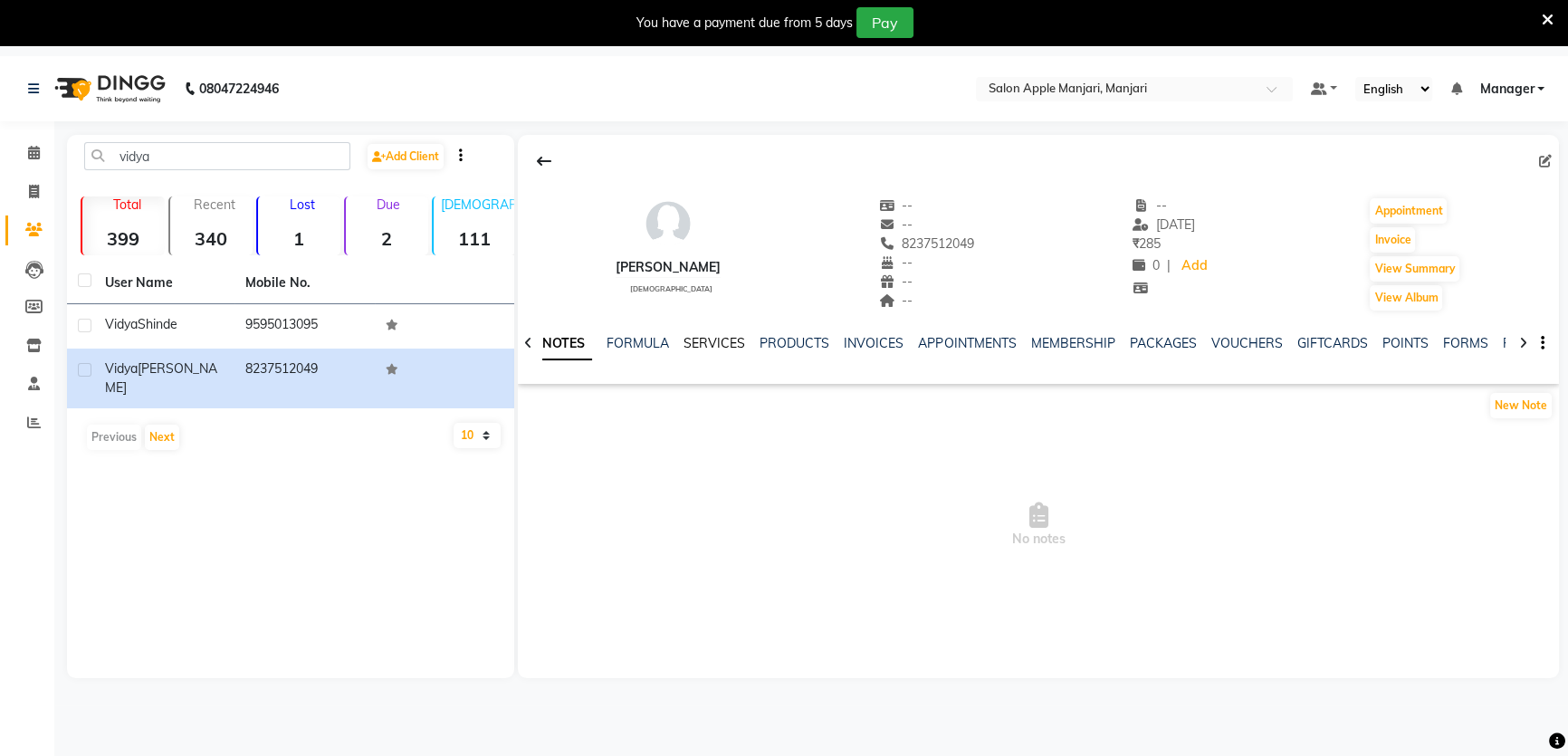 click on "SERVICES" 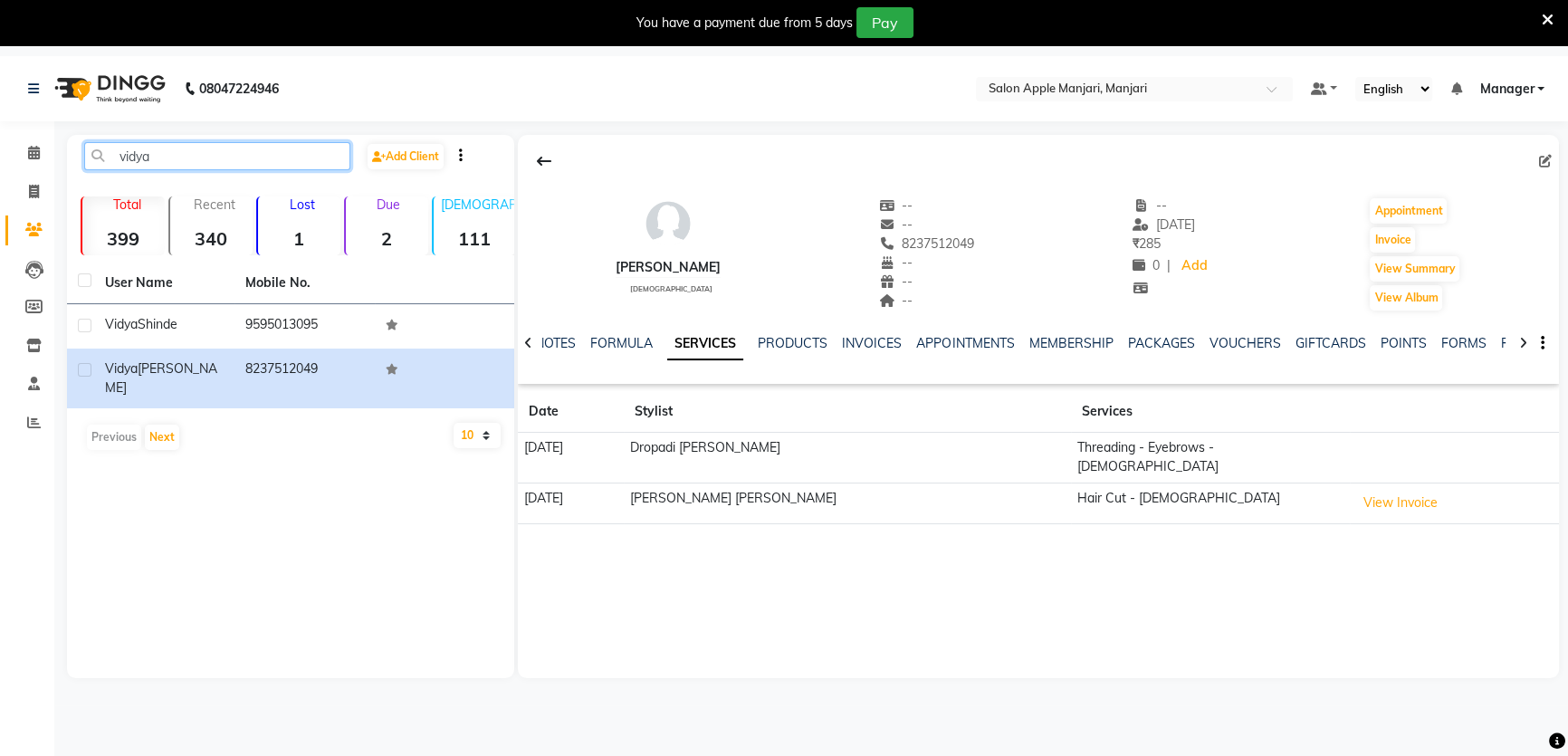 drag, startPoint x: 235, startPoint y: 172, endPoint x: 57, endPoint y: 172, distance: 178 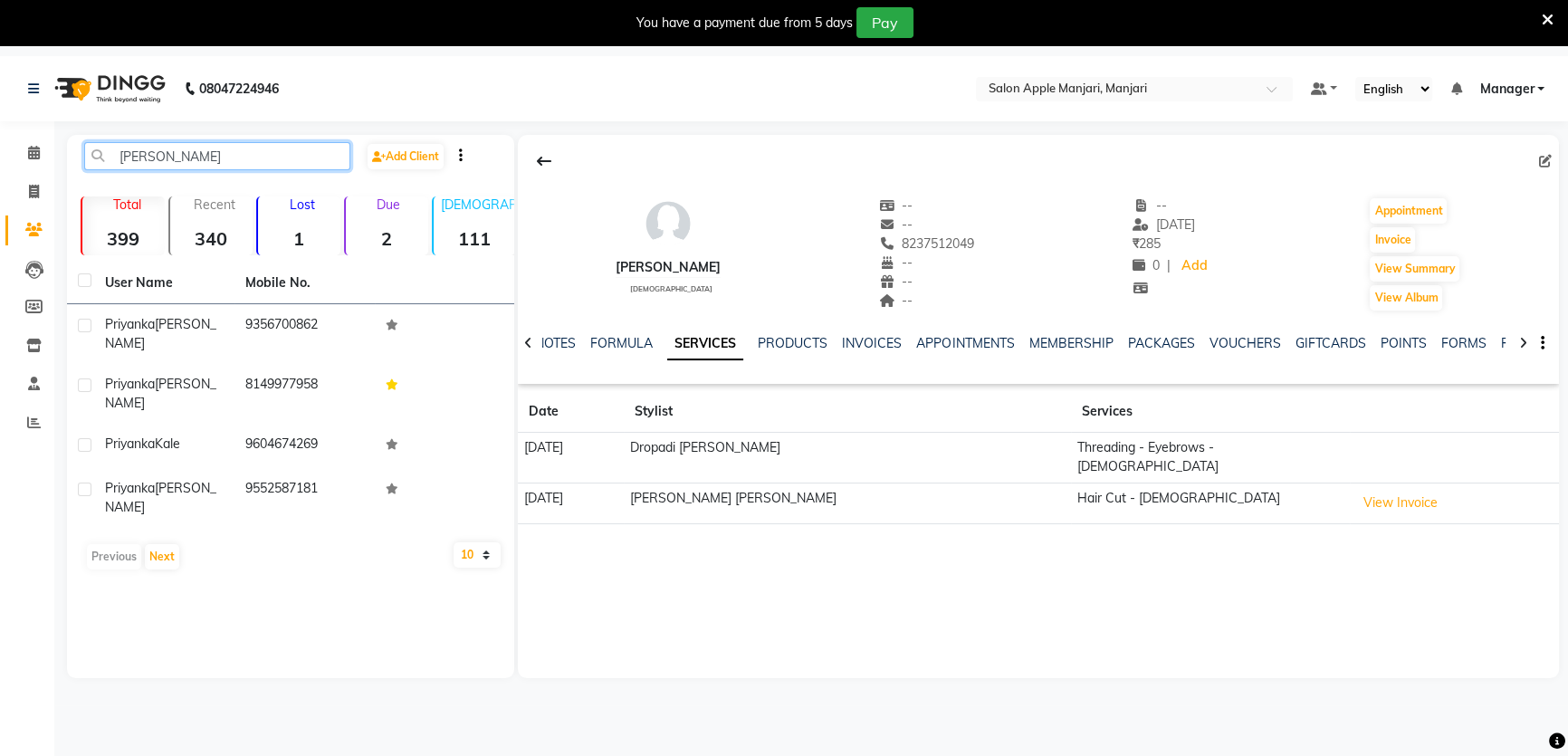 type on "priyanka" 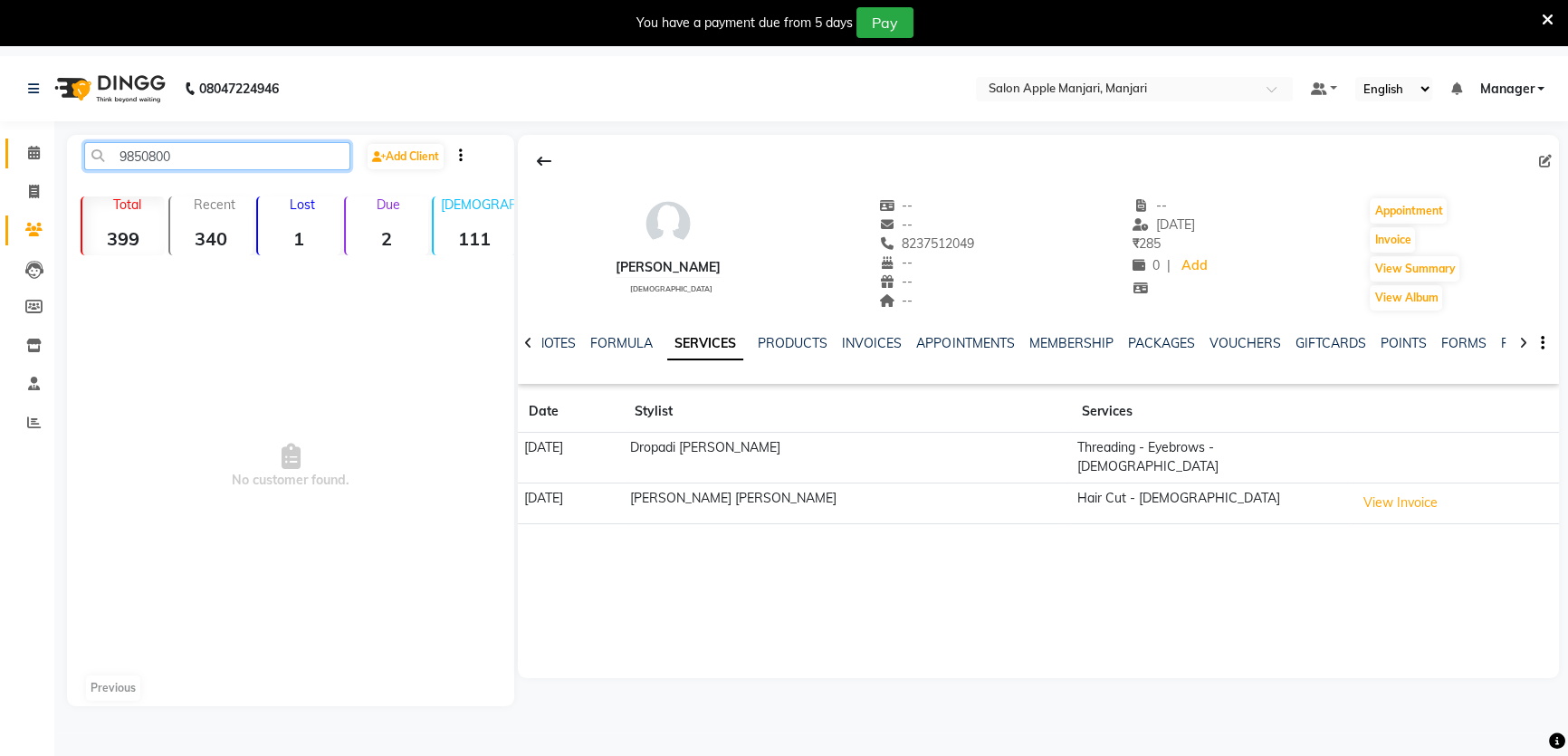 drag, startPoint x: 210, startPoint y: 163, endPoint x: 32, endPoint y: 162, distance: 178.00281 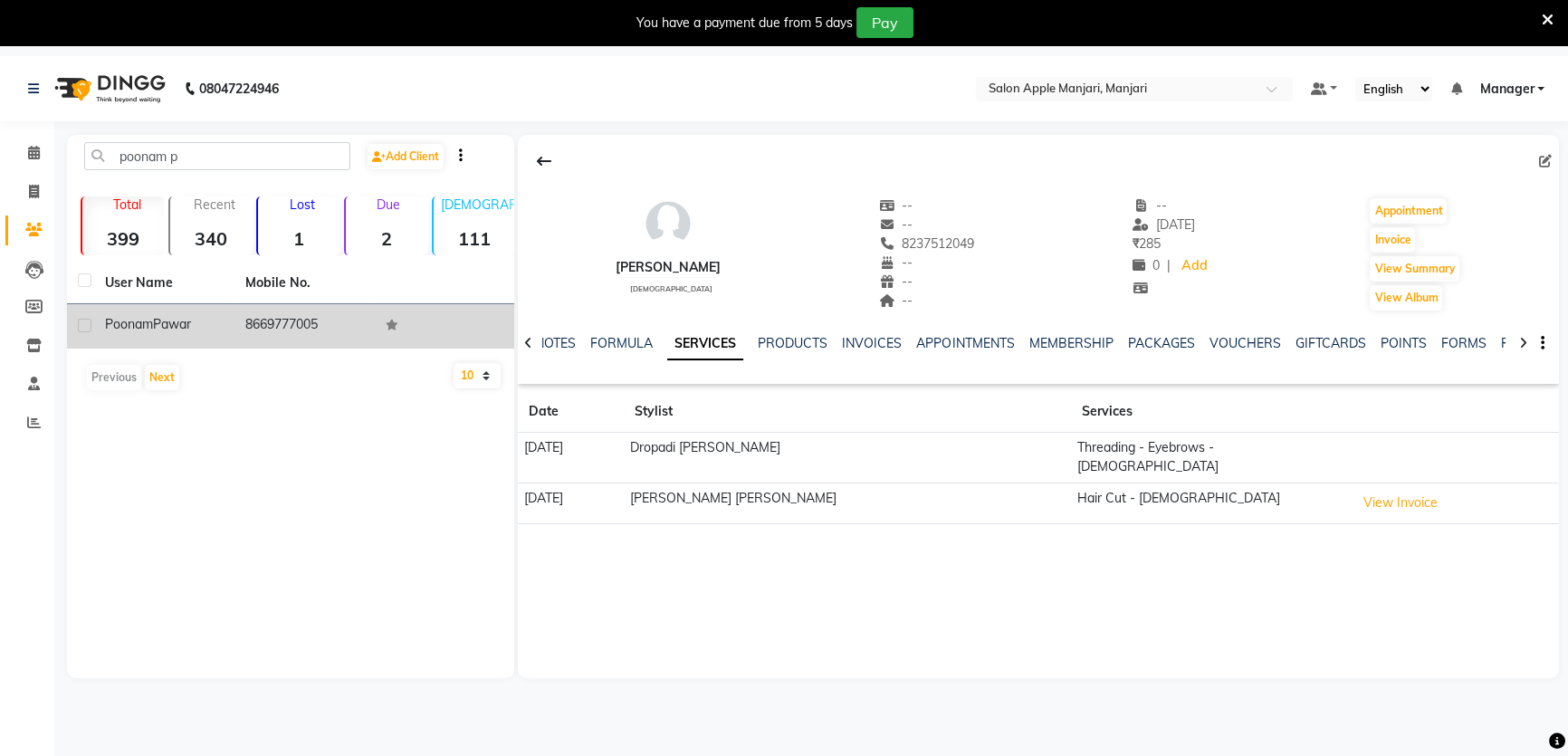 click on "8669777005" 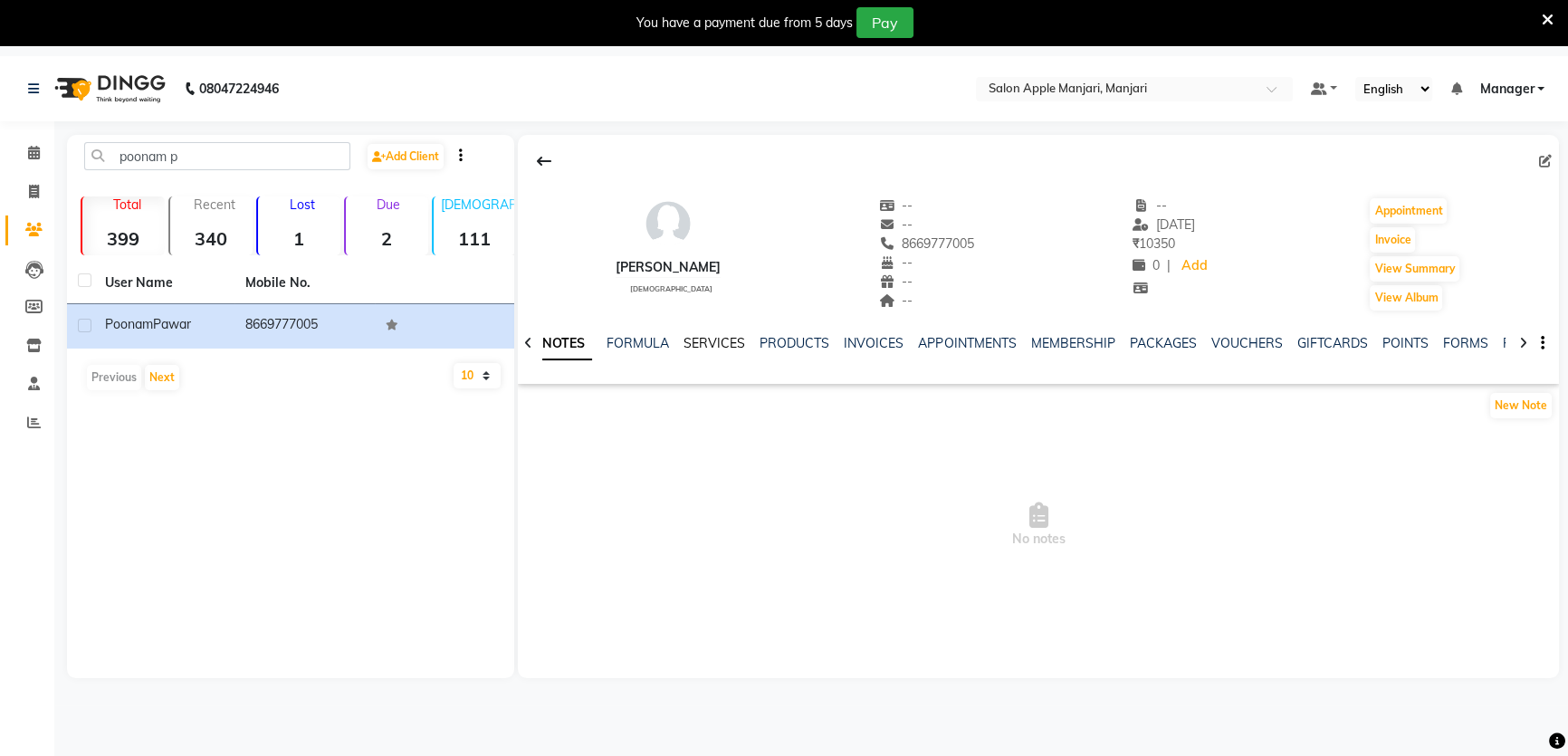 click on "SERVICES" 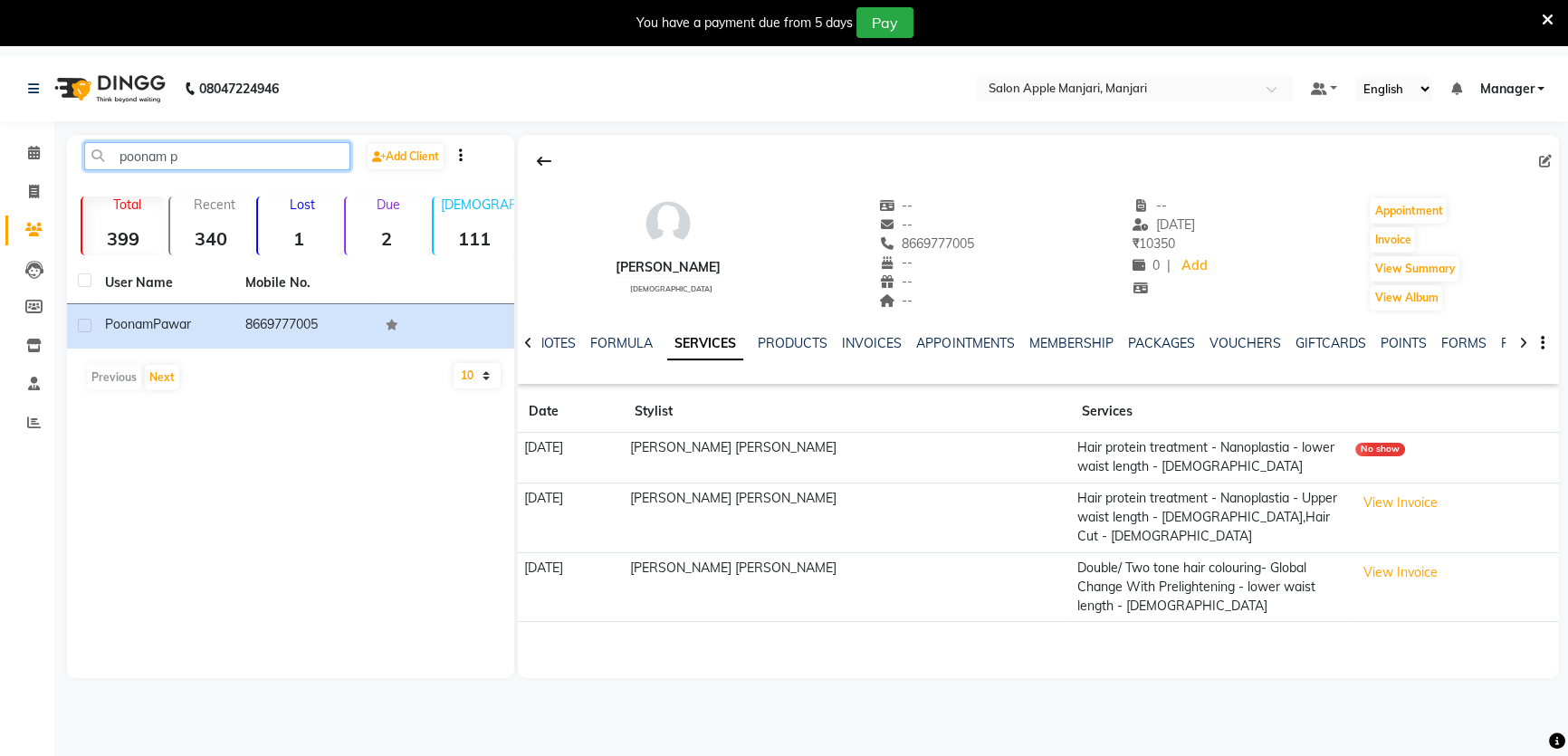 drag, startPoint x: 282, startPoint y: 167, endPoint x: 0, endPoint y: 167, distance: 282 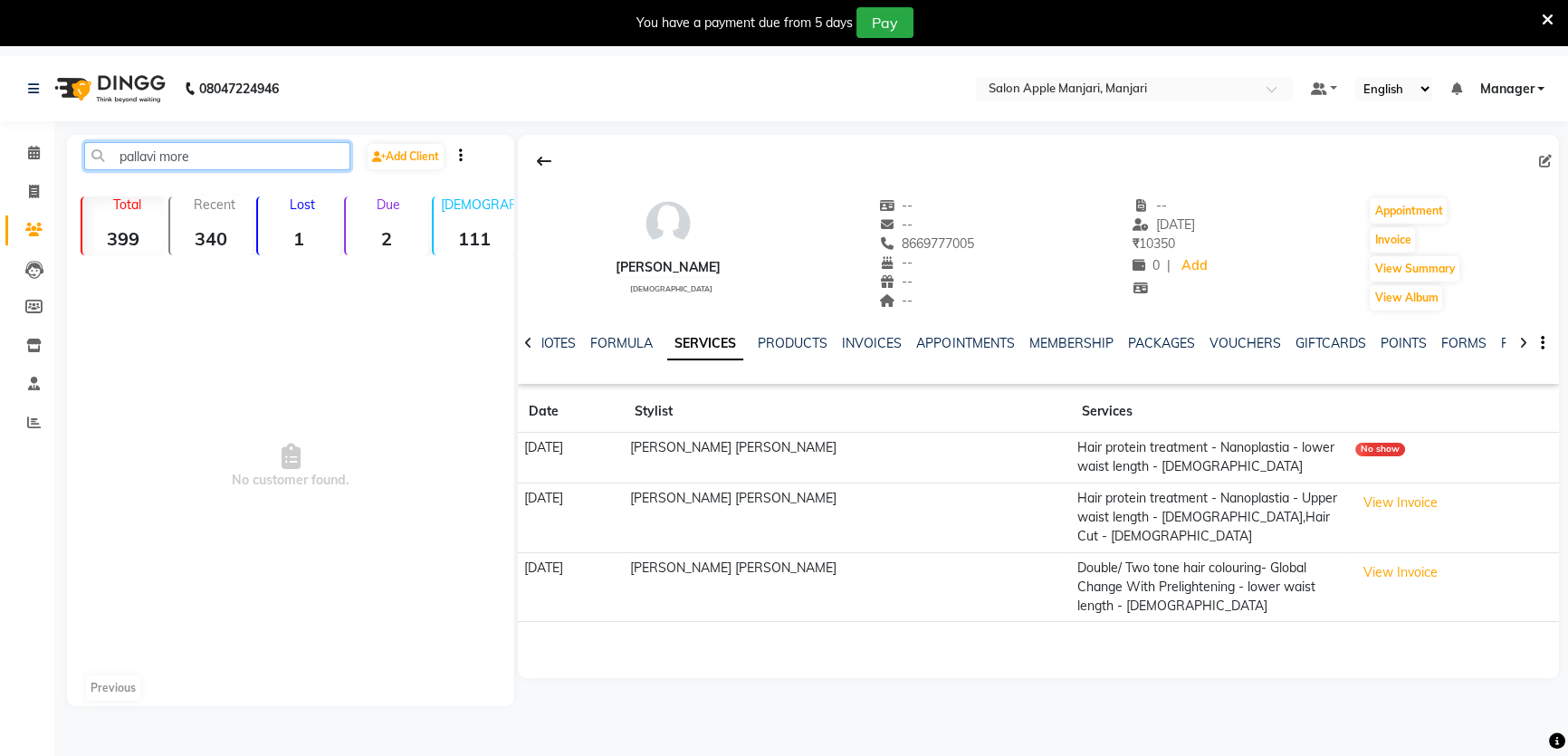 click on "pallavi more" 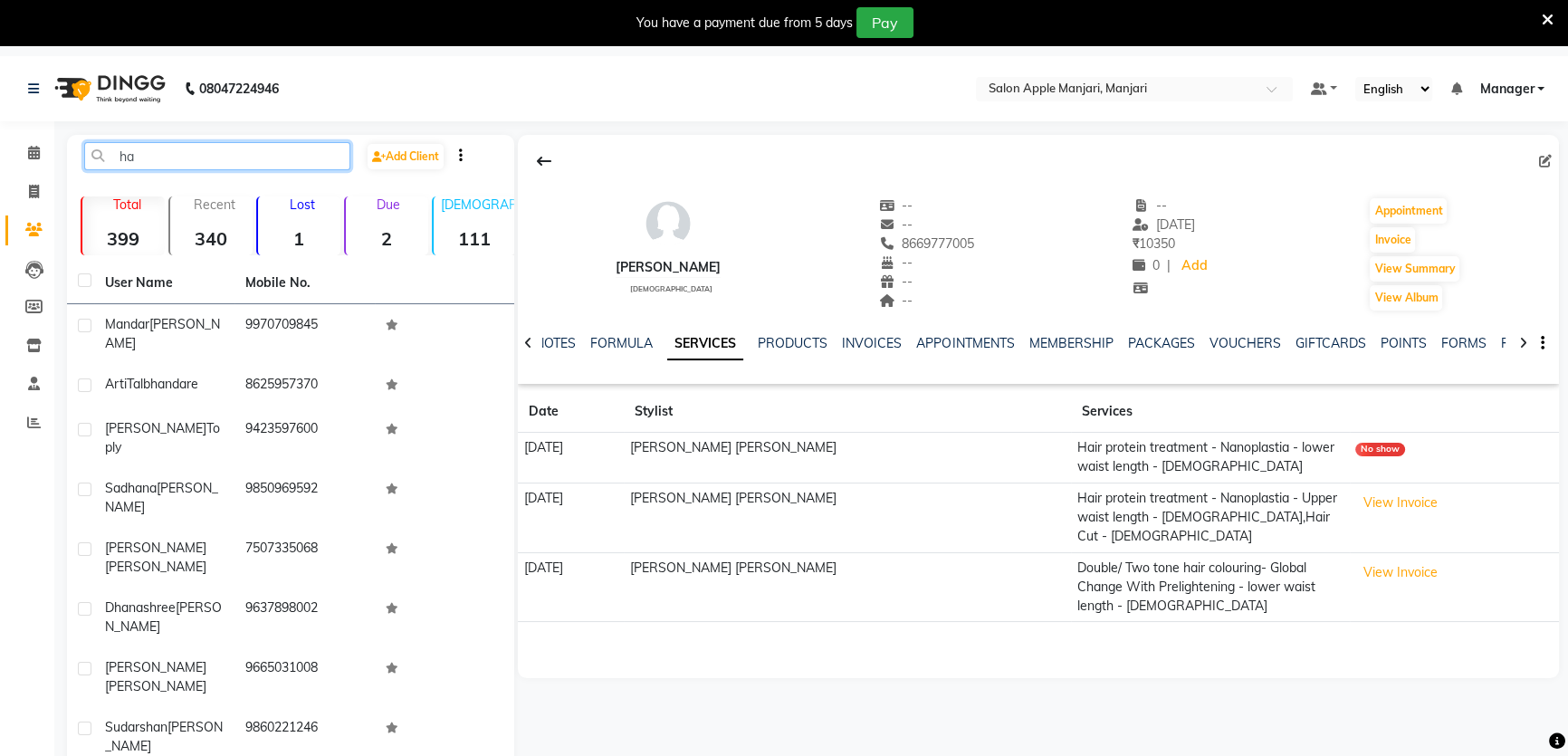 type on "h" 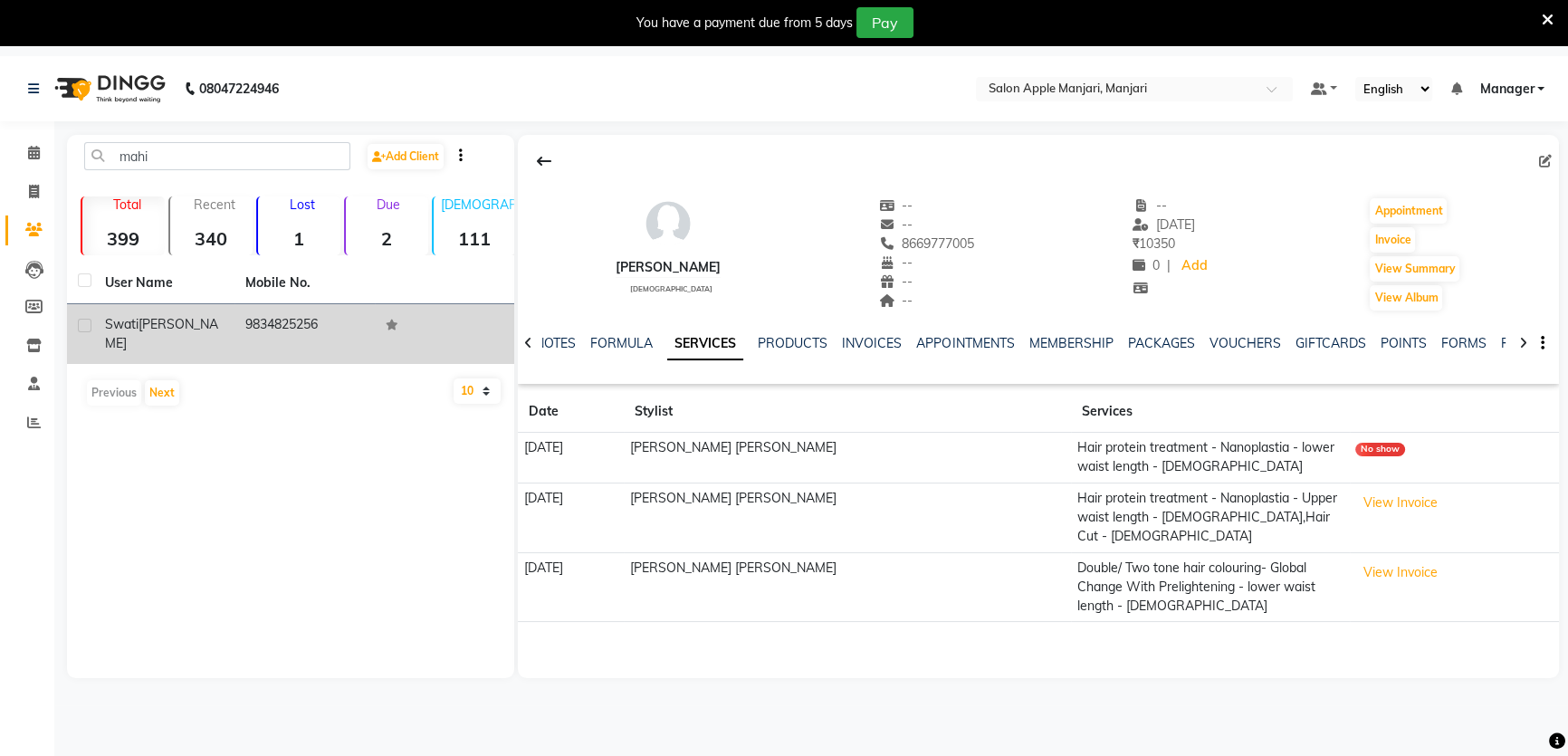 click on "9834825256" 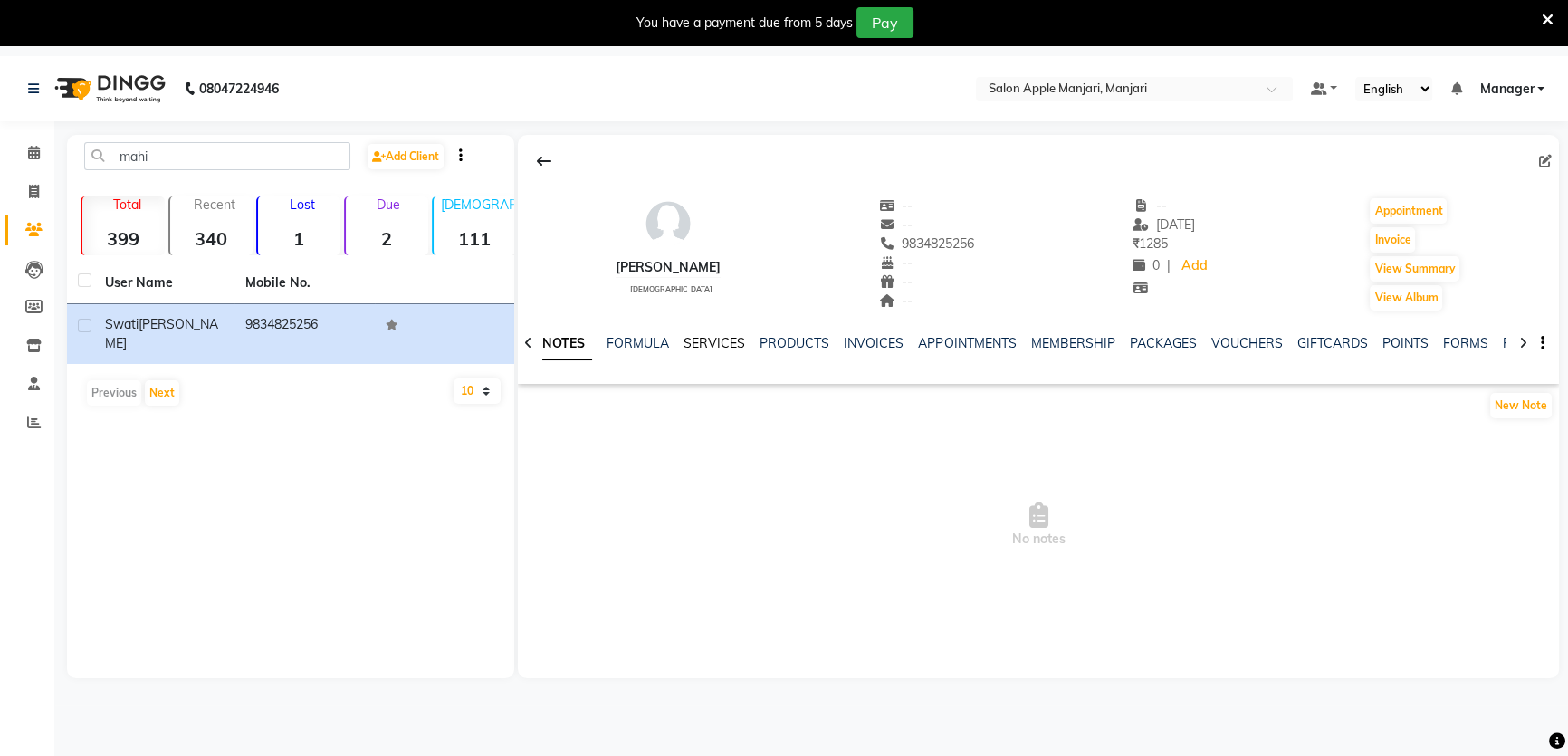 click on "SERVICES" 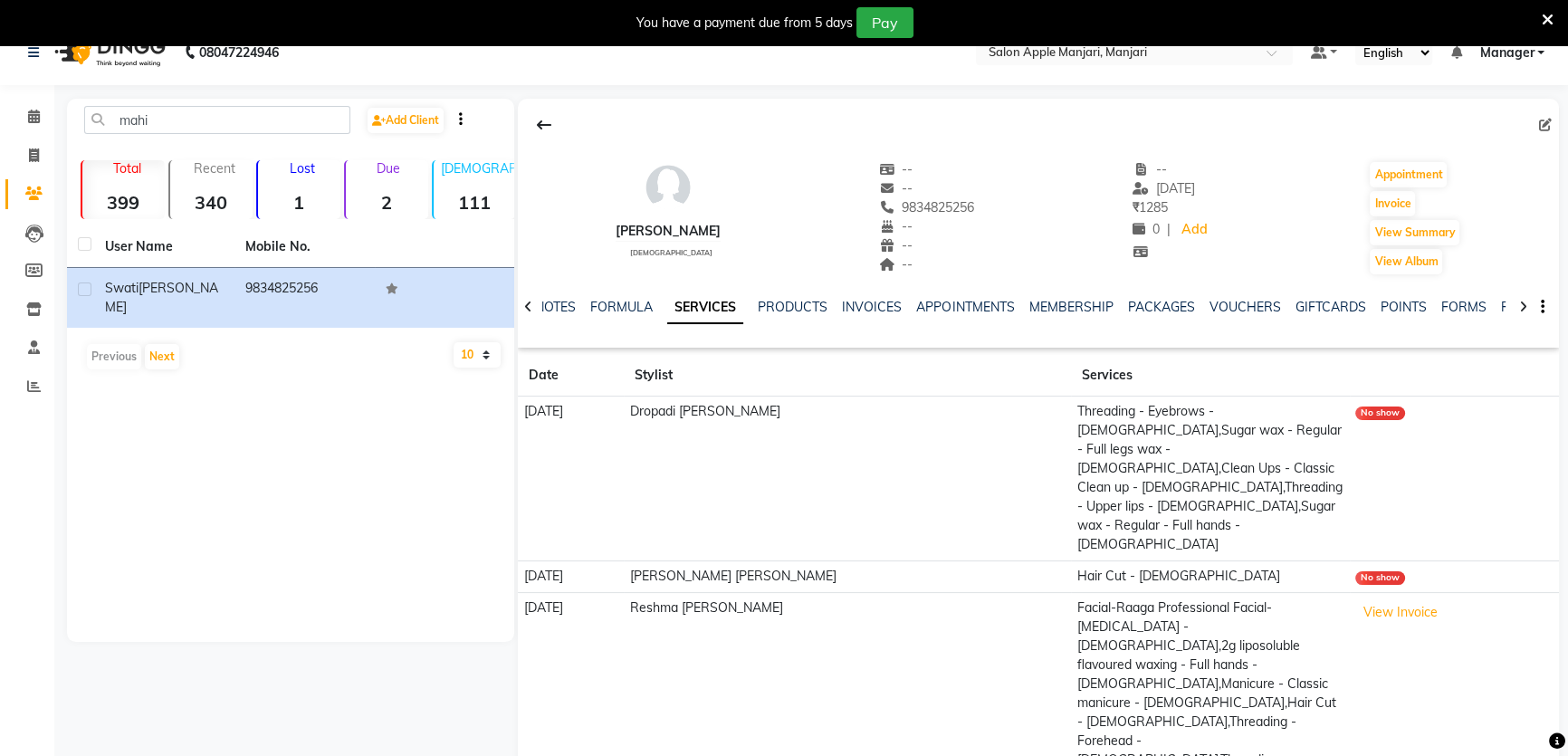 scroll, scrollTop: 55, scrollLeft: 0, axis: vertical 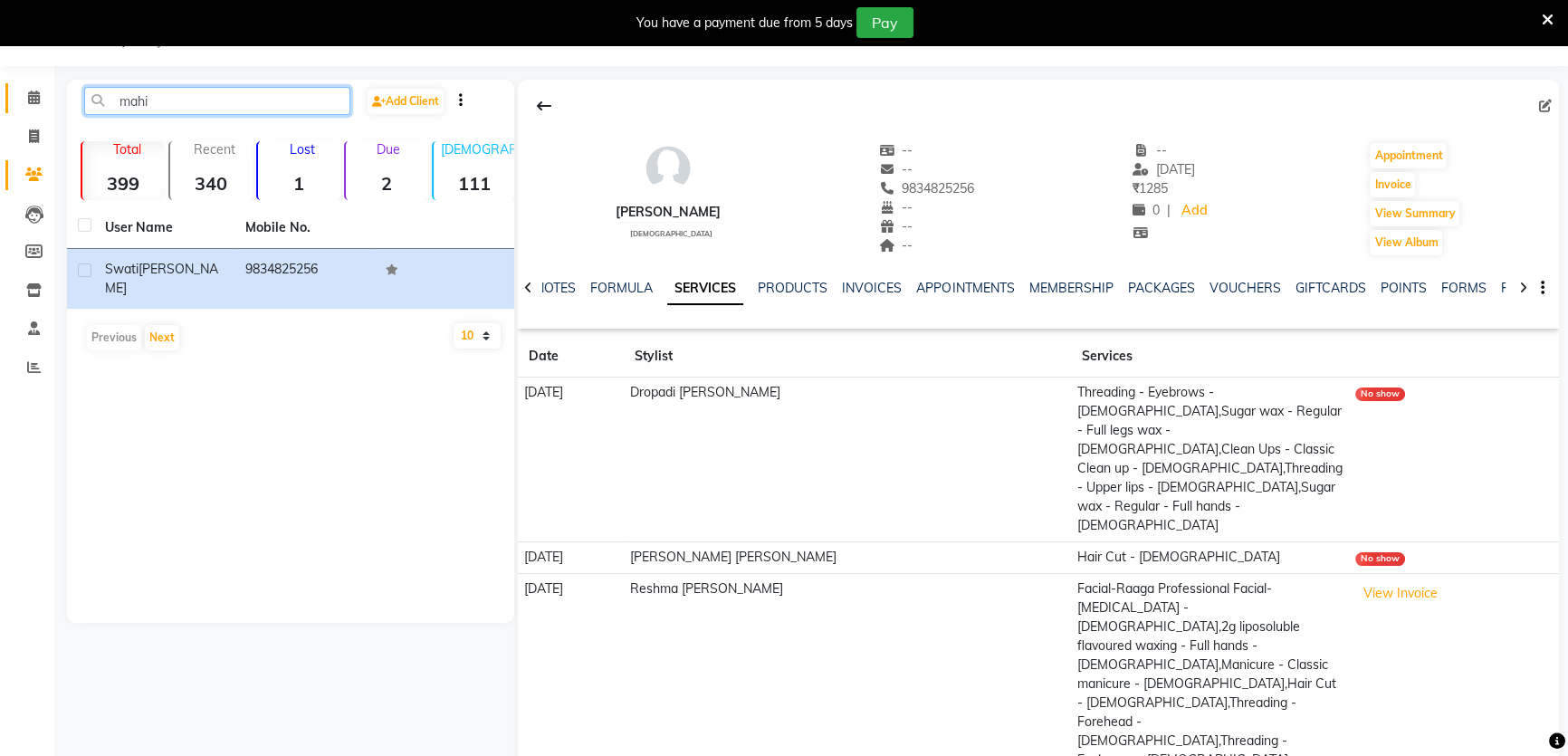 drag, startPoint x: 232, startPoint y: 96, endPoint x: 5, endPoint y: 108, distance: 227.31696 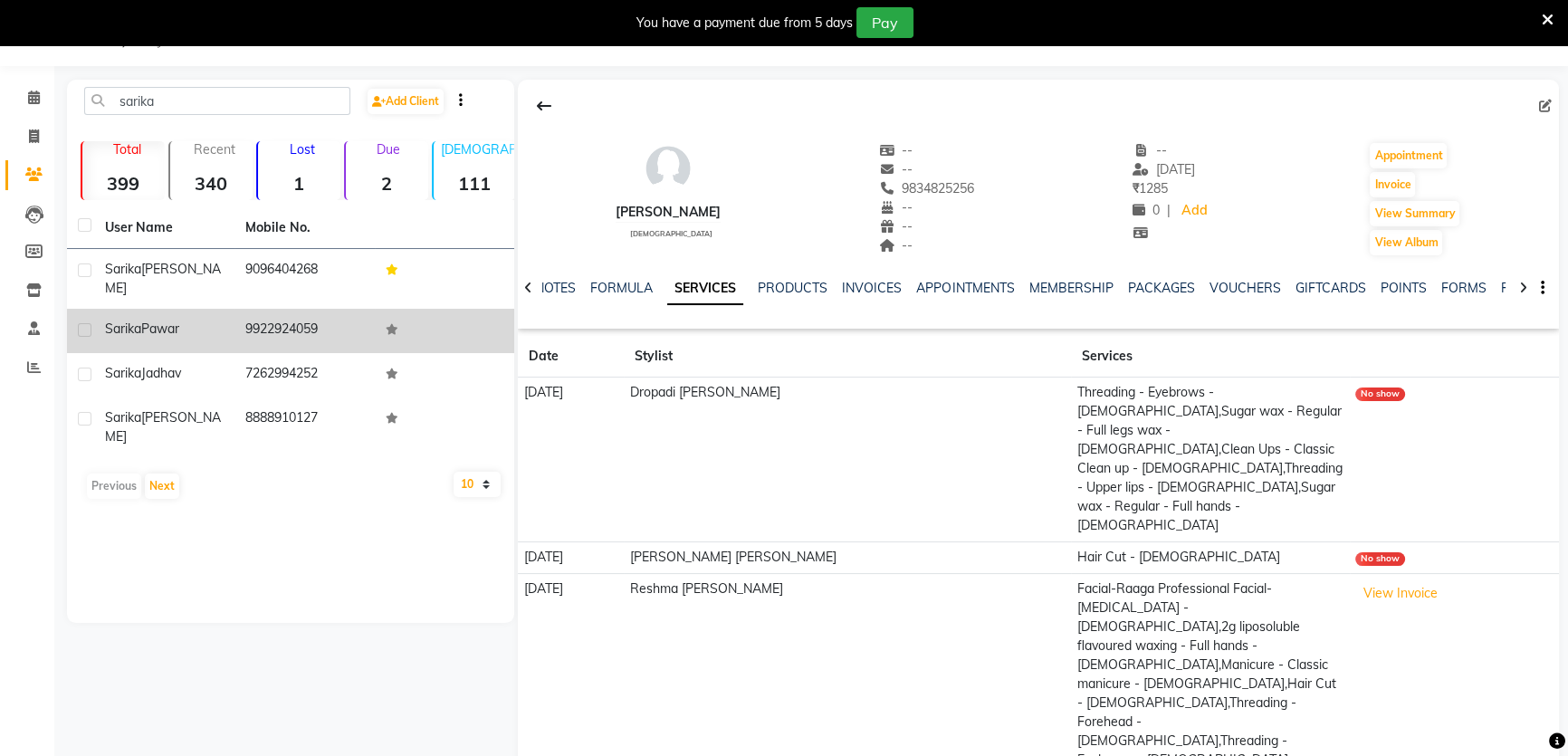 click on "Sarika" 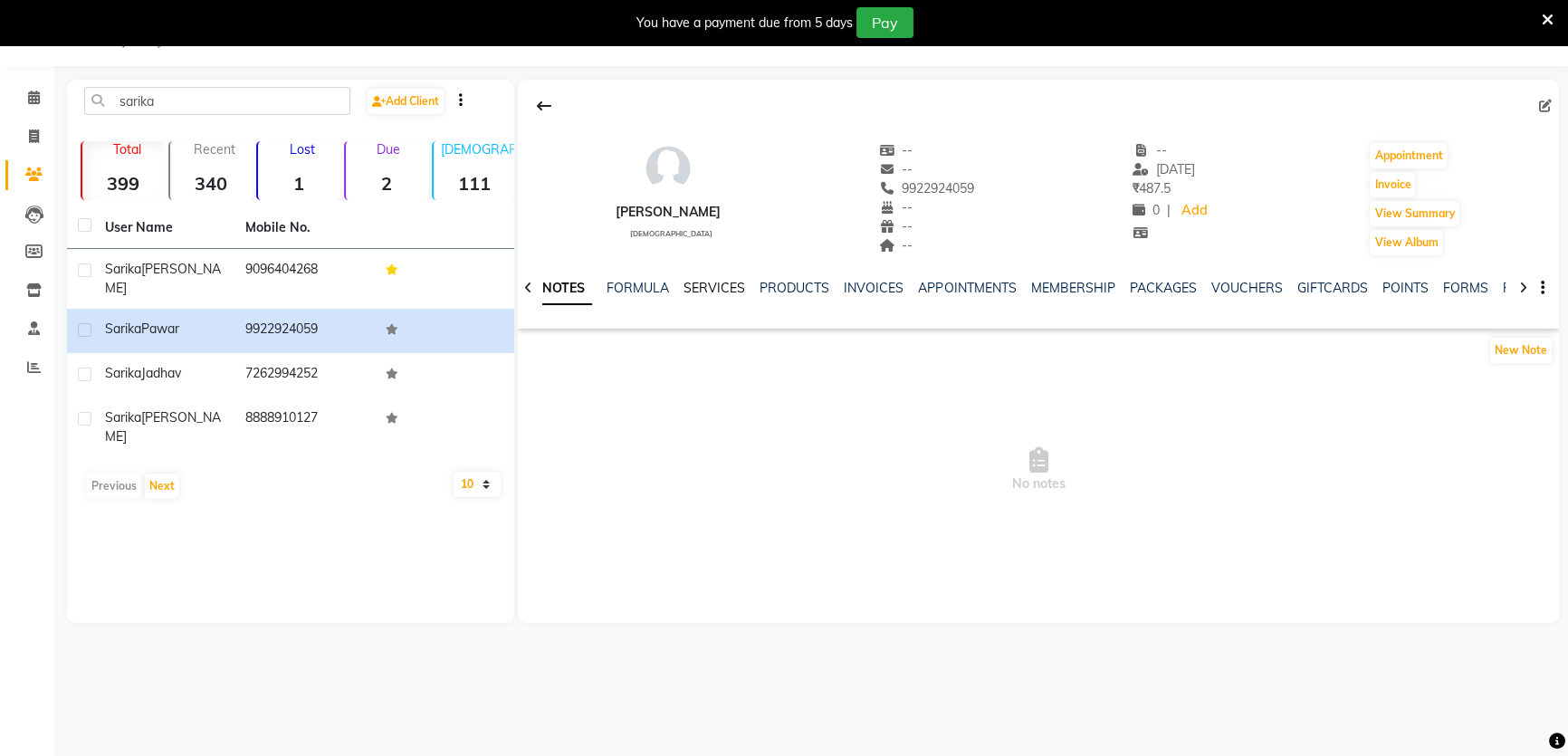 click on "SERVICES" 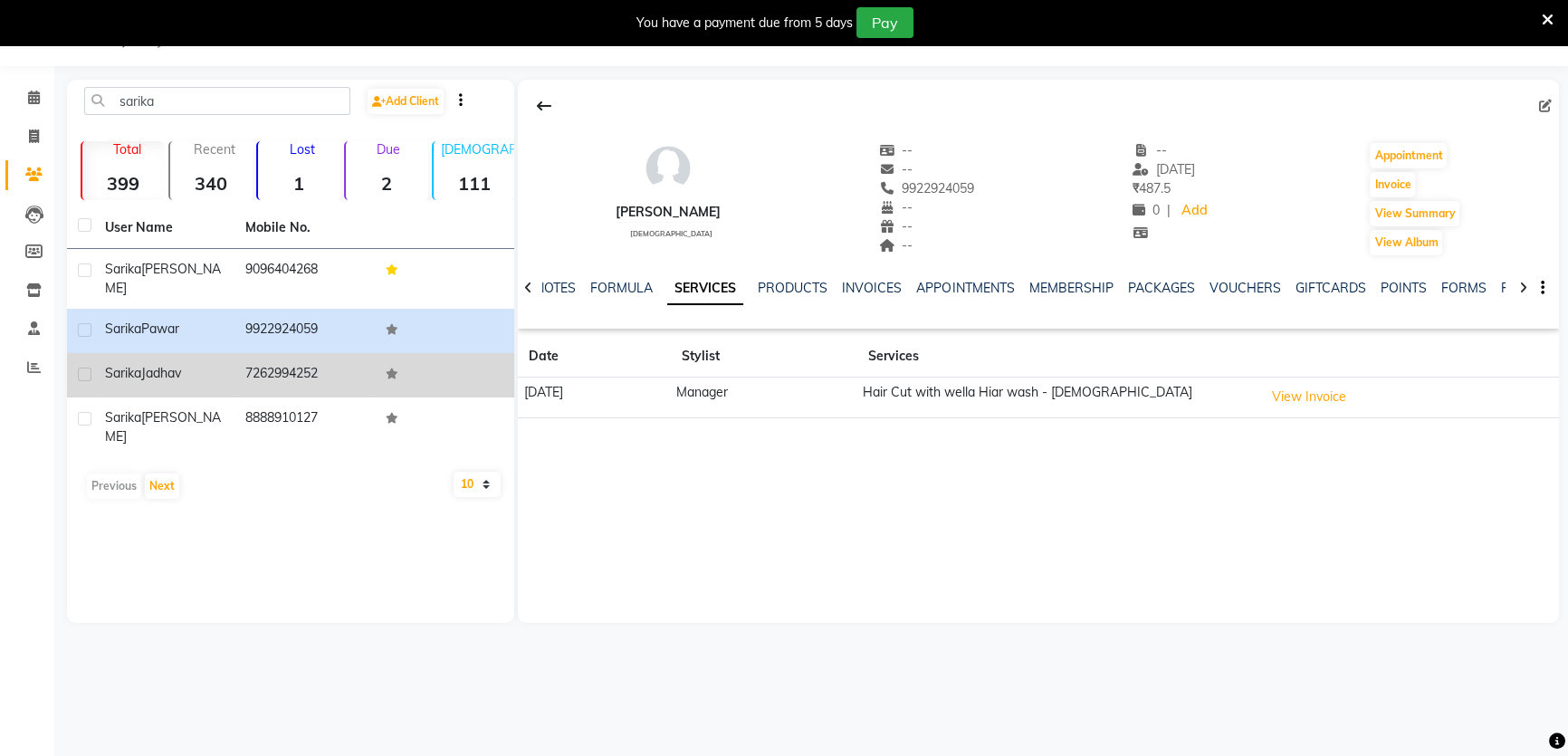 click on "7262994252" 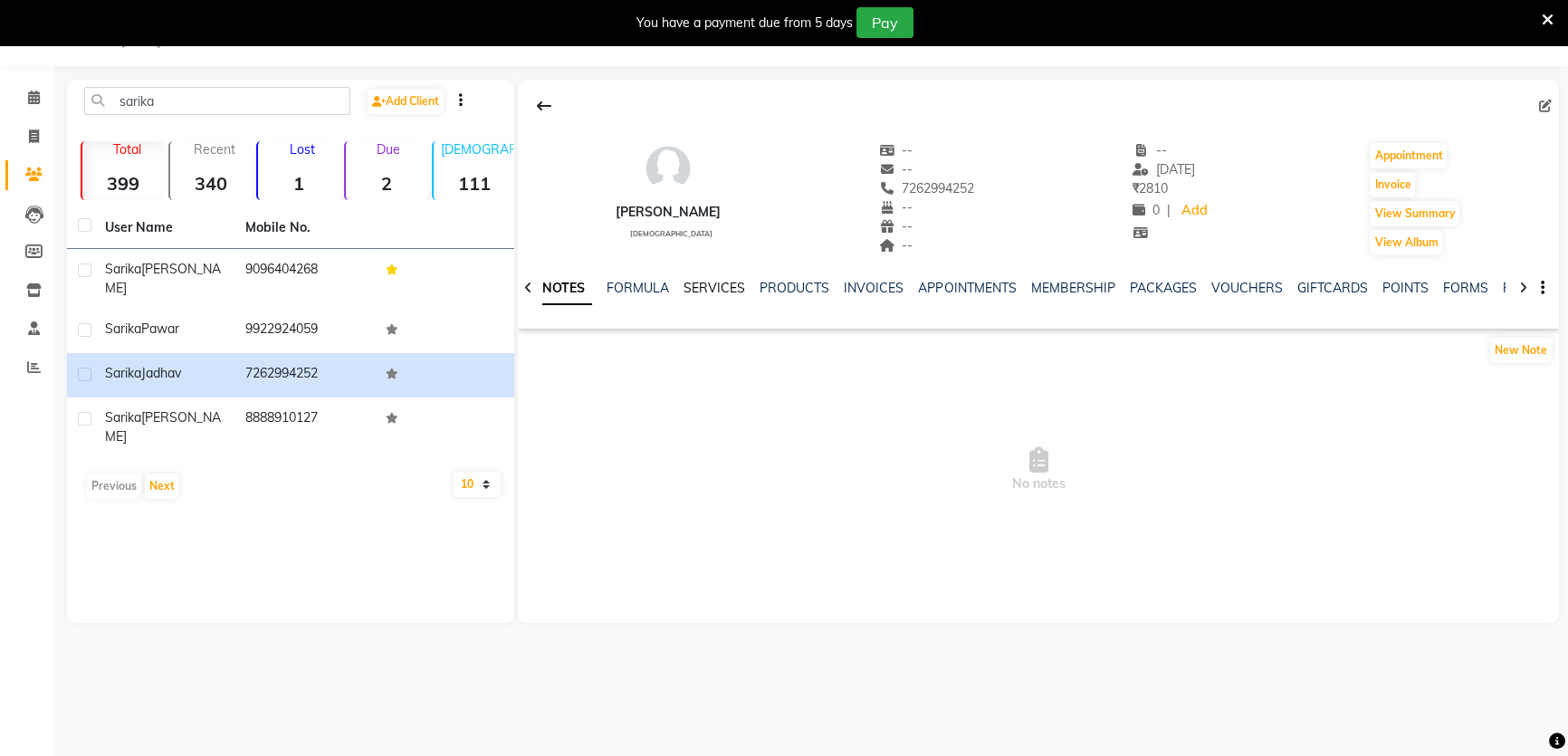 click on "SERVICES" 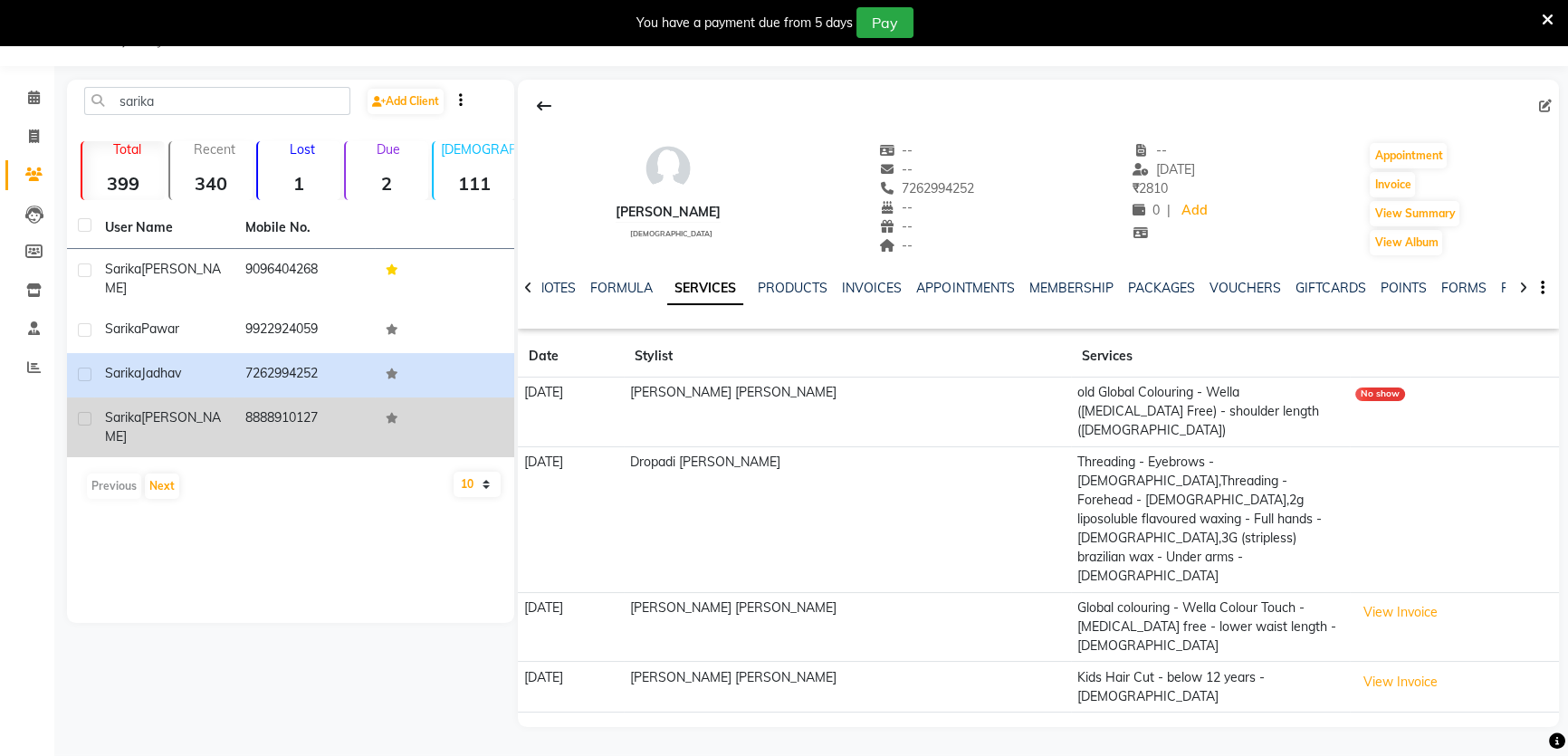 click on "8888910127" 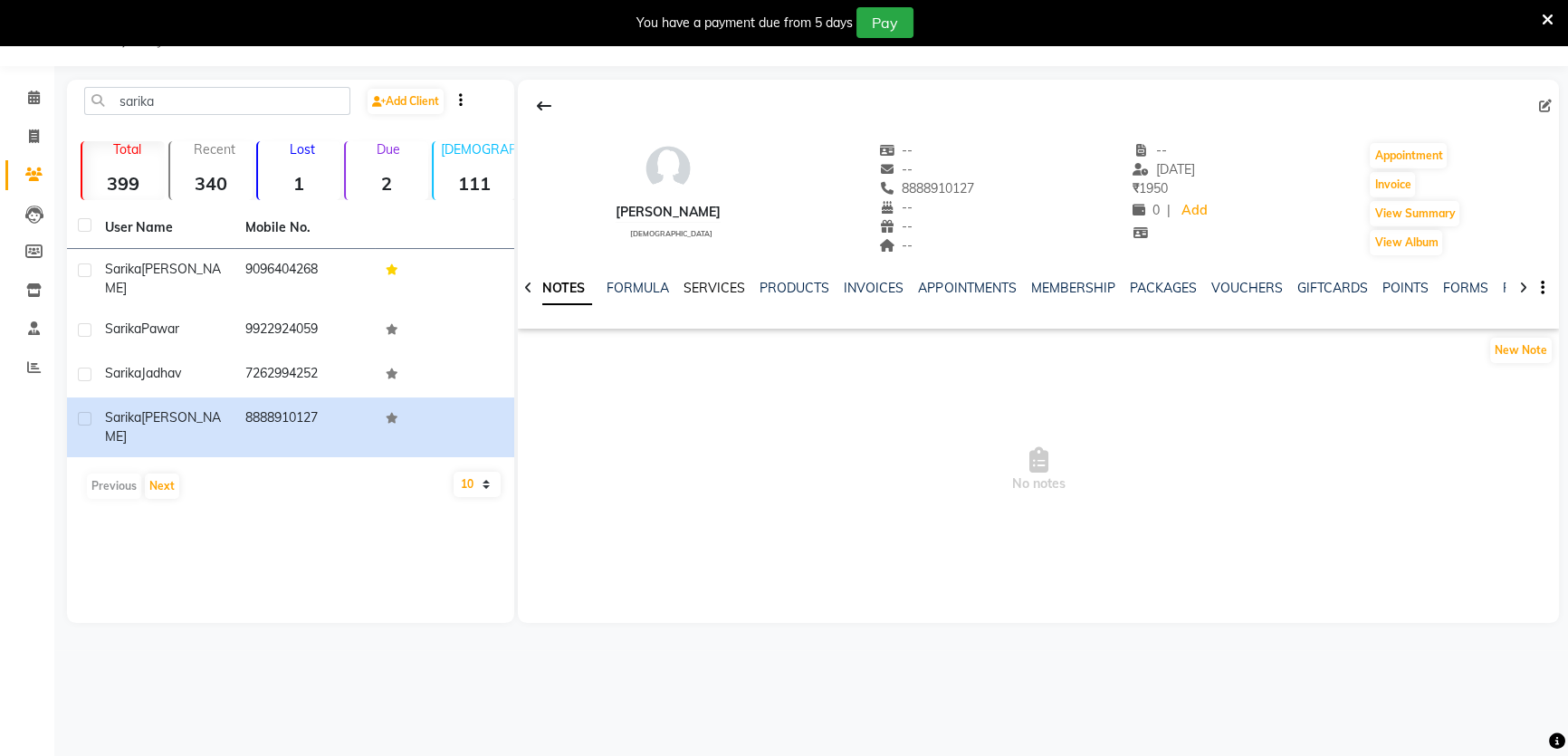 click on "SERVICES" 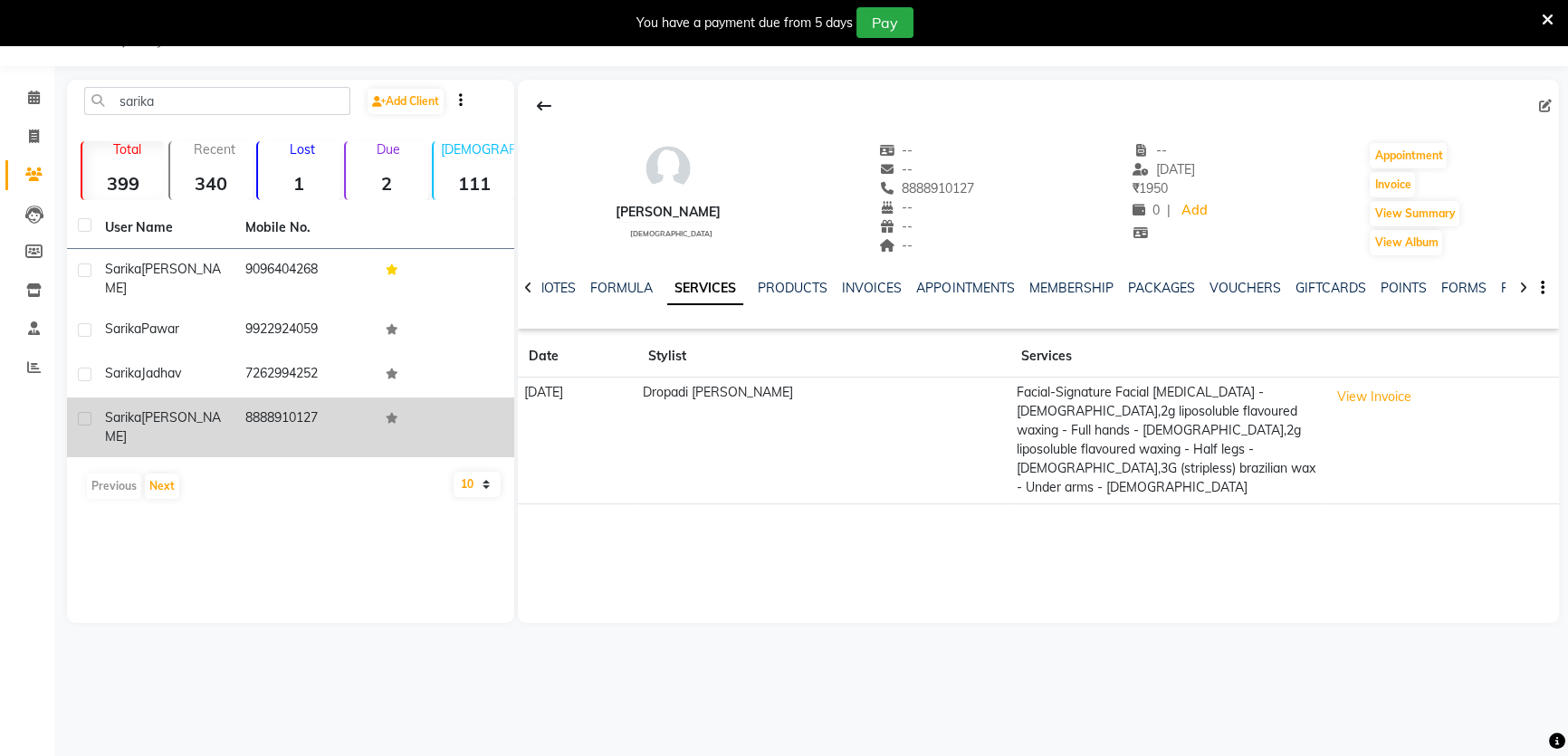 click on "Sarika  Padalkar" 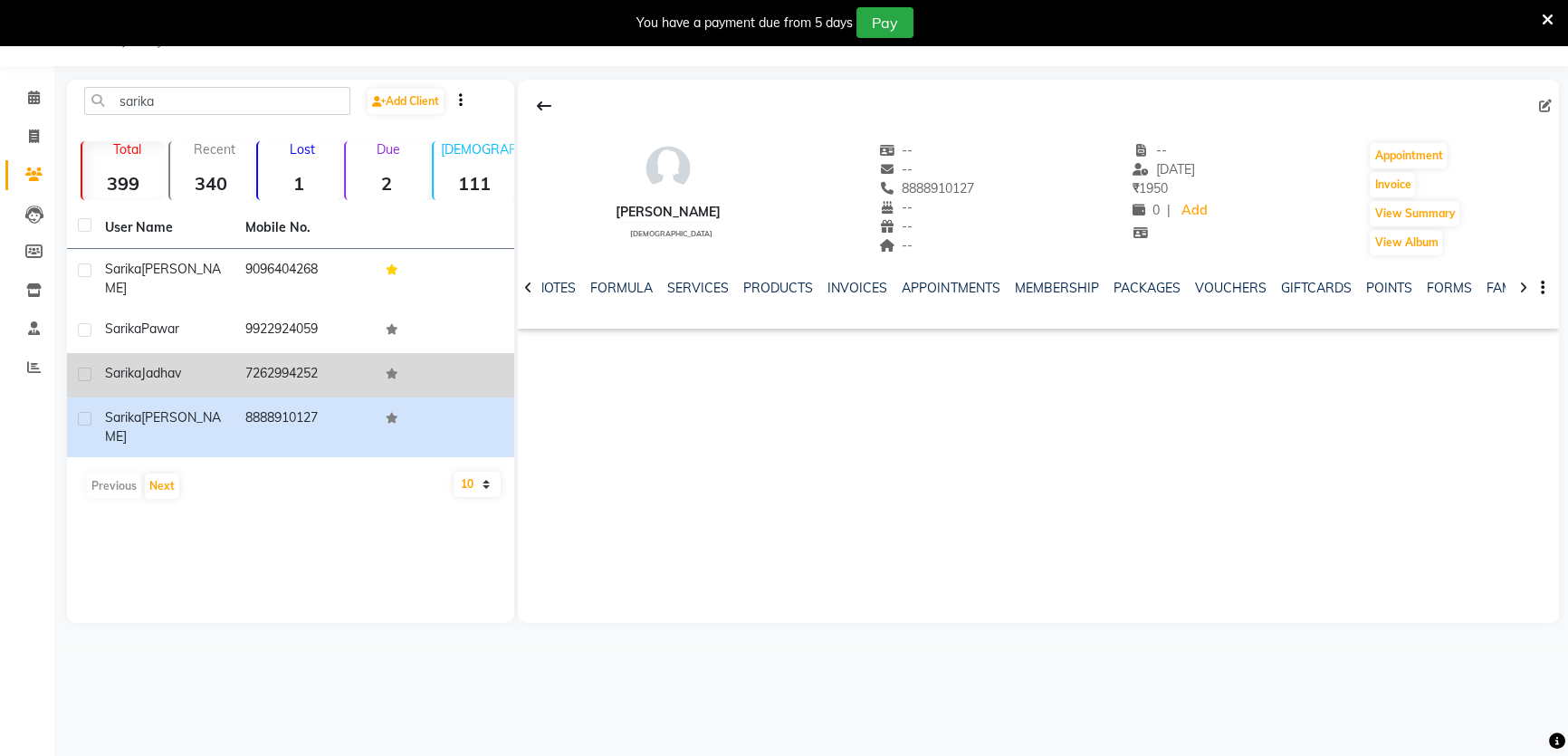 click on "7262994252" 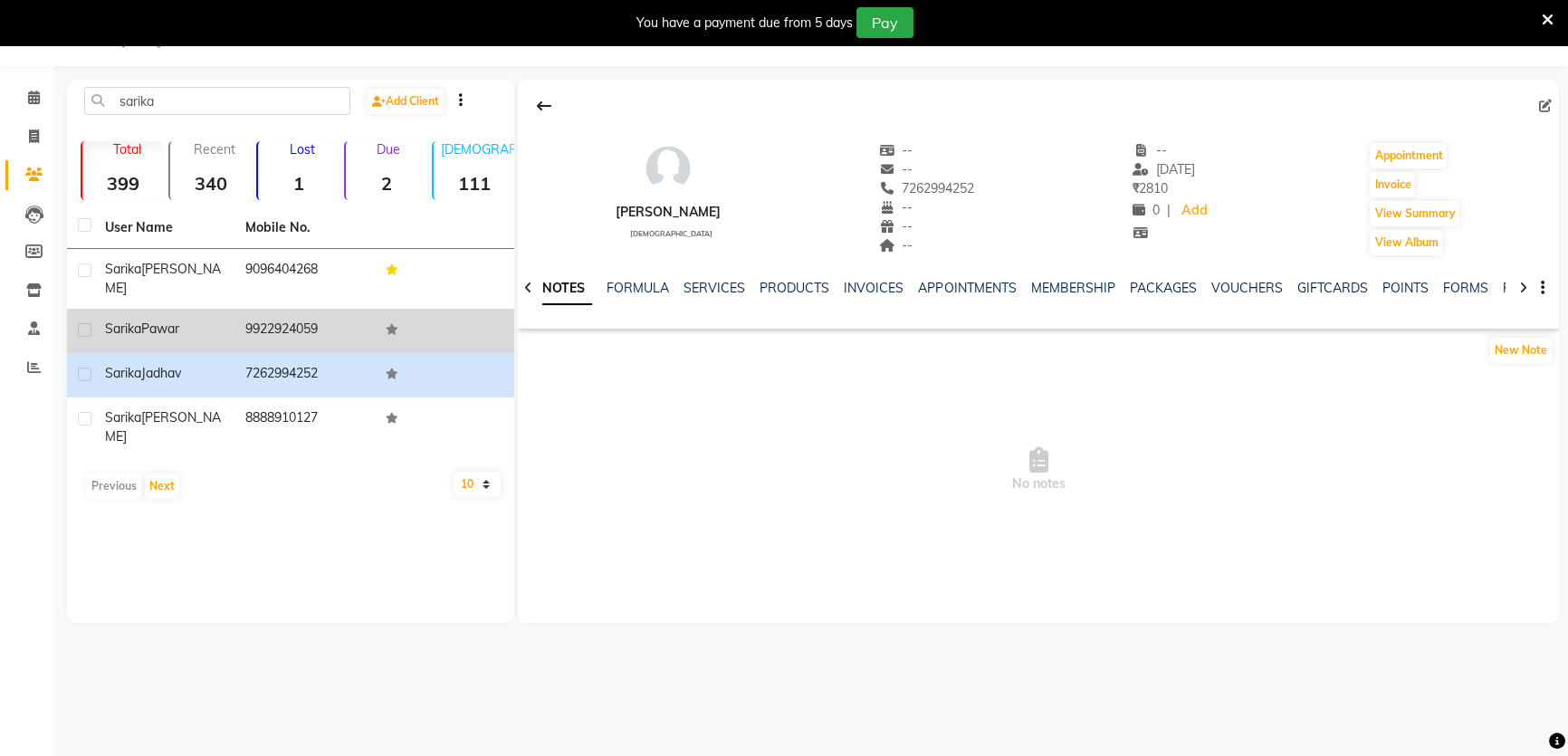 click on "9922924059" 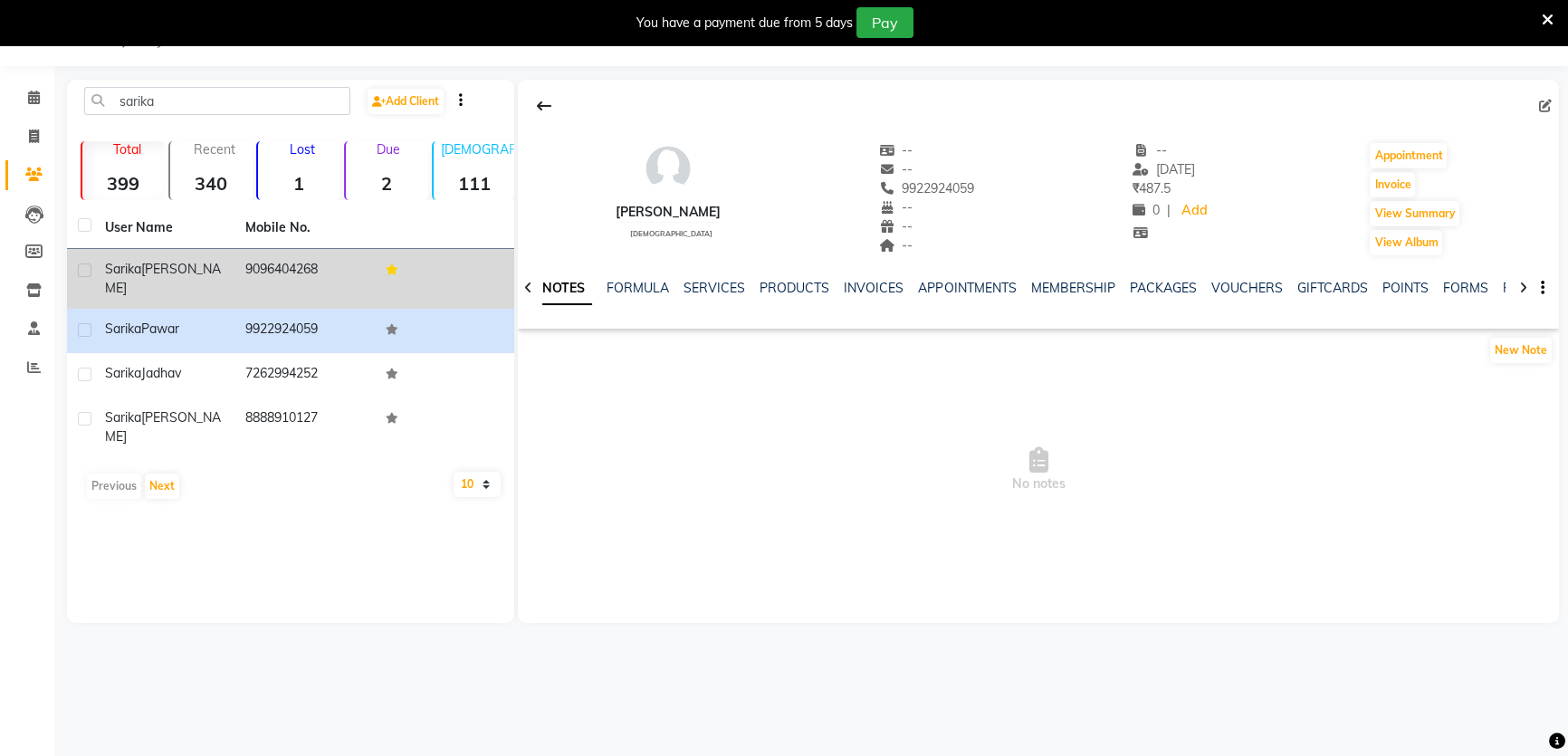 click on "9096404268" 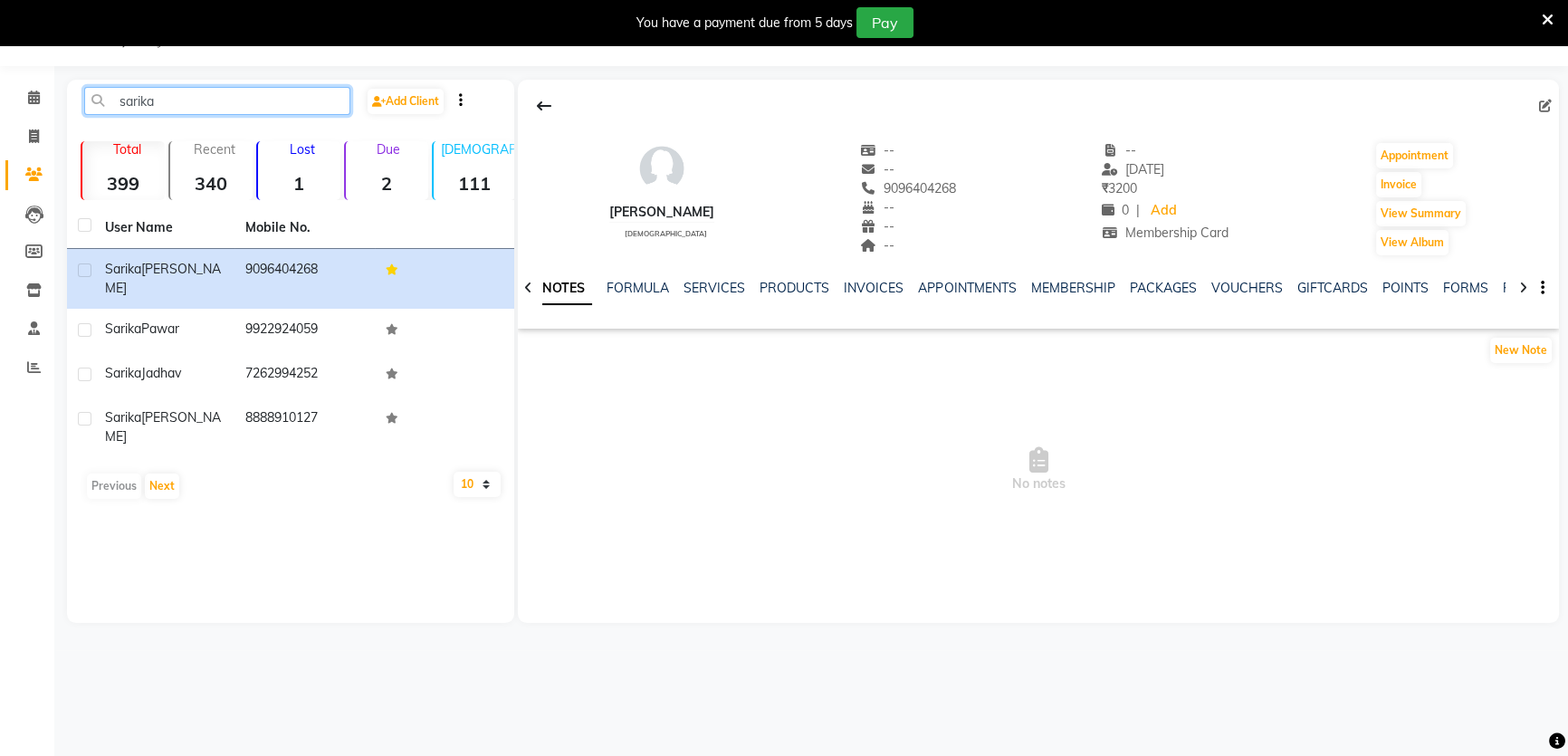 drag, startPoint x: 311, startPoint y: 100, endPoint x: 0, endPoint y: 97, distance: 311.0145 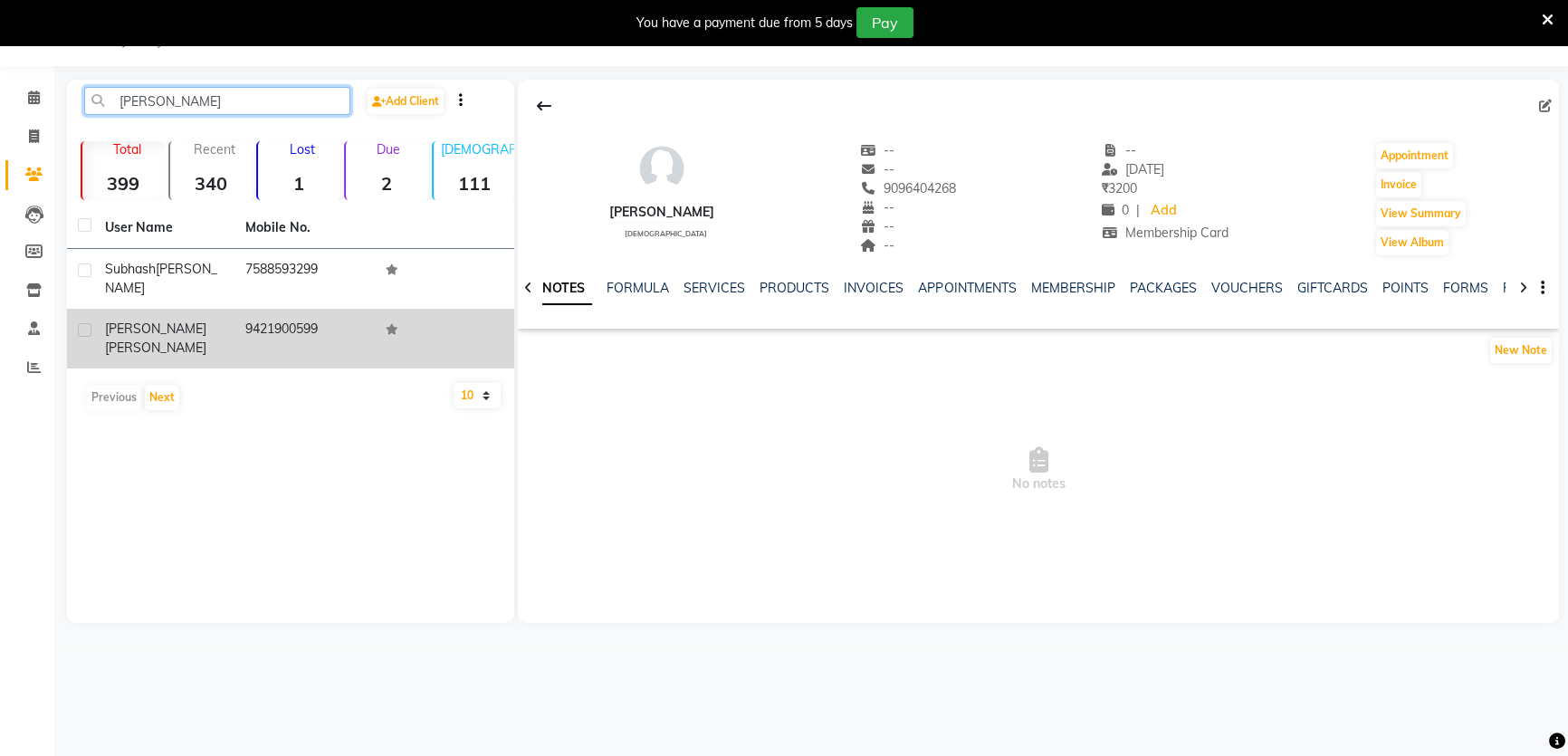 type on "wagh" 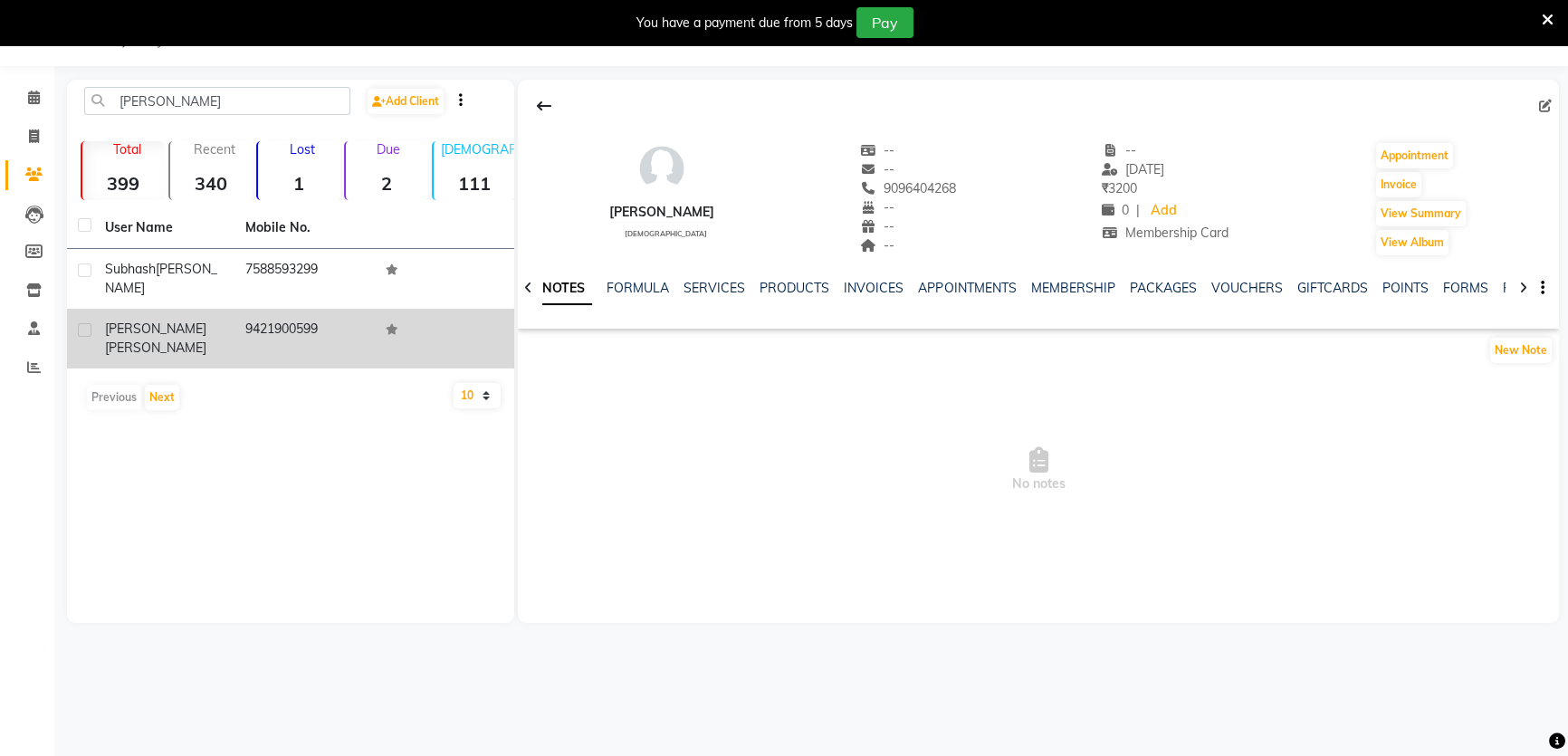 click on "9421900599" 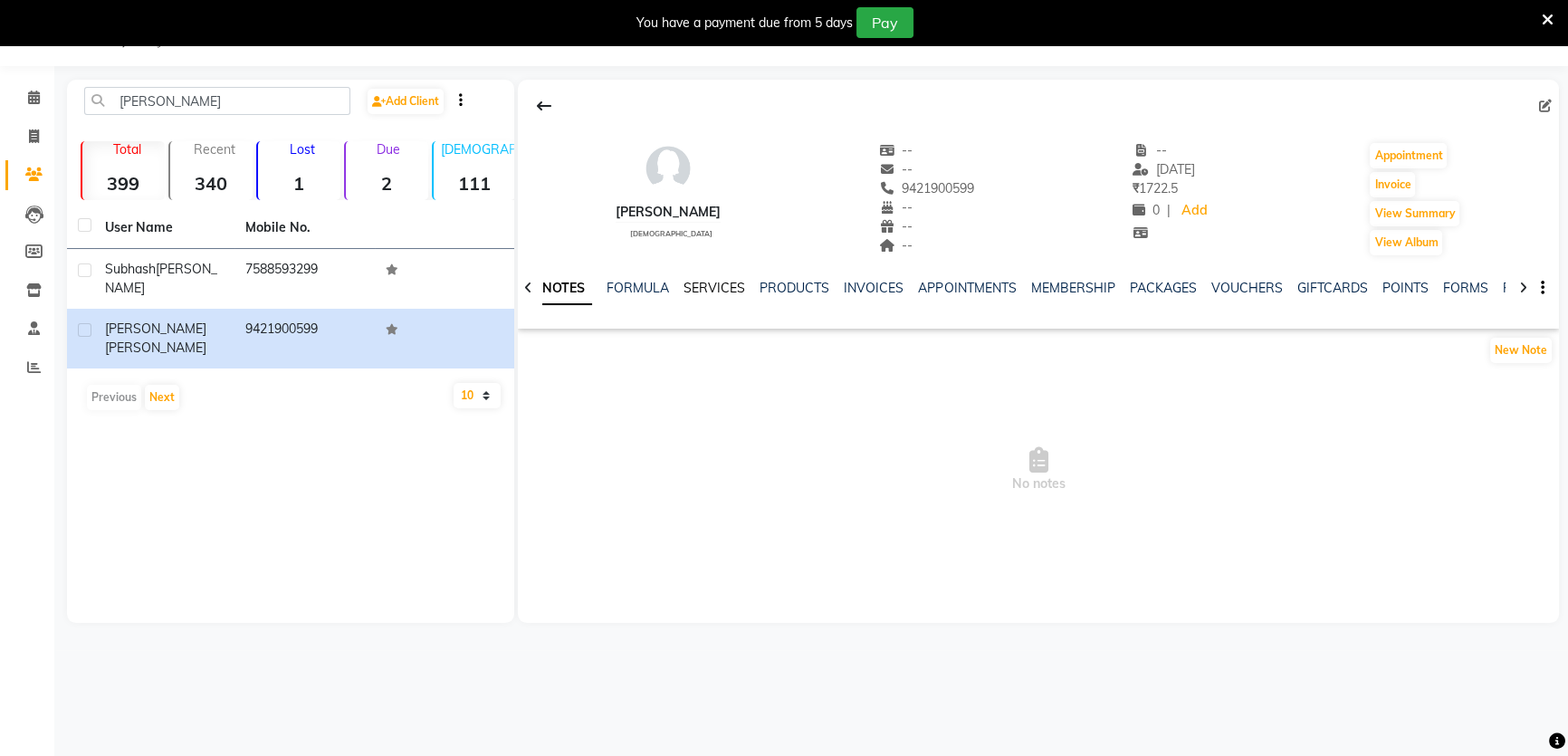 click on "SERVICES" 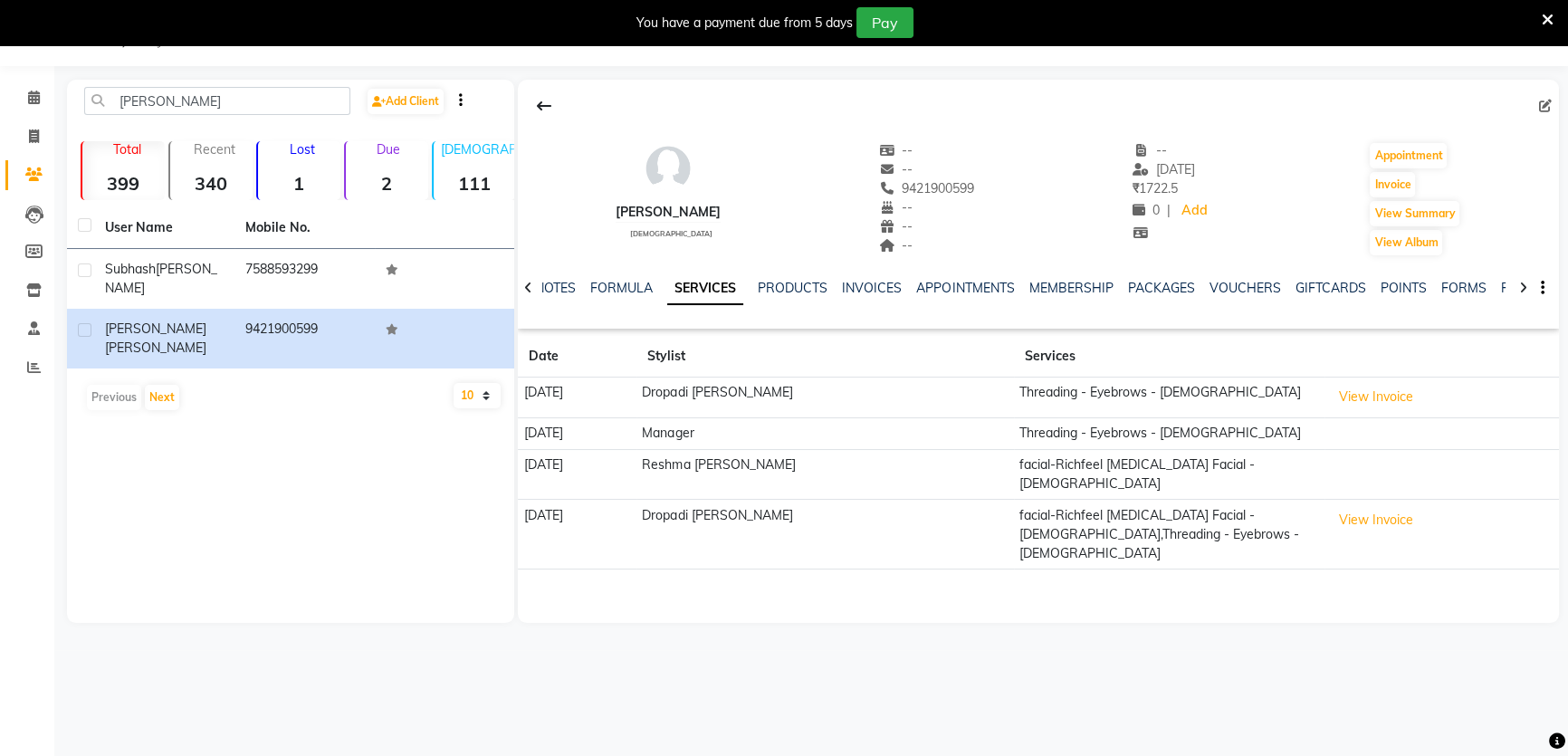 click on "Date" 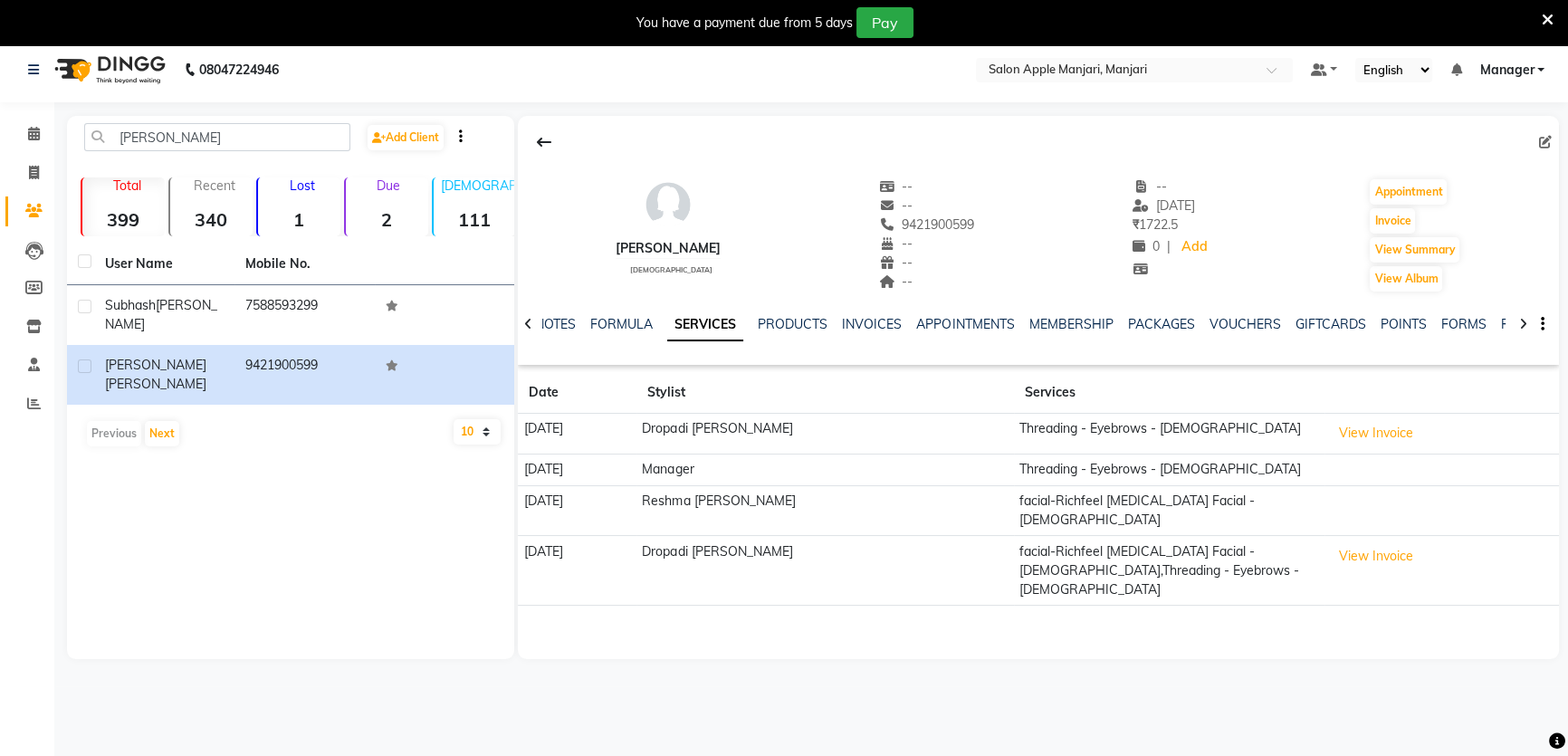 scroll, scrollTop: 0, scrollLeft: 0, axis: both 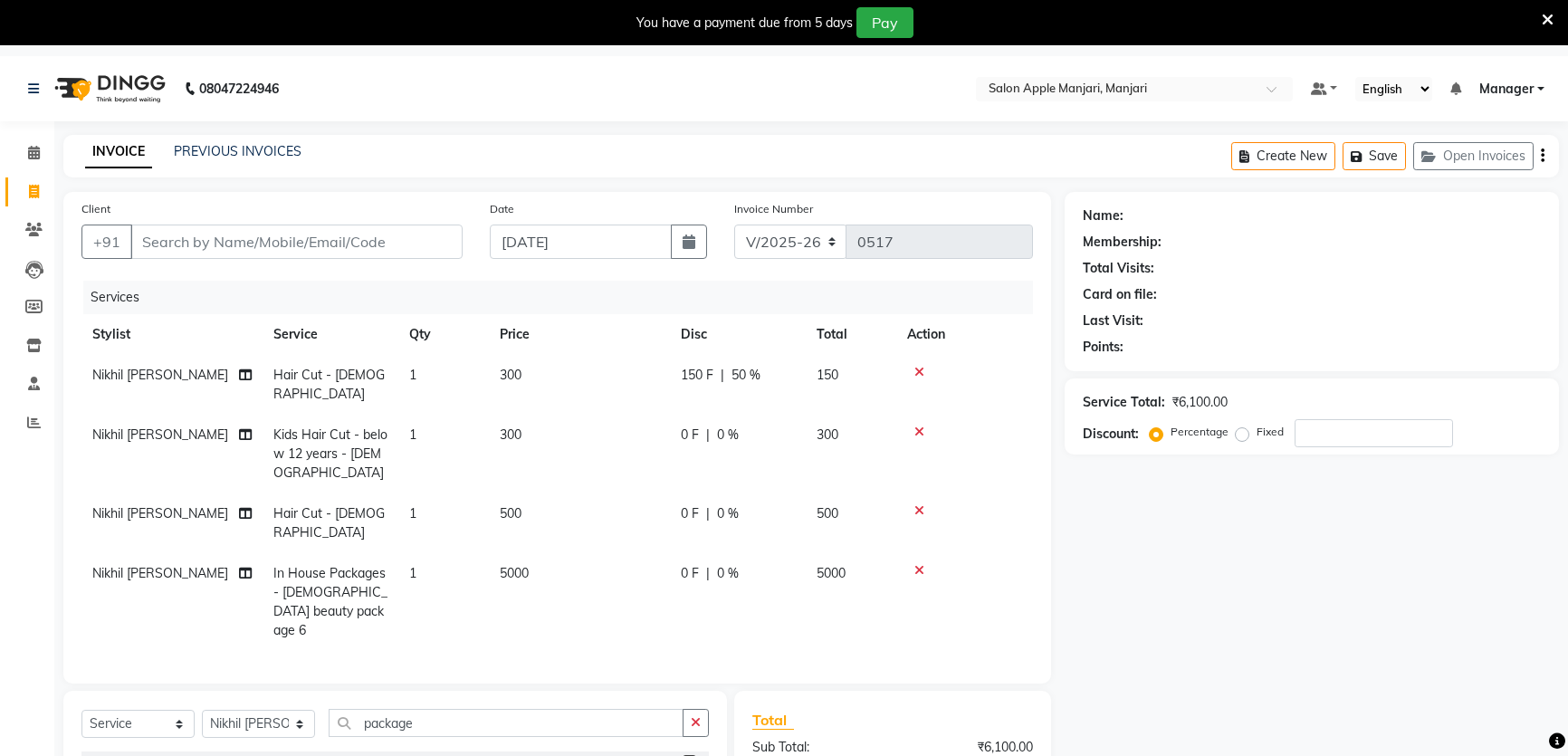 select on "8088" 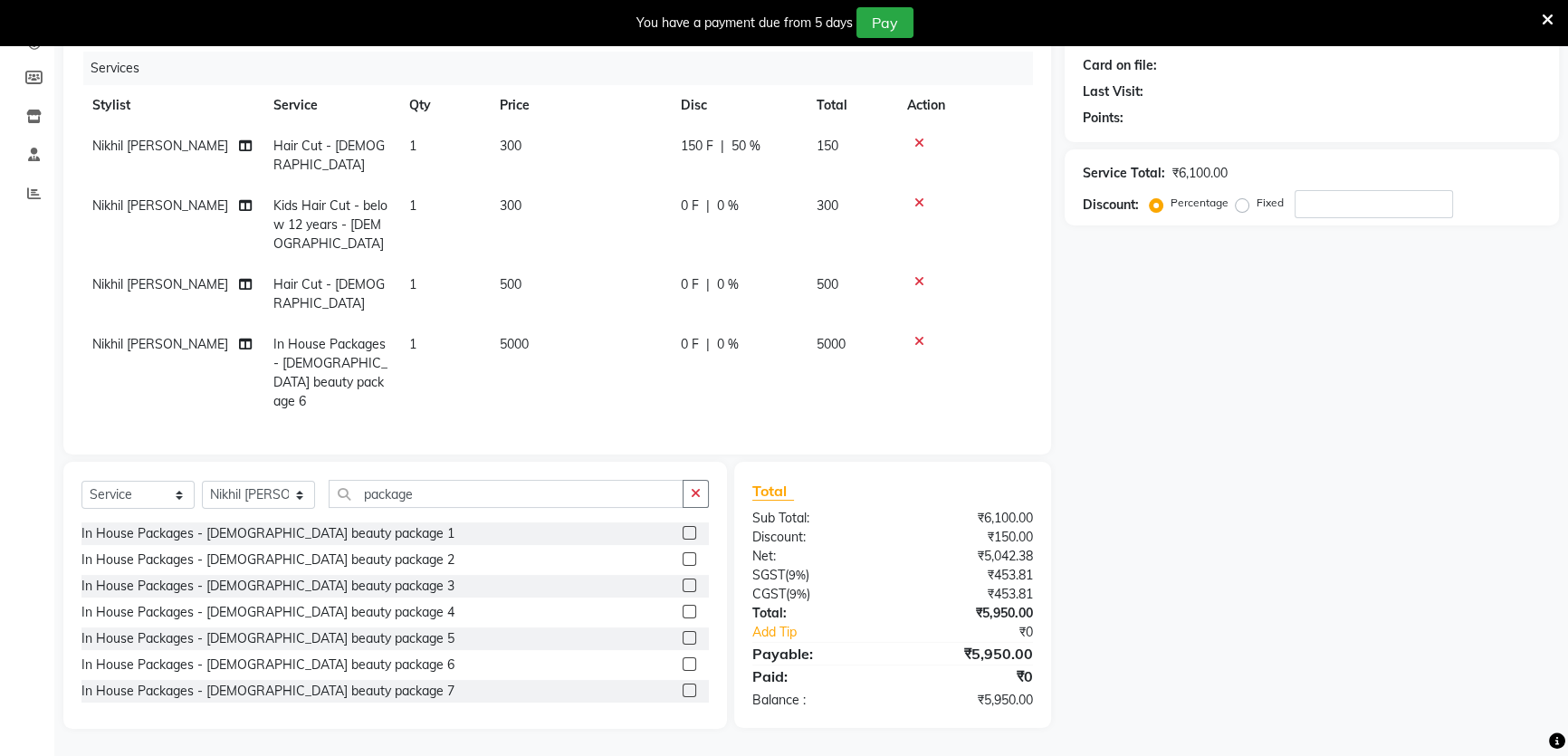scroll, scrollTop: 0, scrollLeft: 0, axis: both 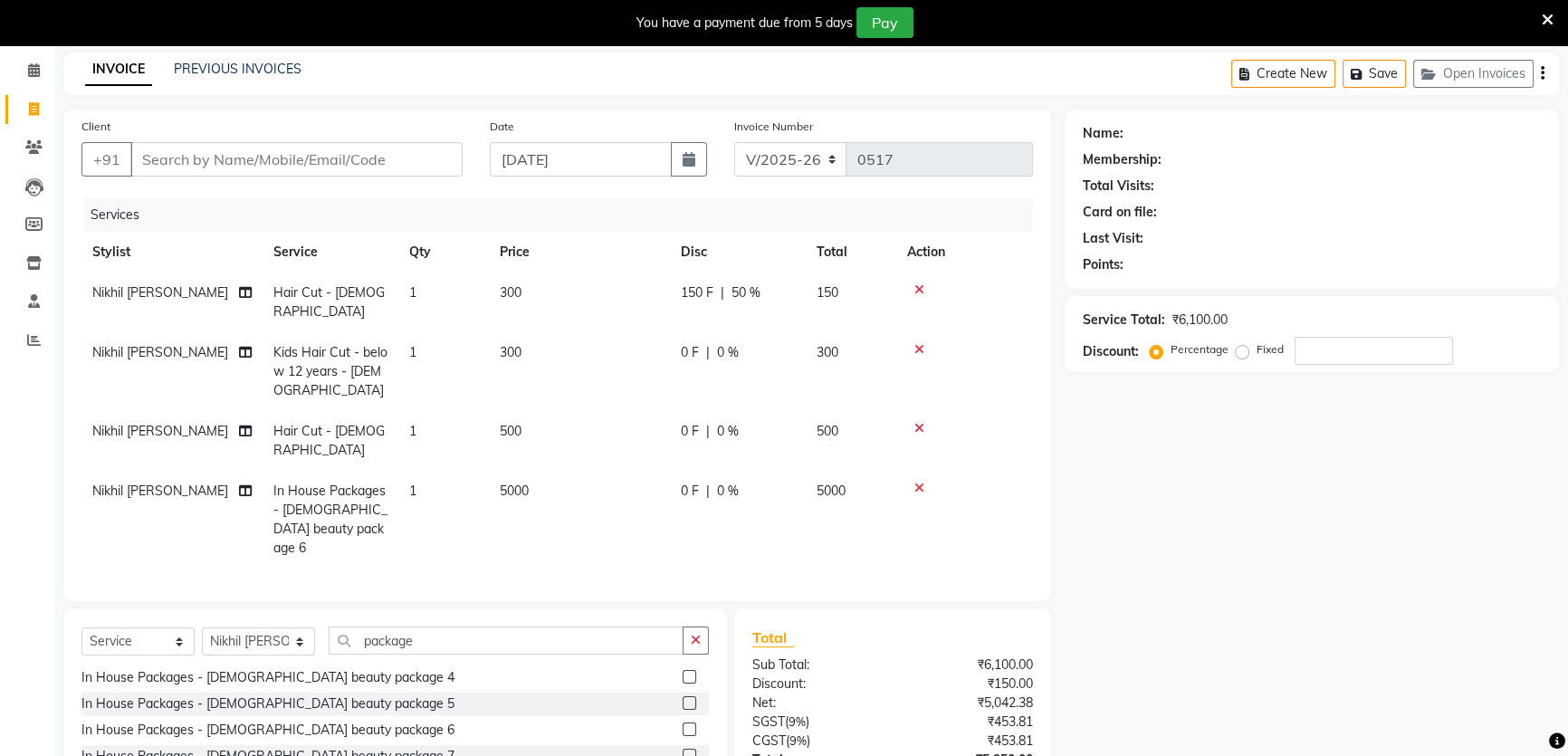 click 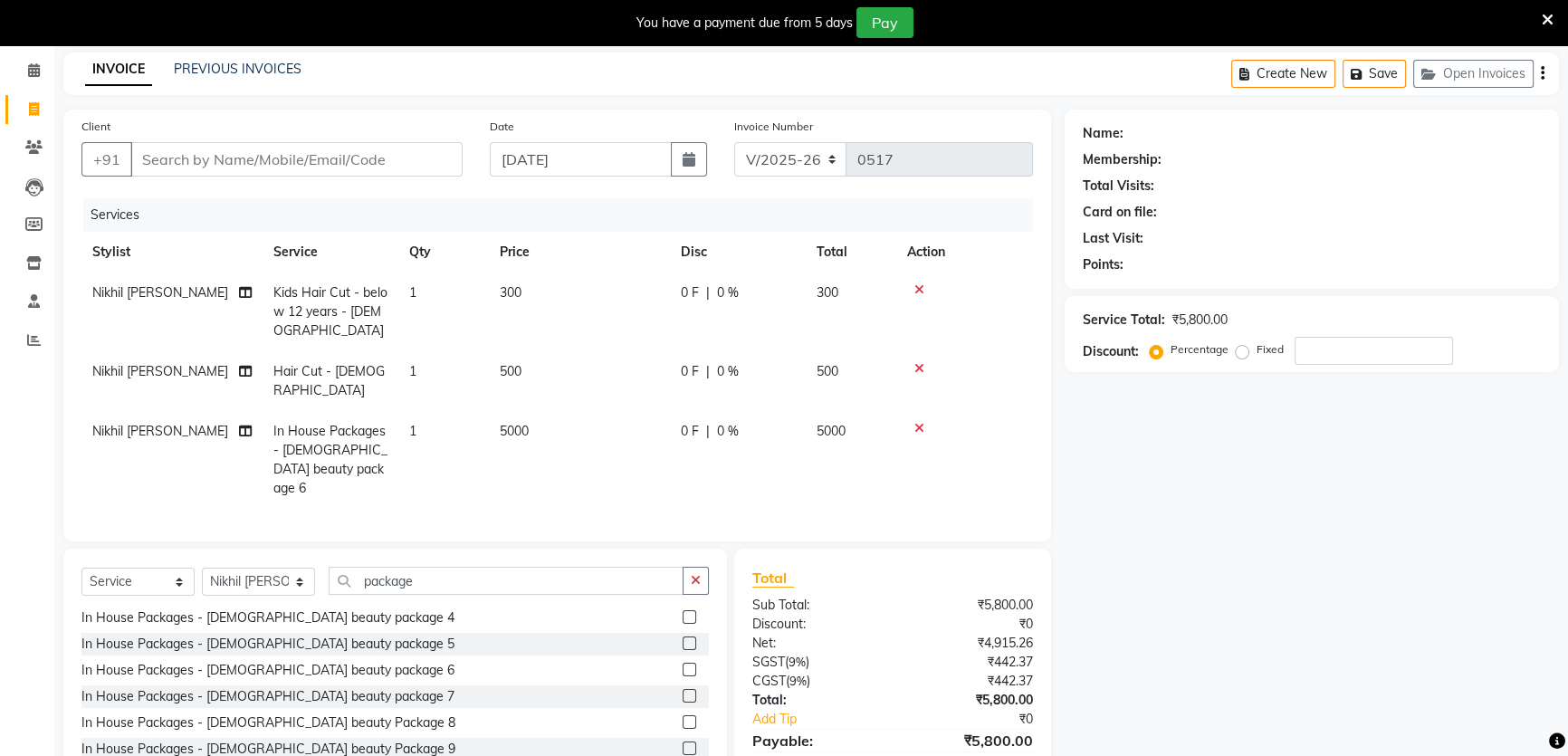 click 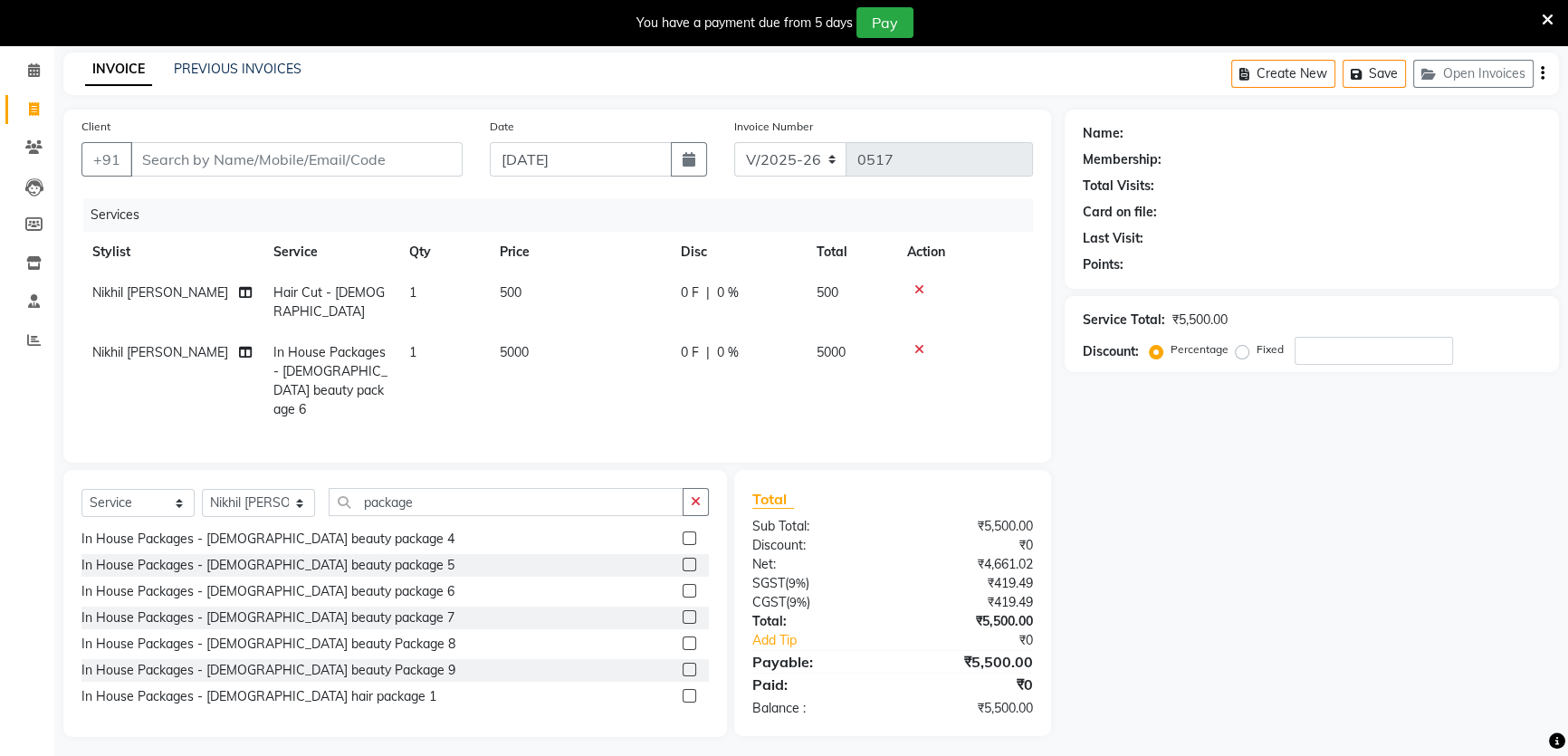 click 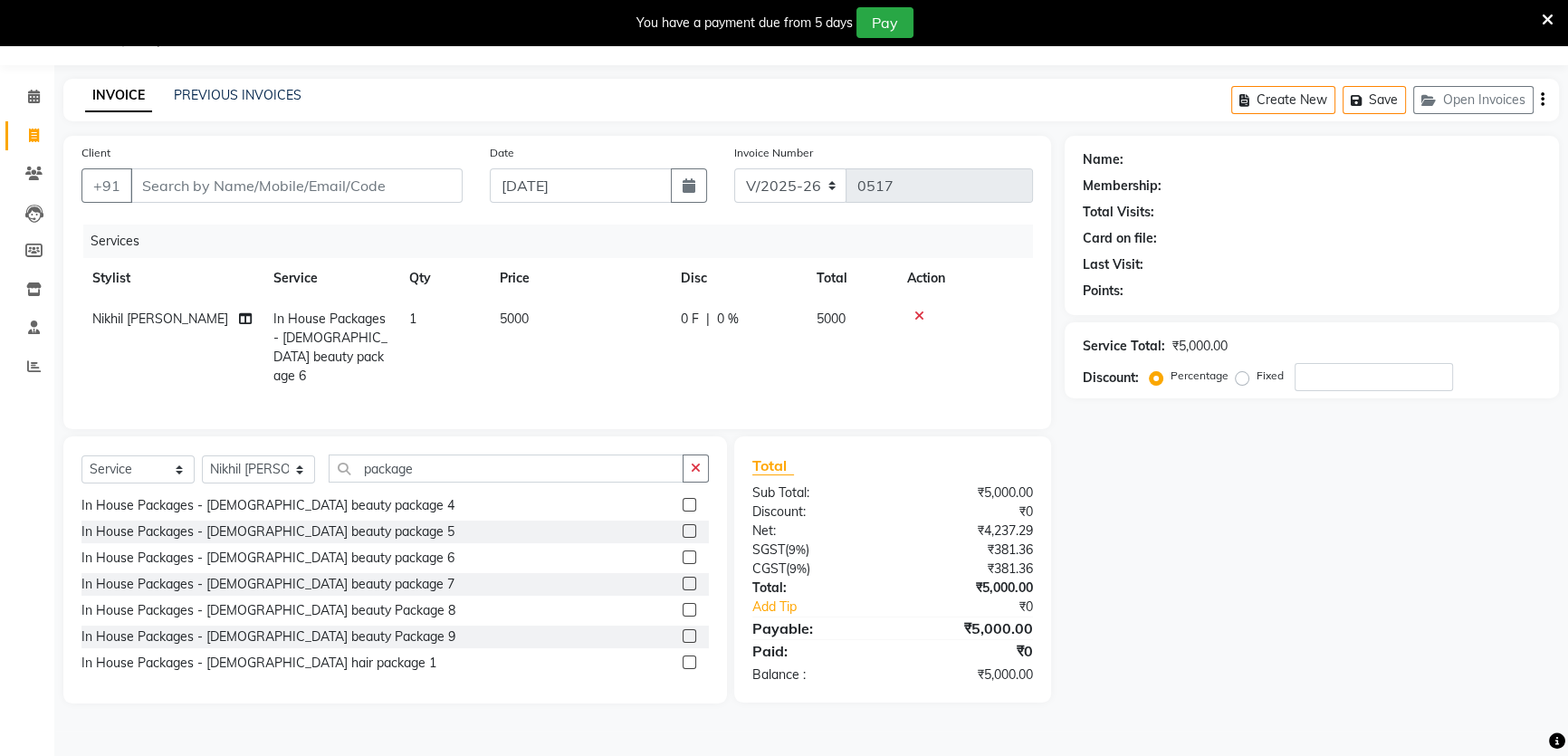 click 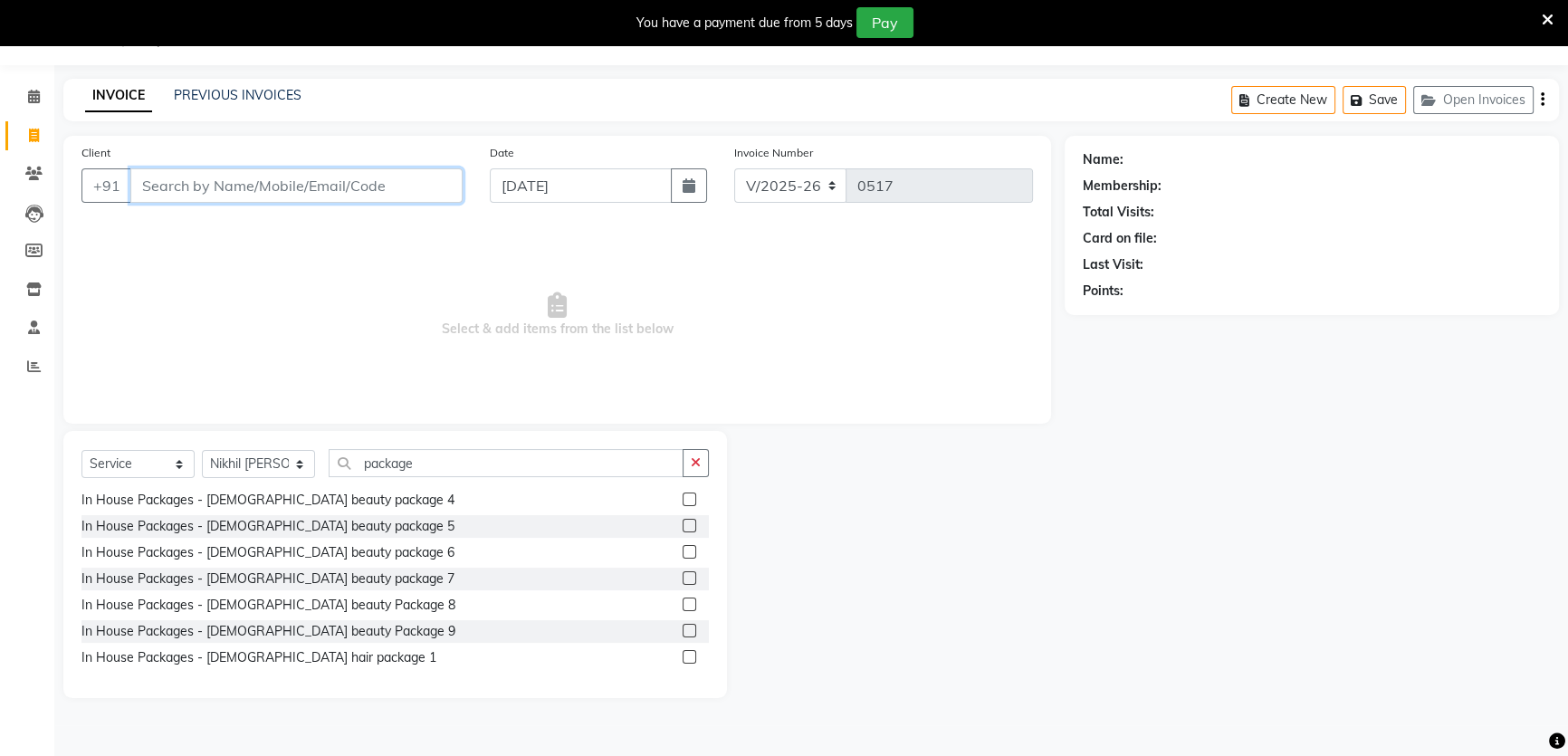 click on "Client" at bounding box center (296, 186) 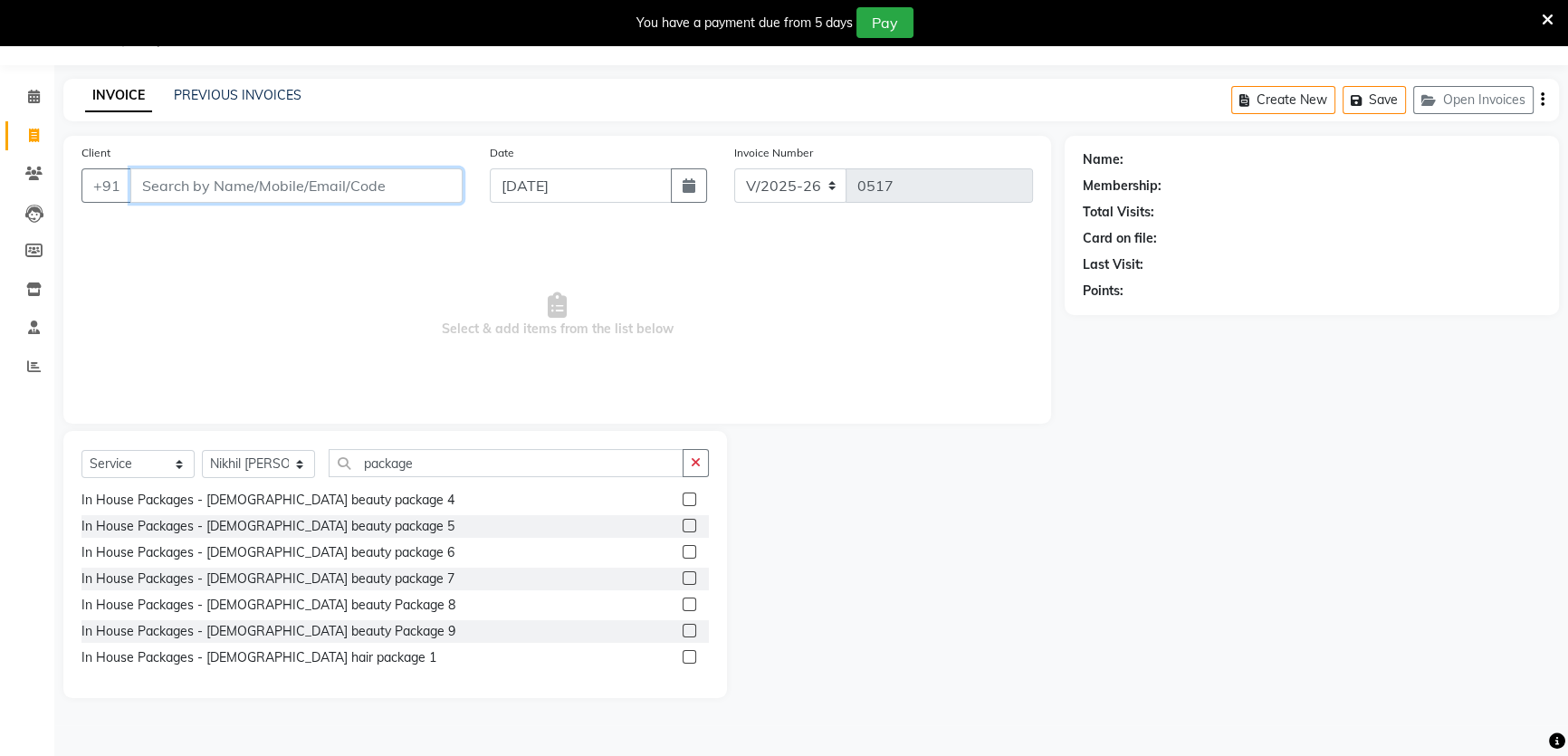 scroll, scrollTop: 0, scrollLeft: 0, axis: both 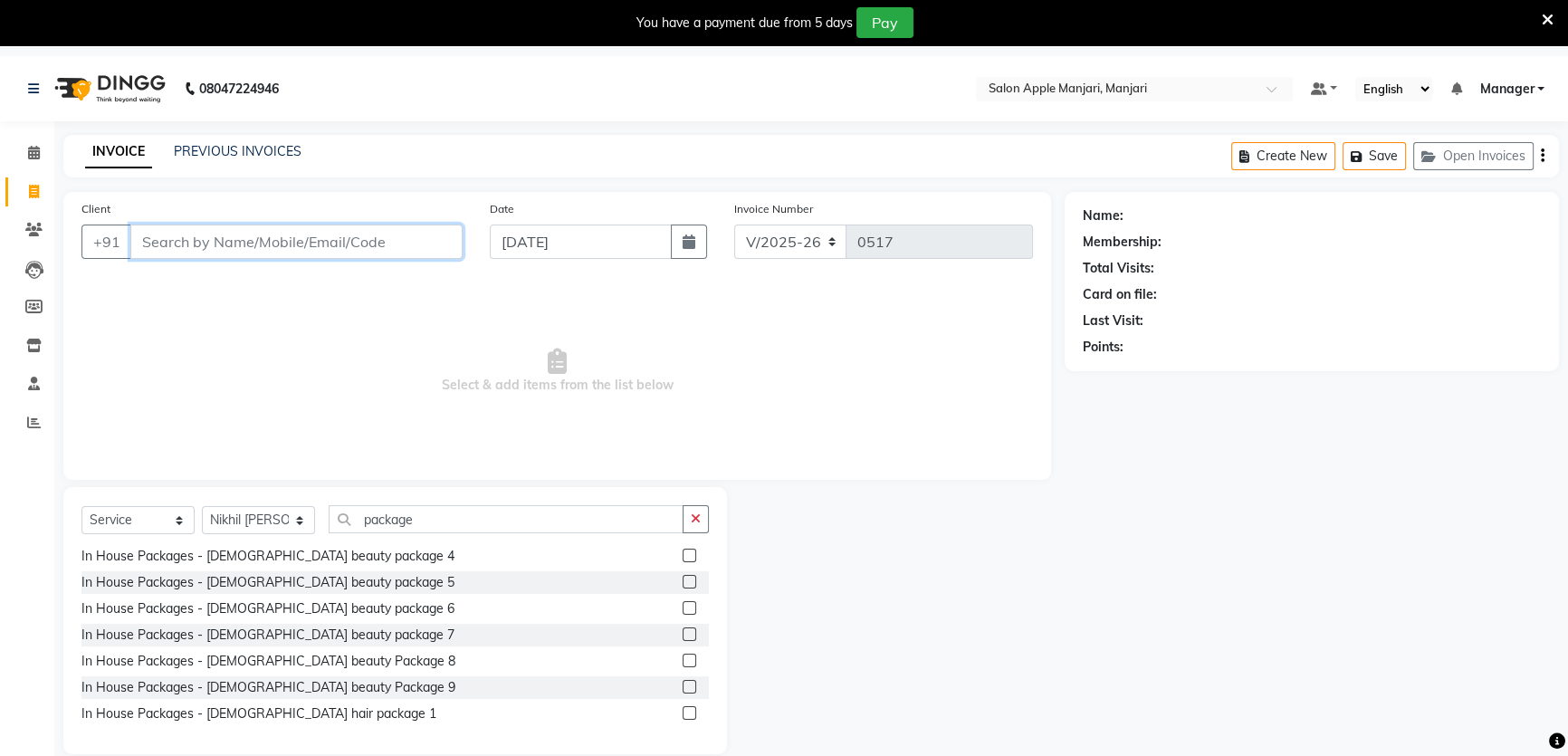click on "Client" at bounding box center [296, 242] 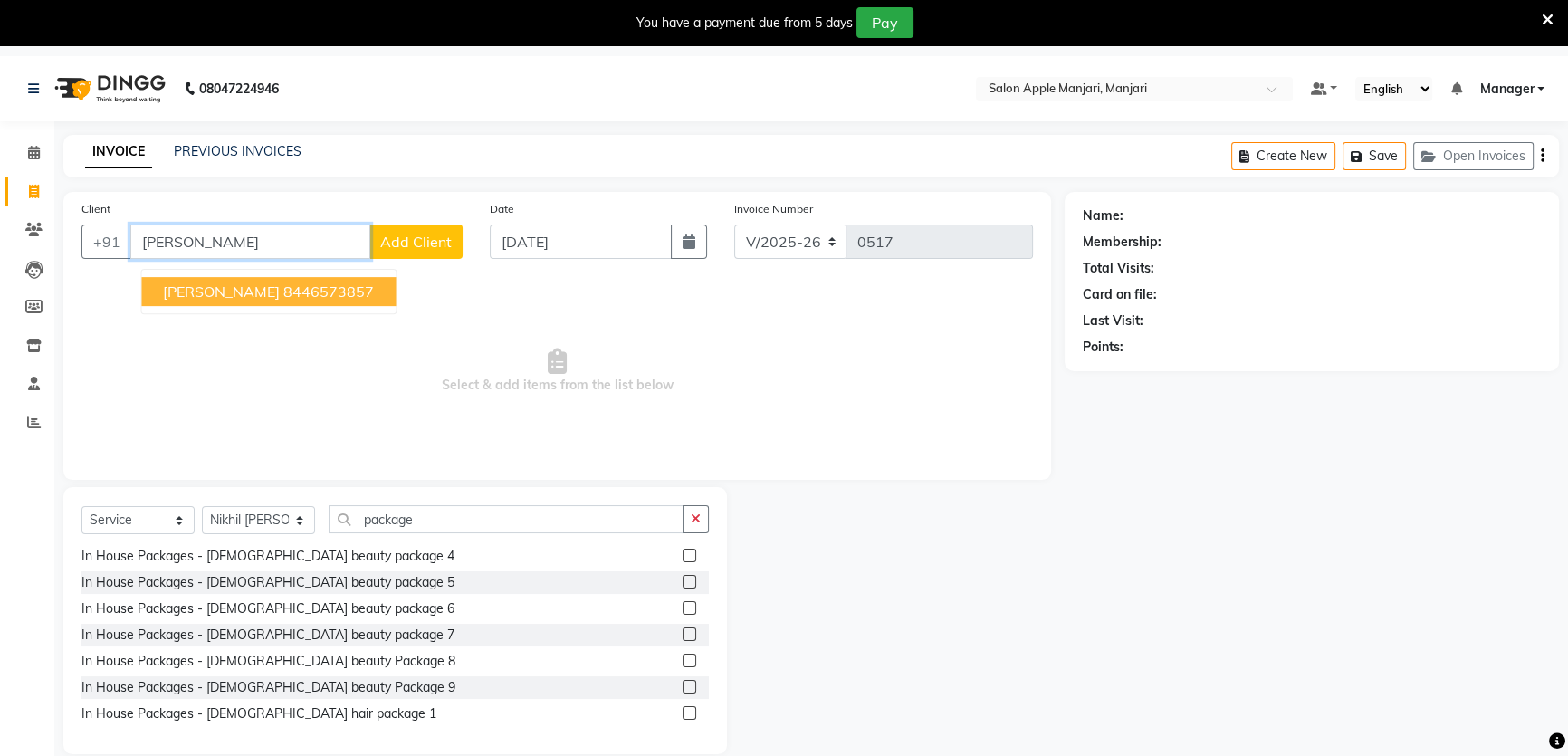 click on "8446573857" at bounding box center [329, 292] 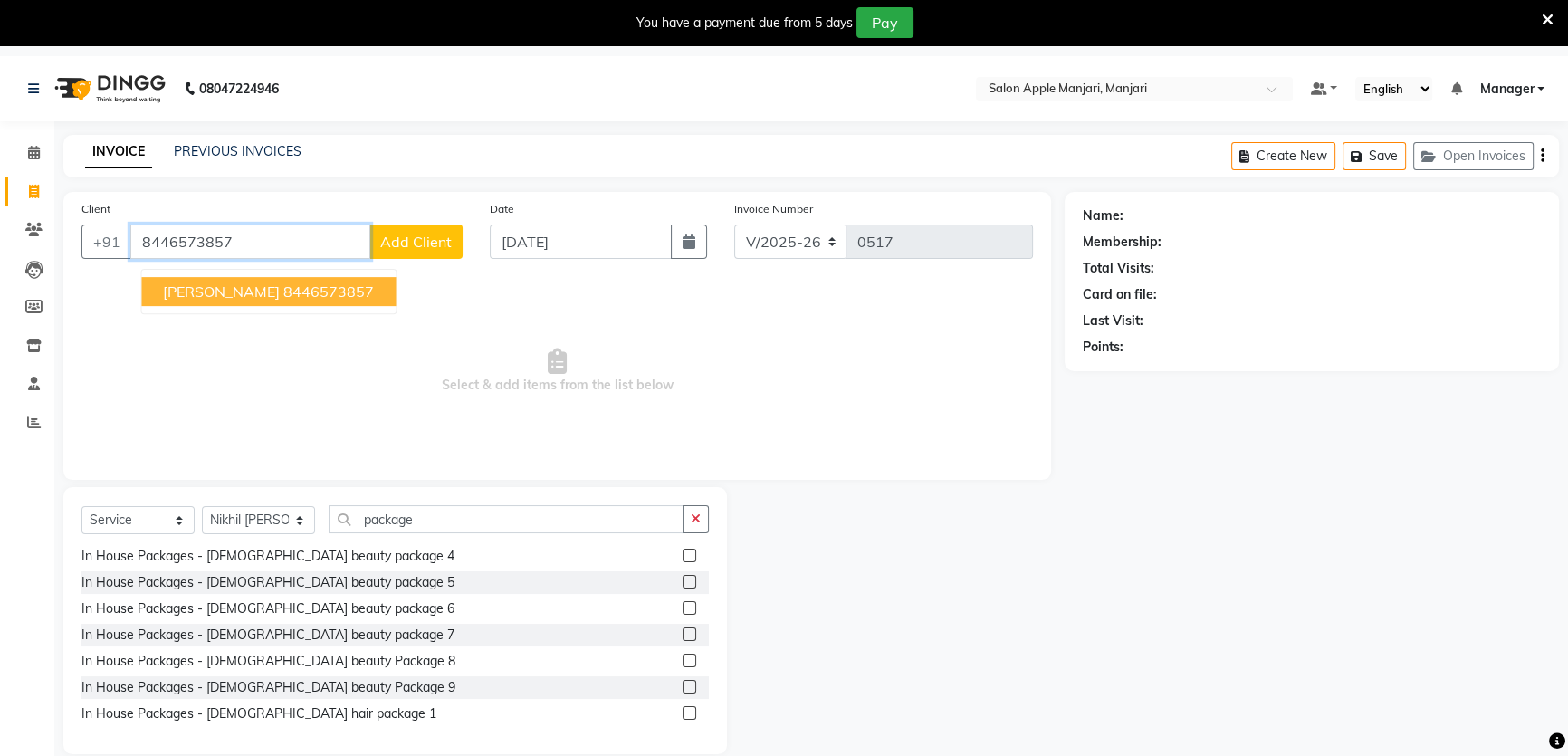 type on "8446573857" 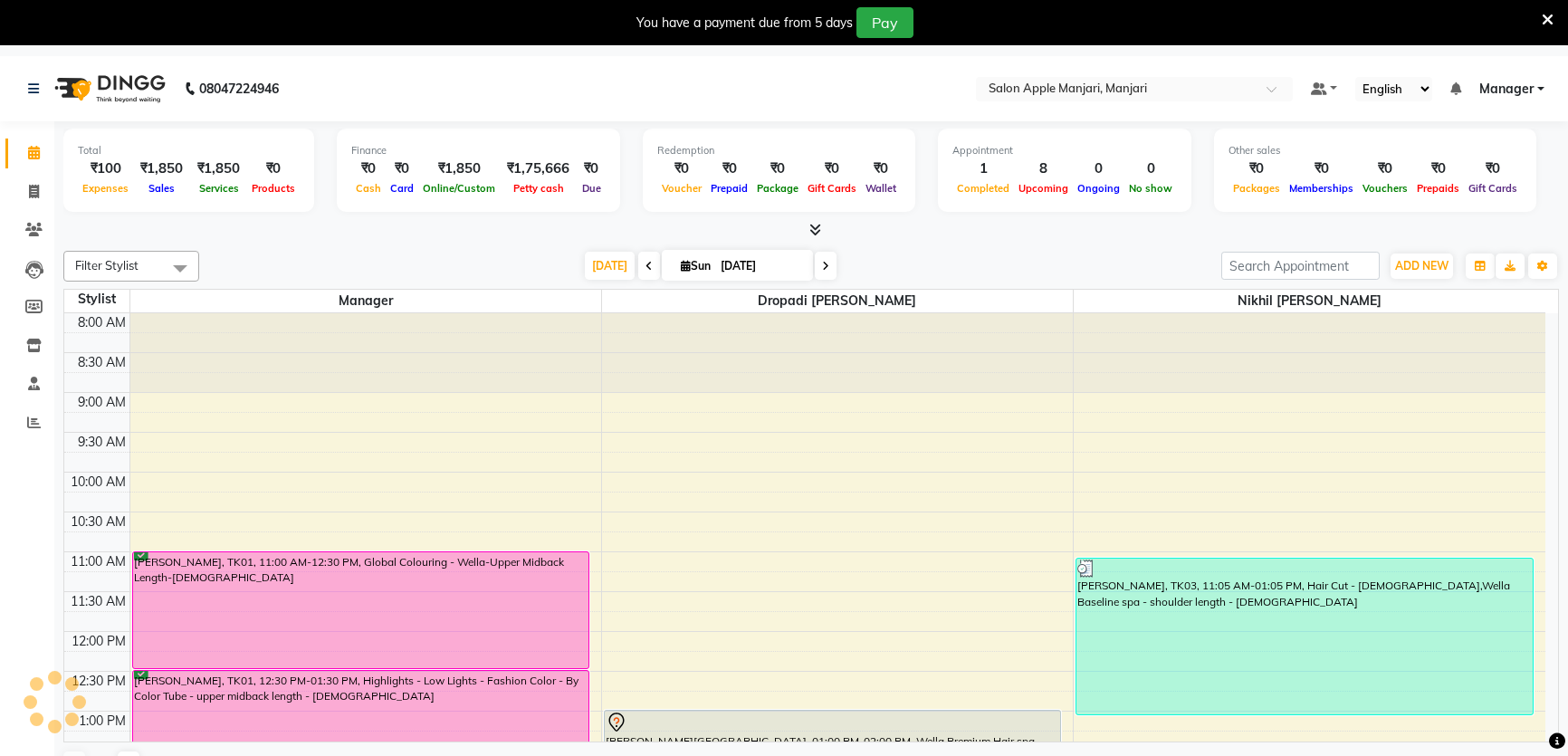 scroll, scrollTop: 0, scrollLeft: 0, axis: both 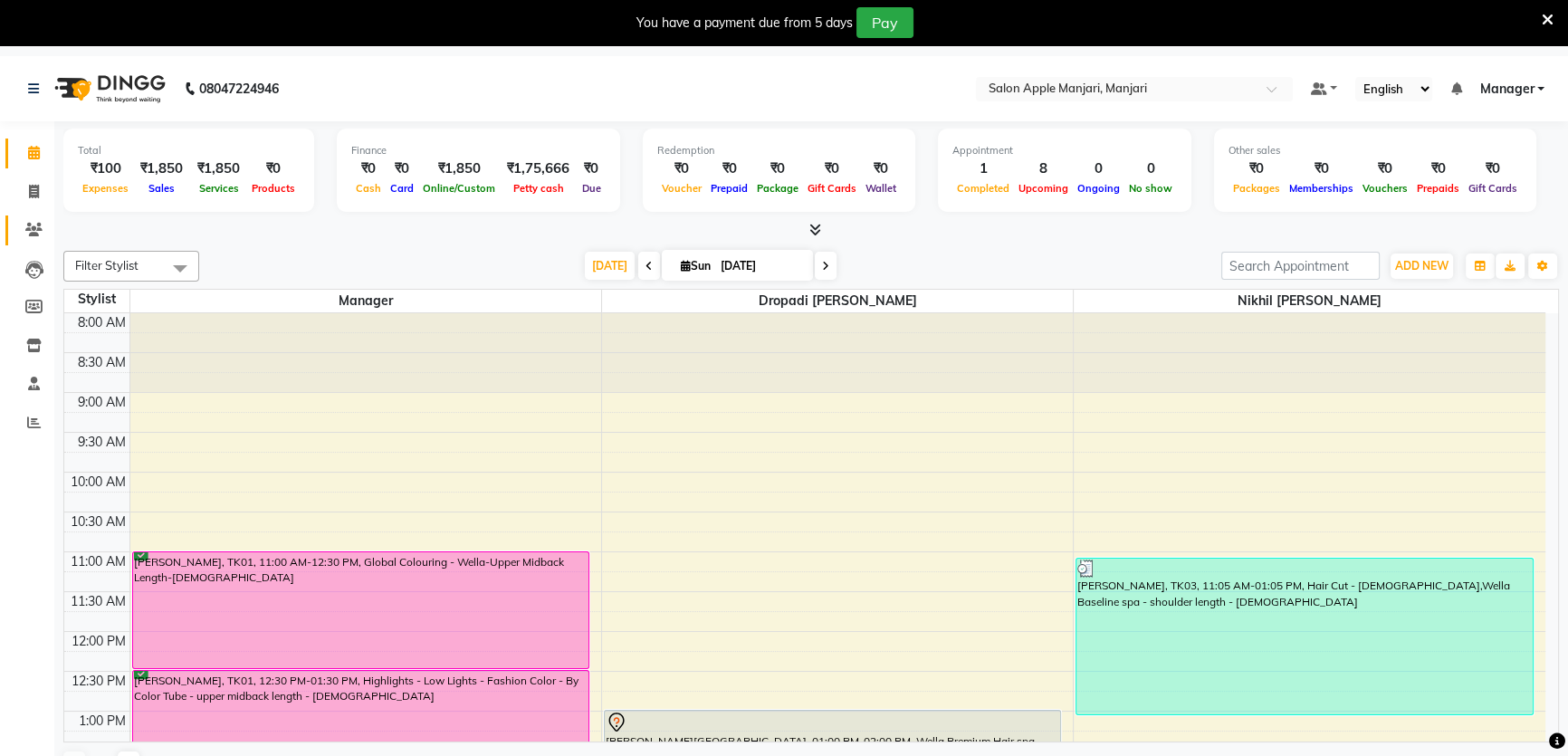 click on "Clients" 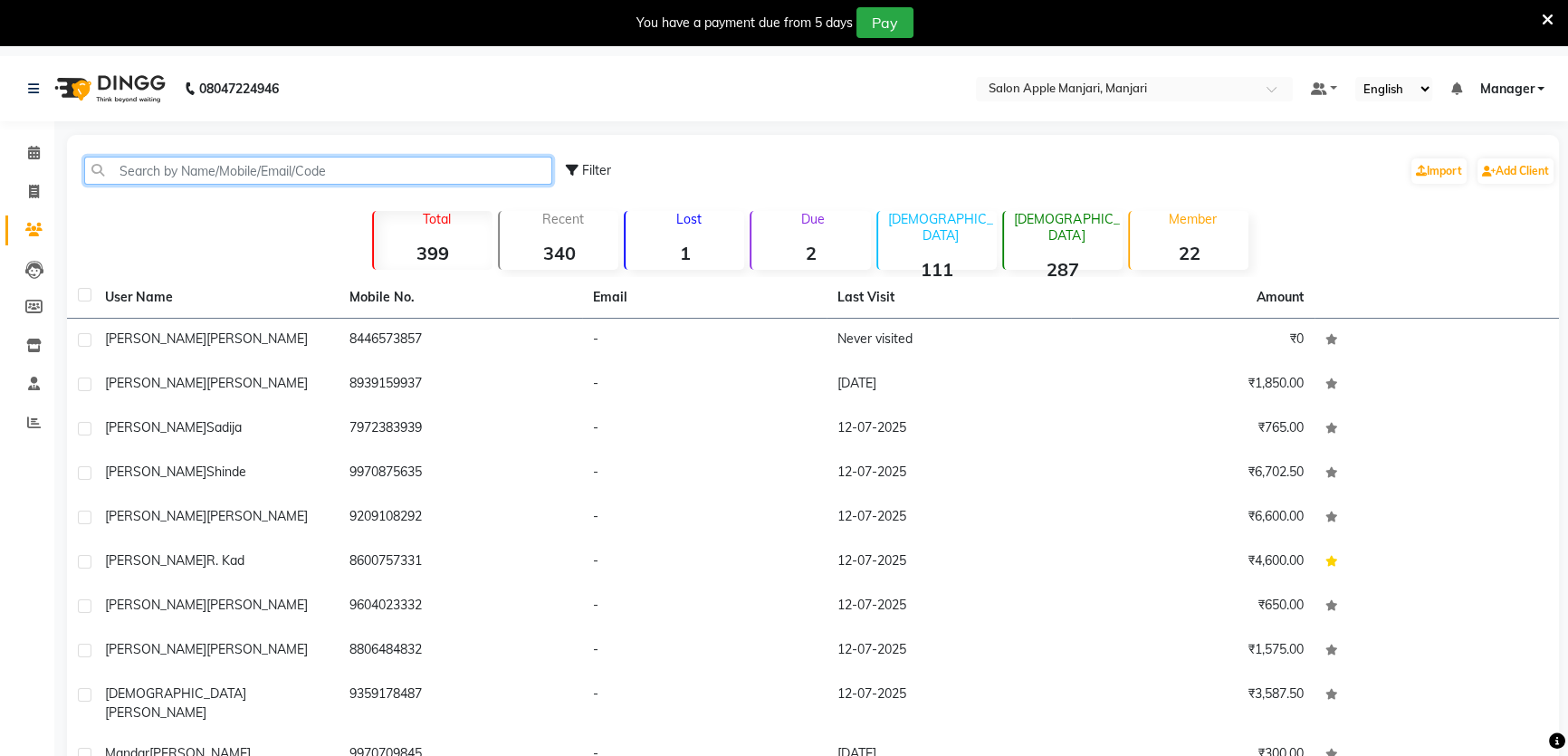 click 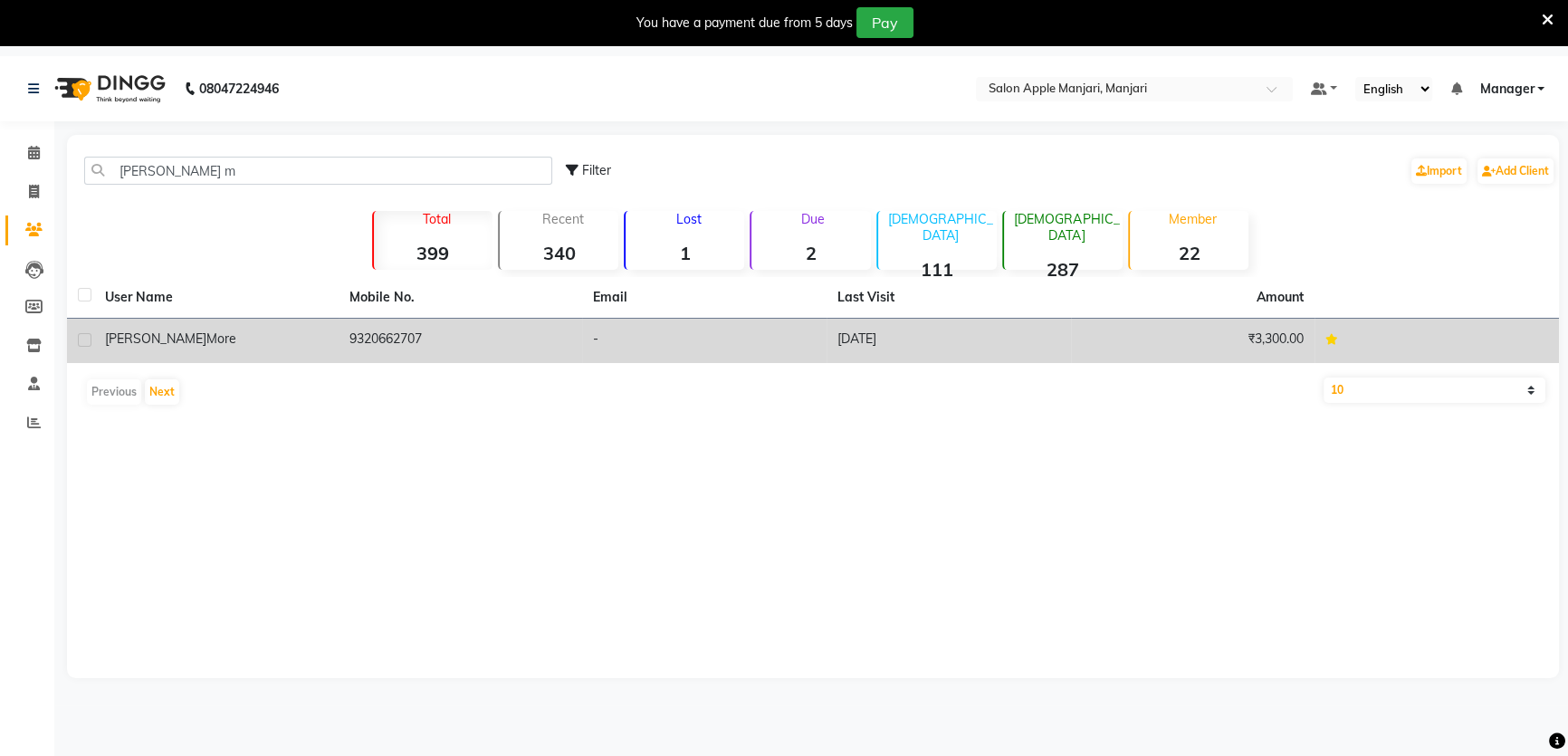 click on "9320662707" 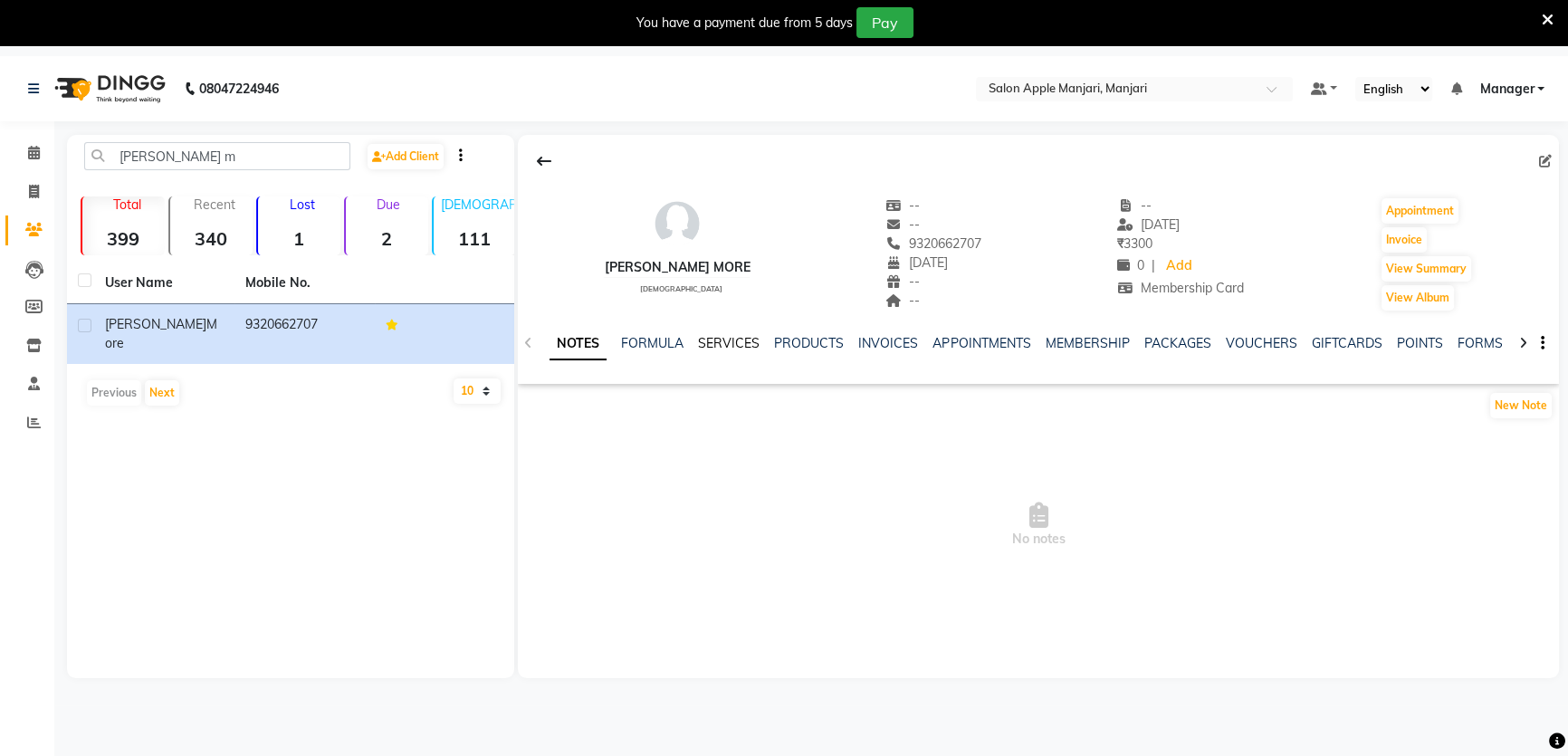 click on "SERVICES" 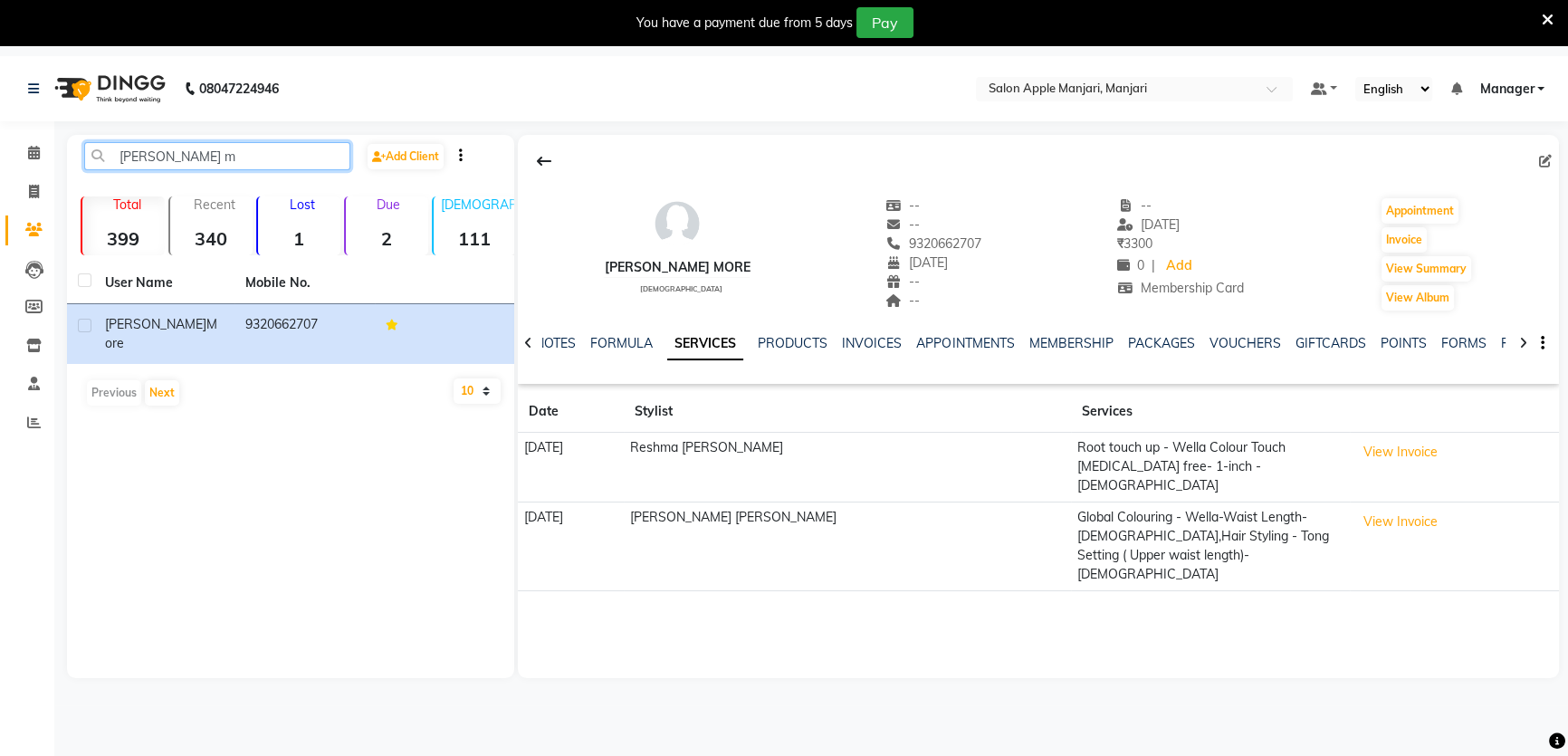 drag, startPoint x: 208, startPoint y: 154, endPoint x: 9, endPoint y: 172, distance: 199.81241 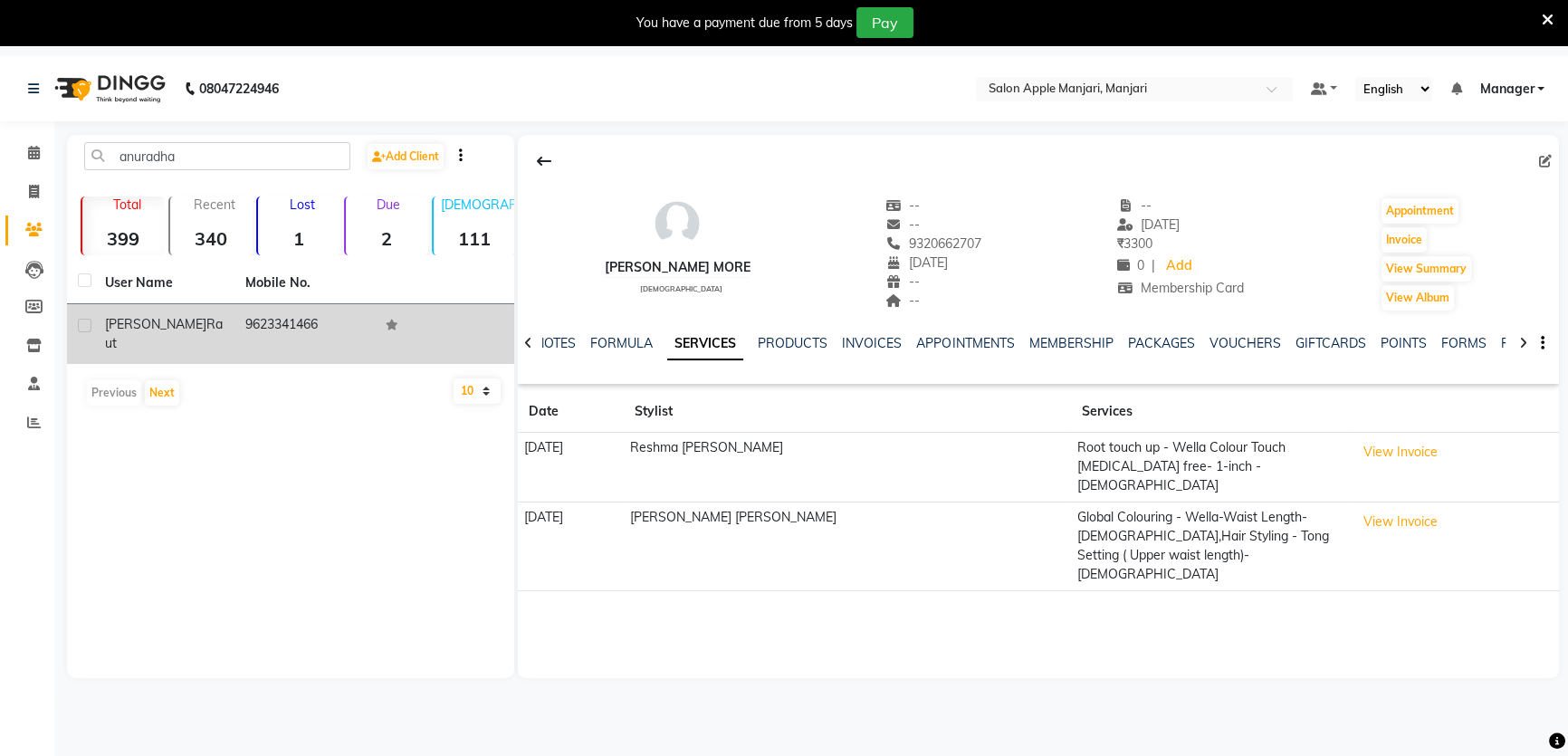 click on "9623341466" 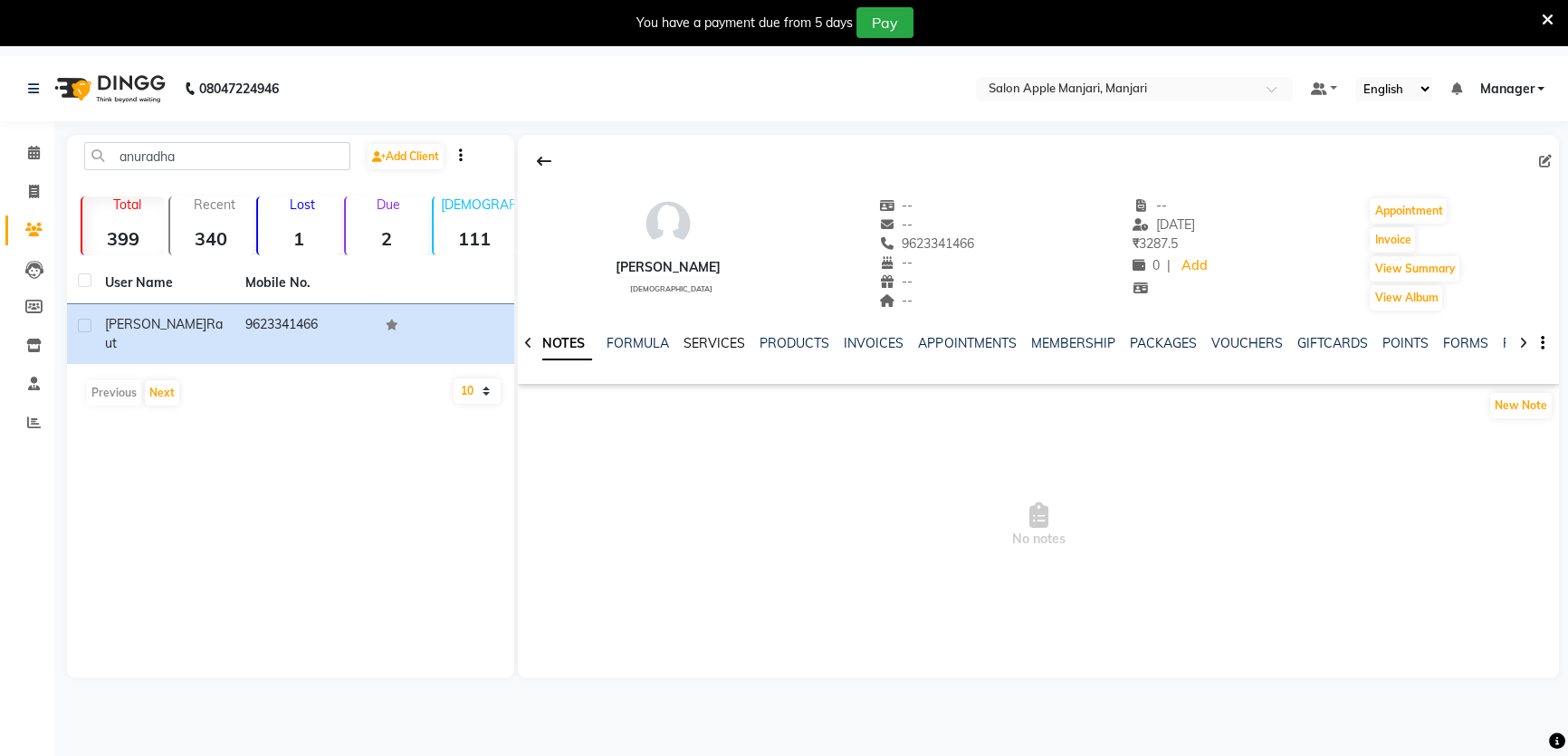 click on "SERVICES" 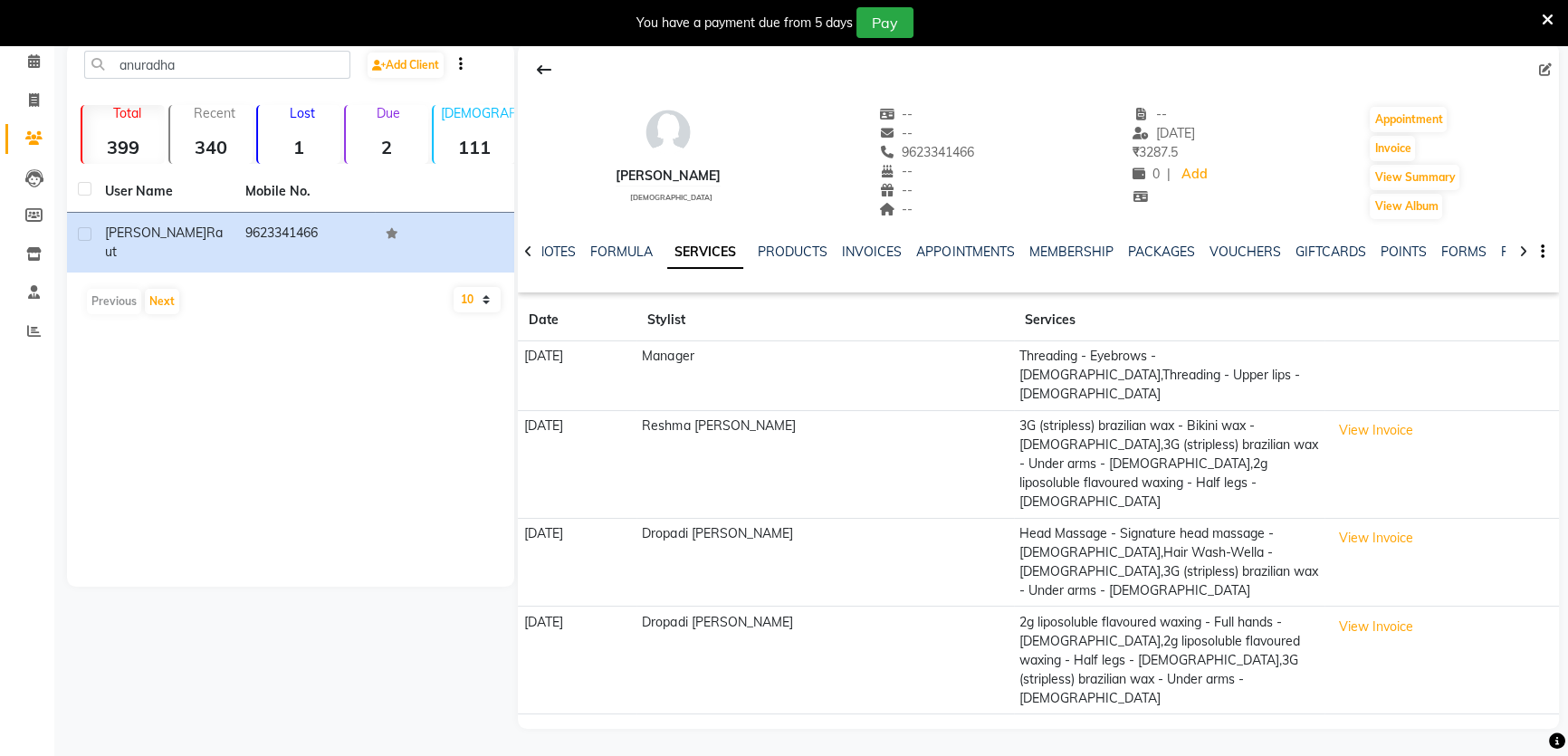 scroll, scrollTop: 101, scrollLeft: 0, axis: vertical 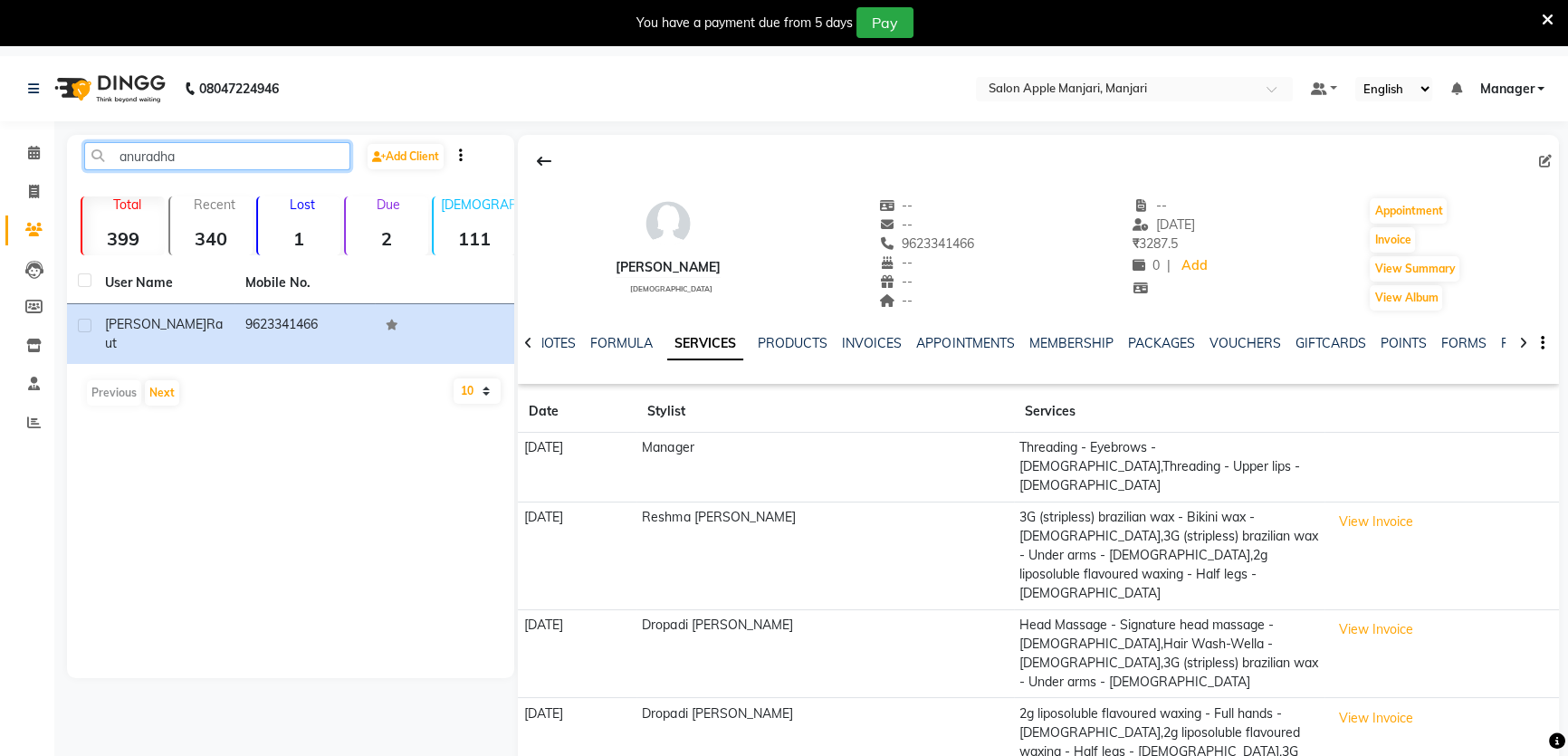 click on "08047224946 Select Location × Salon Apple Manjari, Manjari Default Panel My Panel English ENGLISH Español العربية मराठी हिंदी ગુજરાતી தமிழ் 中文 Notifications nothing to show Manager Manage Profile Change Password Sign out  Version:3.15.4  ☀ Salon Apple Manjari, Manjari  Calendar  Invoice  Clients  Leads   Members  Inventory  Staff  Reports Completed InProgress Upcoming Dropped Tentative Check-In Confirm Bookings Segments Page Builder anuradha  Add Client  Total  399  Recent  340  Lost  1  Due  2  Male  111  Female  287  Member  22 User Name Mobile No. Anuradha  Raut   9623341466   Previous   Next   10   50   100   Anuradha Raut   female  --   --   9623341466  --  --  --  -- 19-05-2025 ₹    3287.5 0 |  Add   Appointment   Invoice  View Summary  View Album  NOTES FORMULA SERVICES PRODUCTS INVOICES APPOINTMENTS MEMBERSHIP PACKAGES VOUCHERS GIFTCARDS POINTS FORMS FAMILY CARDS WALLET Date Stylist Services 19-05-2025 Manager 19-05-2025 Reshma Sagar Sasane" 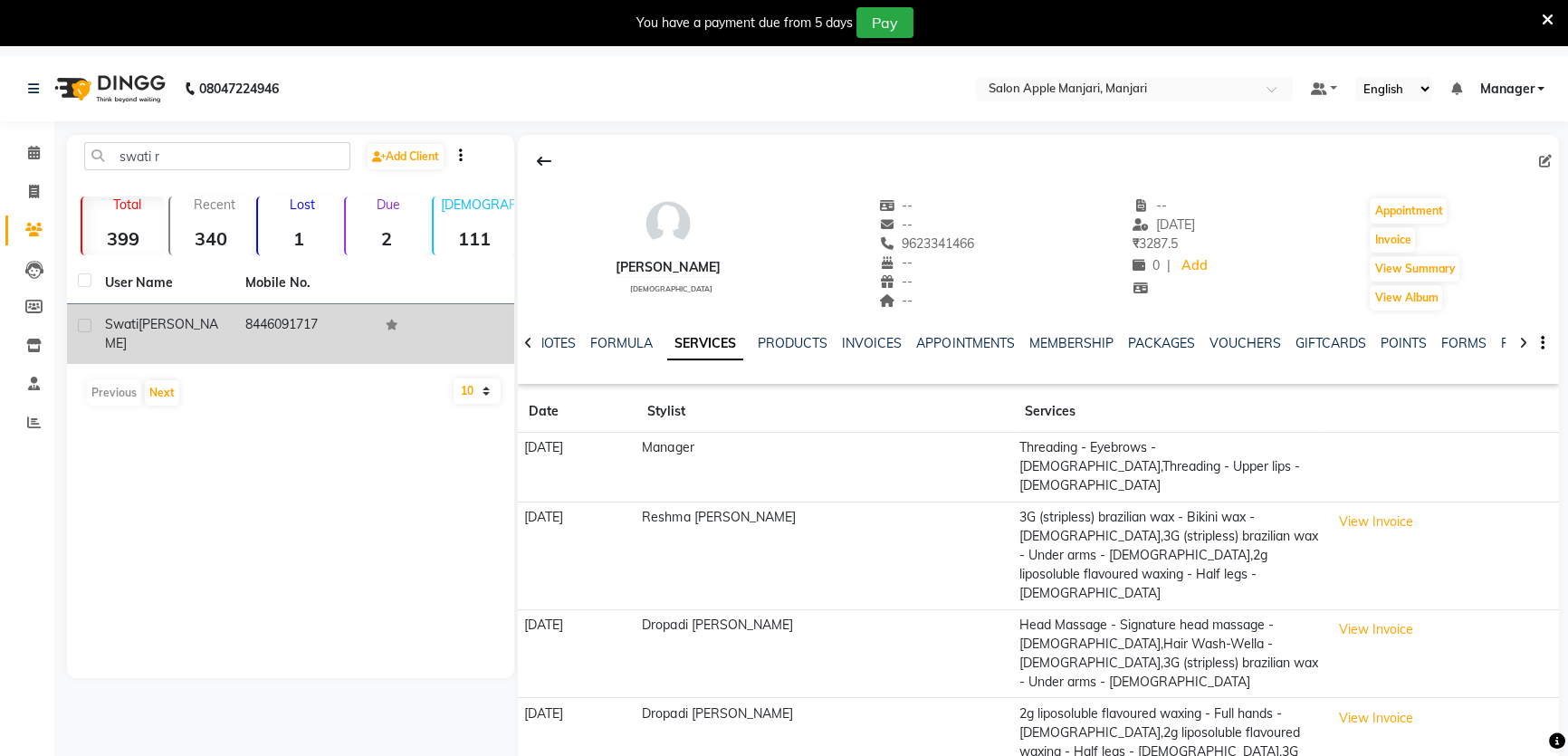 click on "Swati  Rajguru" 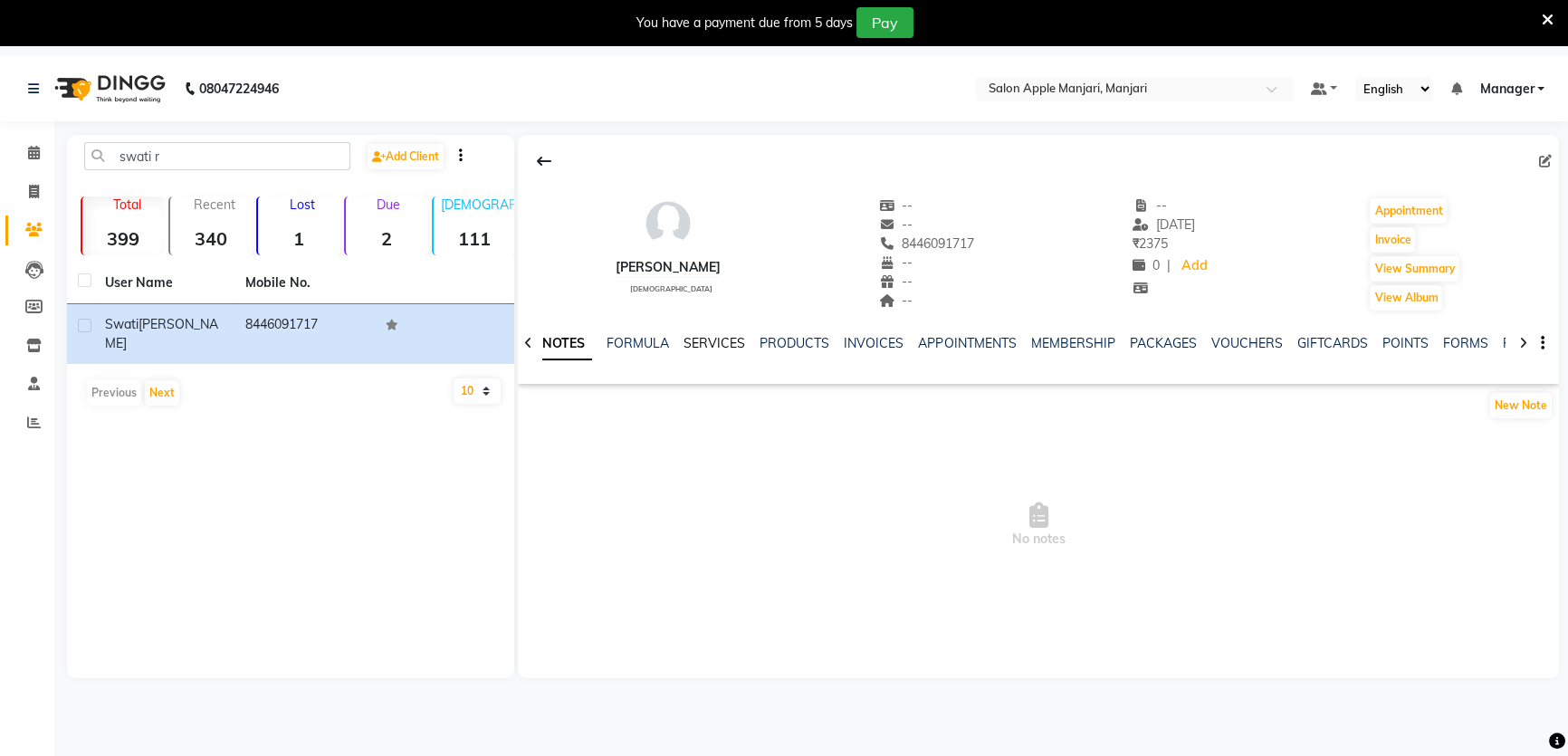 click on "SERVICES" 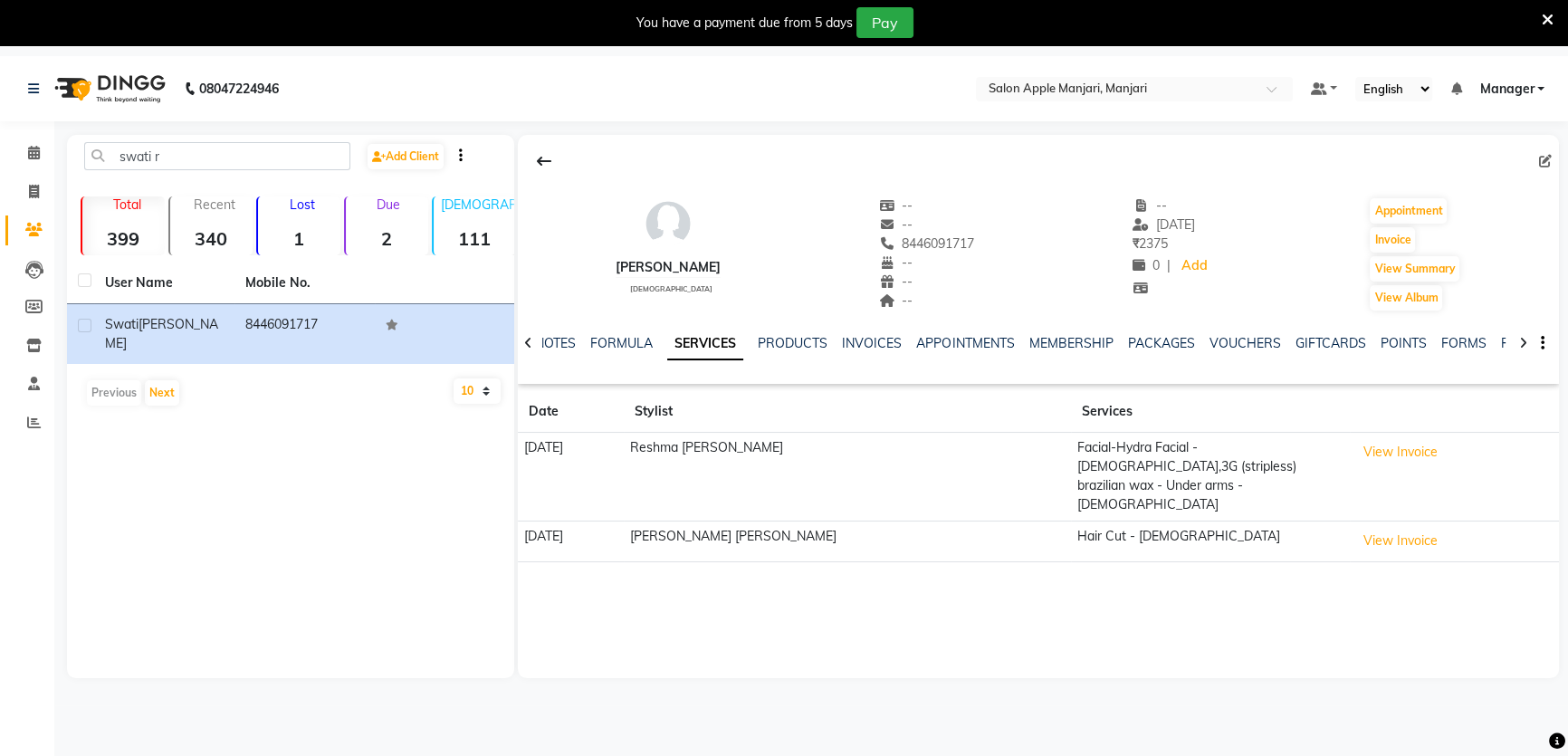 click on "Swati Rajguru   female  --   --   8446091717  --  --  --  -- 19-05-2025 ₹    2375 0 |  Add   Appointment   Invoice  View Summary  View Album  NOTES FORMULA SERVICES PRODUCTS INVOICES APPOINTMENTS MEMBERSHIP PACKAGES VOUCHERS GIFTCARDS POINTS FORMS FAMILY CARDS WALLET Date Stylist Services 19-05-2025 Reshma Sagar Sasane Facial-Hydra Facial - Female,3G (stripless) brazilian wax - Under arms - Female  View Invoice  14-04-2025 Sahil Yusuf Shaikh Hair Cut - Female  View Invoice" 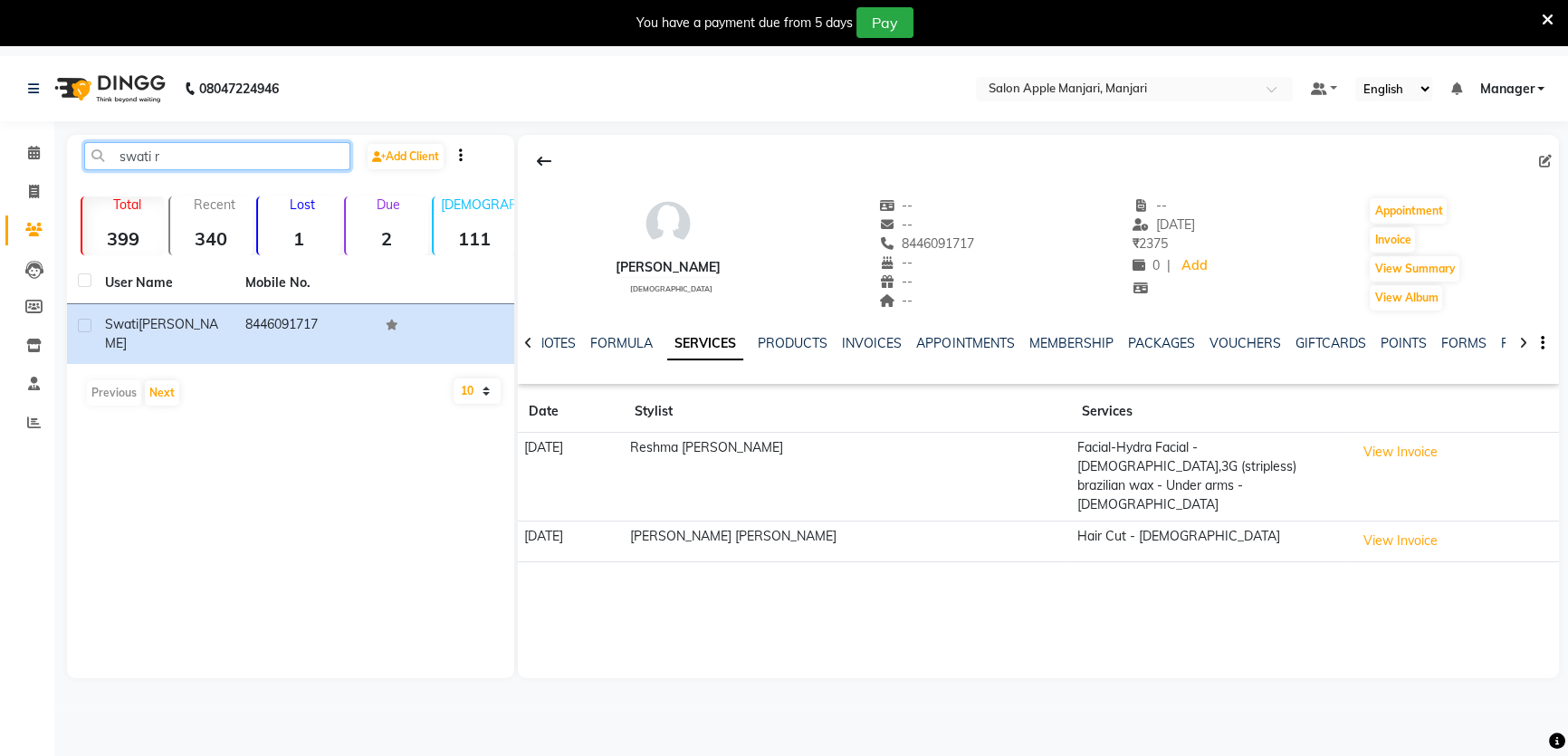 drag, startPoint x: 220, startPoint y: 150, endPoint x: 0, endPoint y: 159, distance: 220.18401 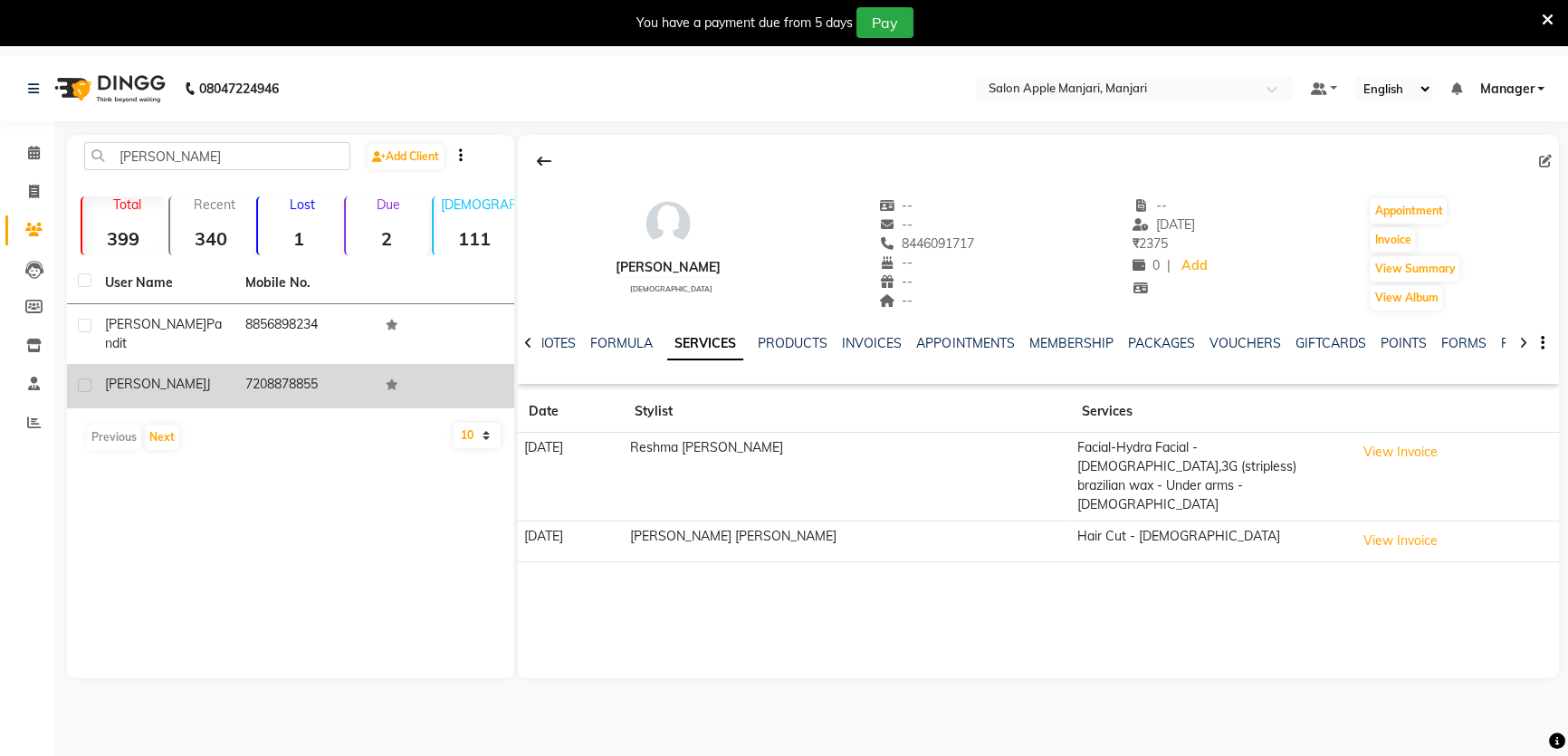 click on "7208878855" 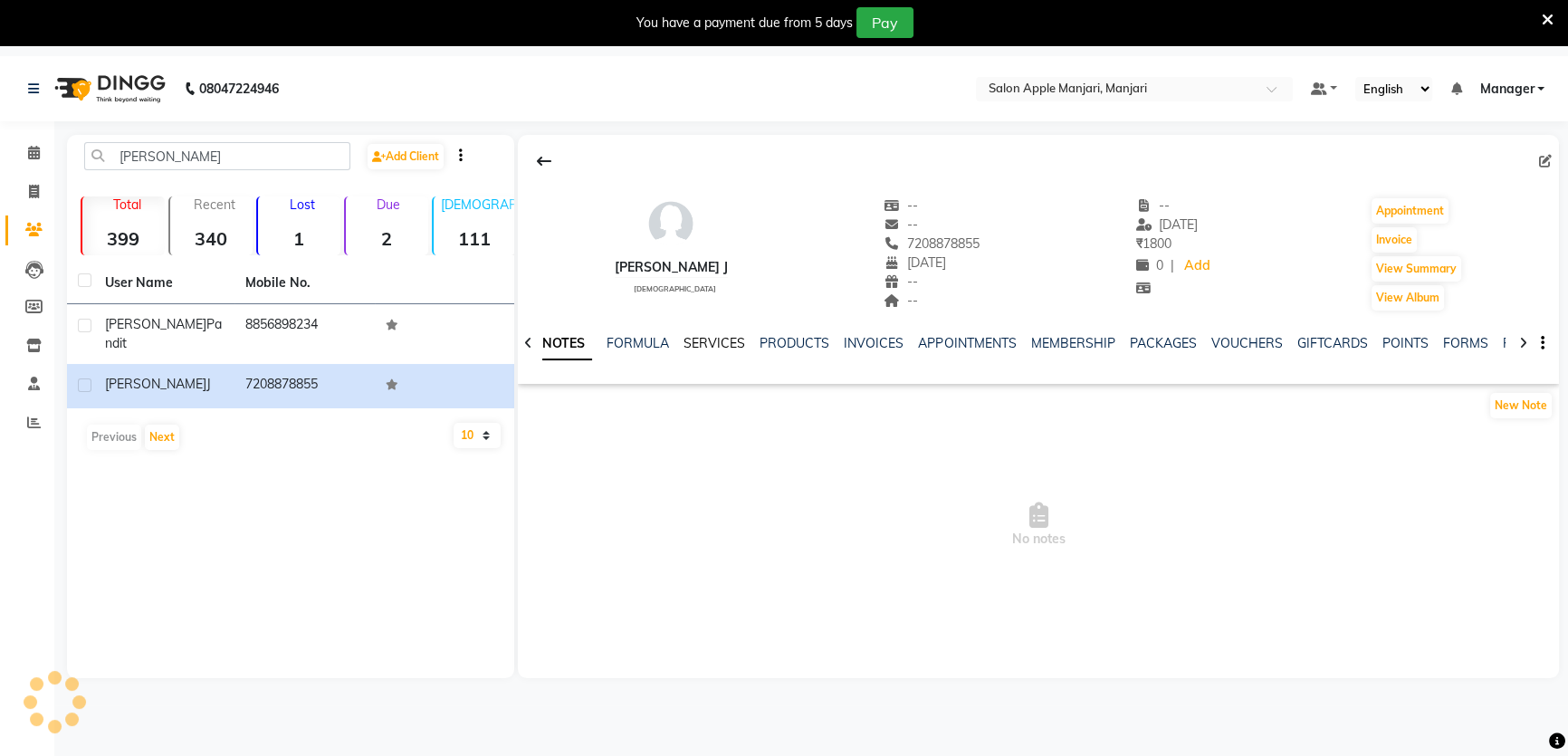 click on "SERVICES" 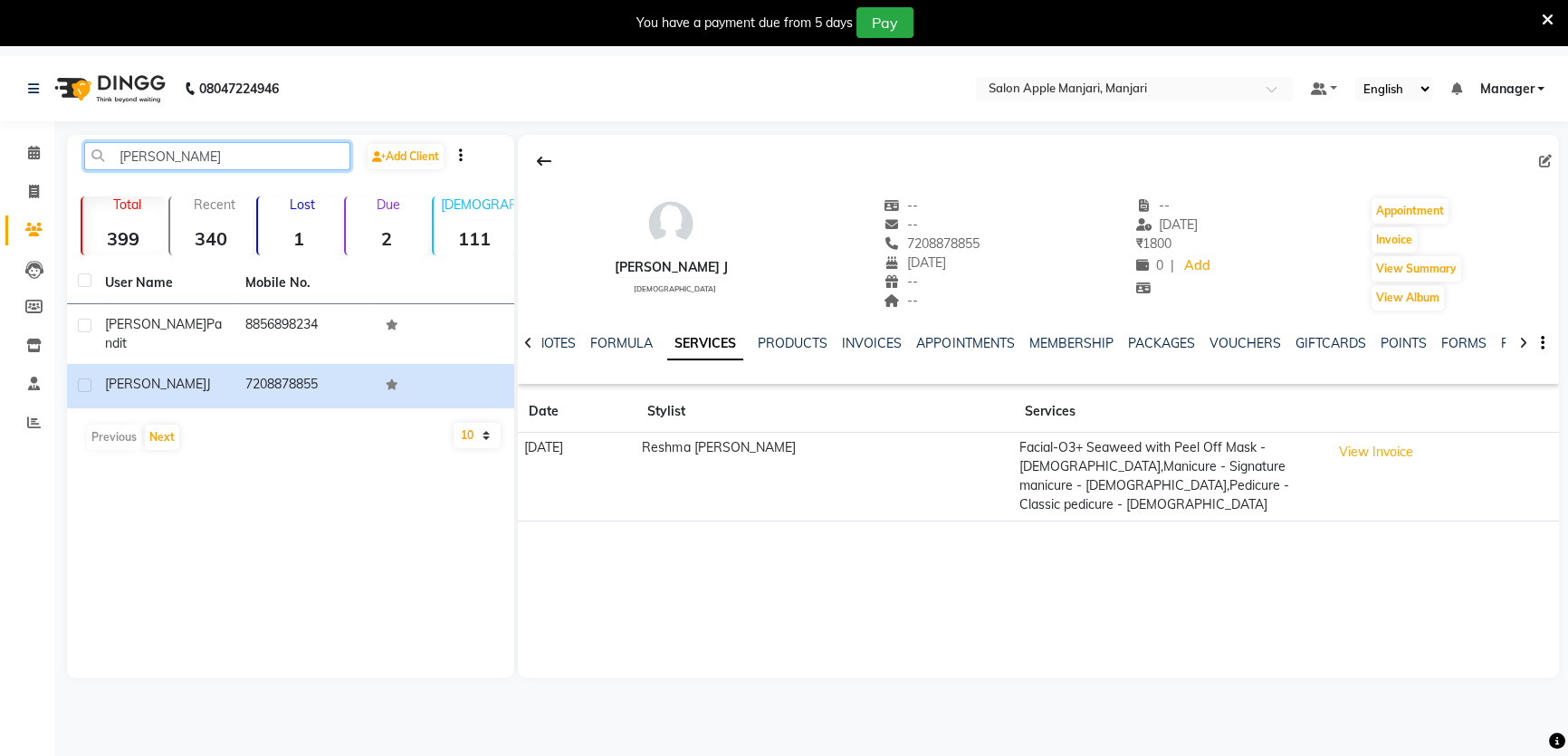 drag, startPoint x: 228, startPoint y: 163, endPoint x: 66, endPoint y: 173, distance: 162.30835 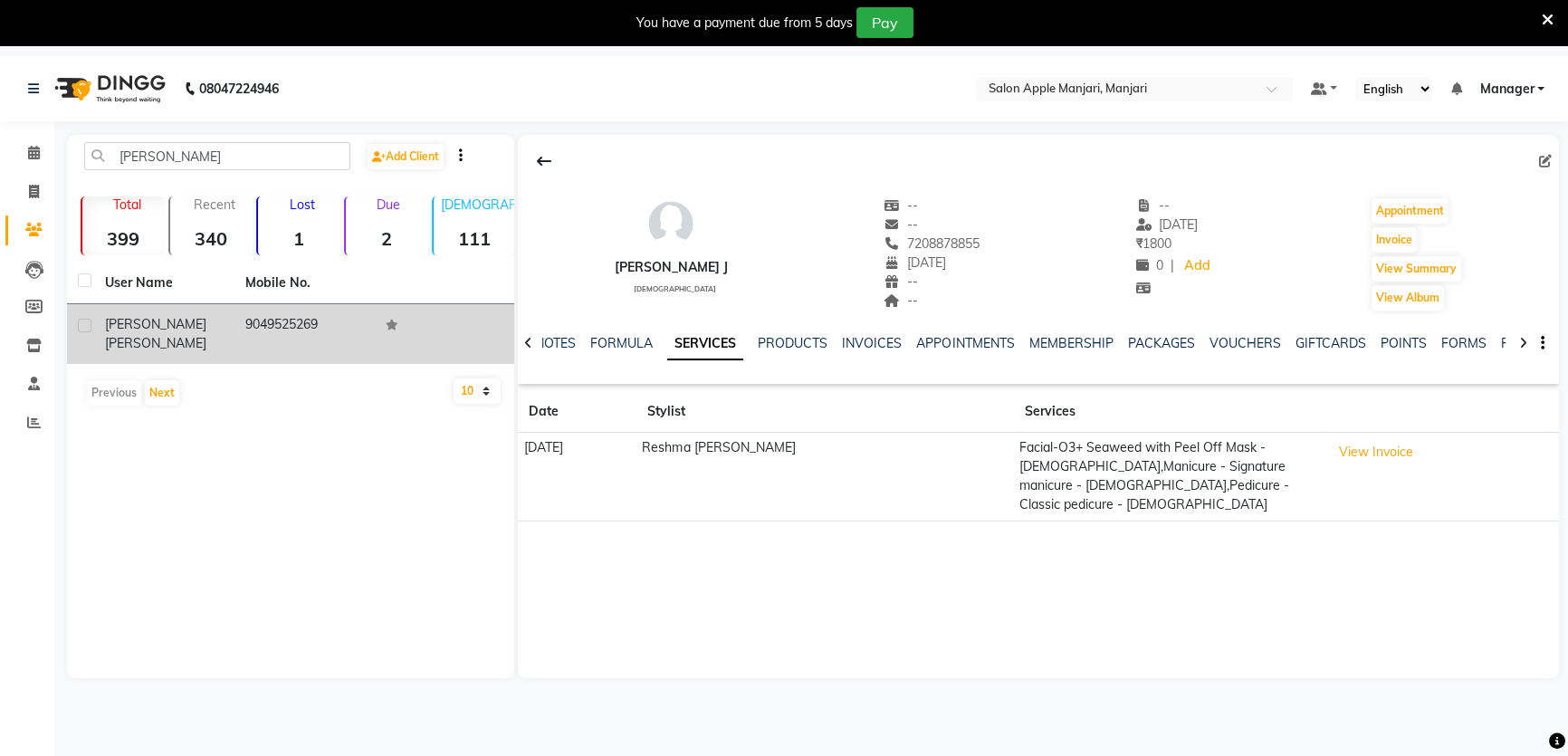 click on "9049525269" 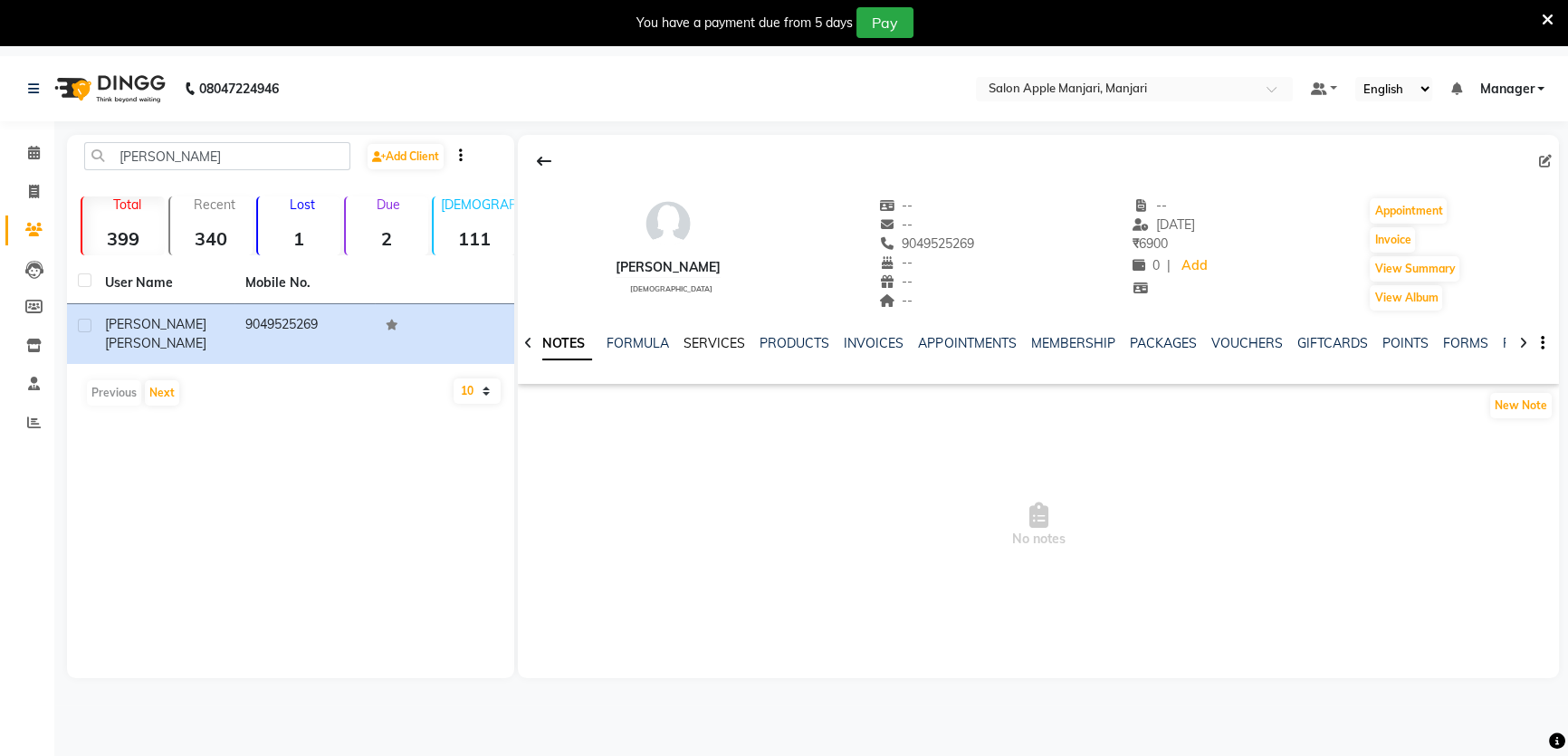 click on "SERVICES" 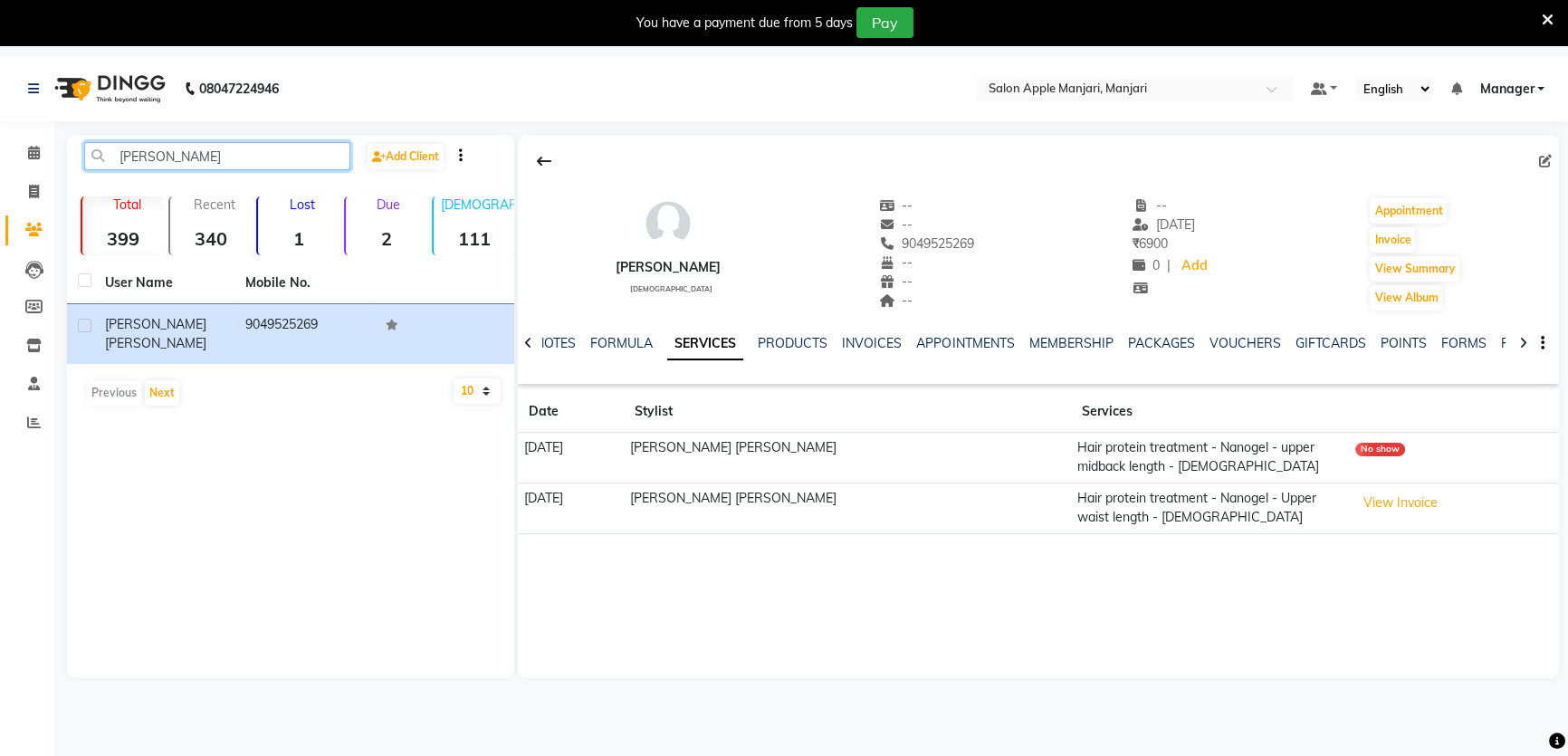 click on "sharmila" 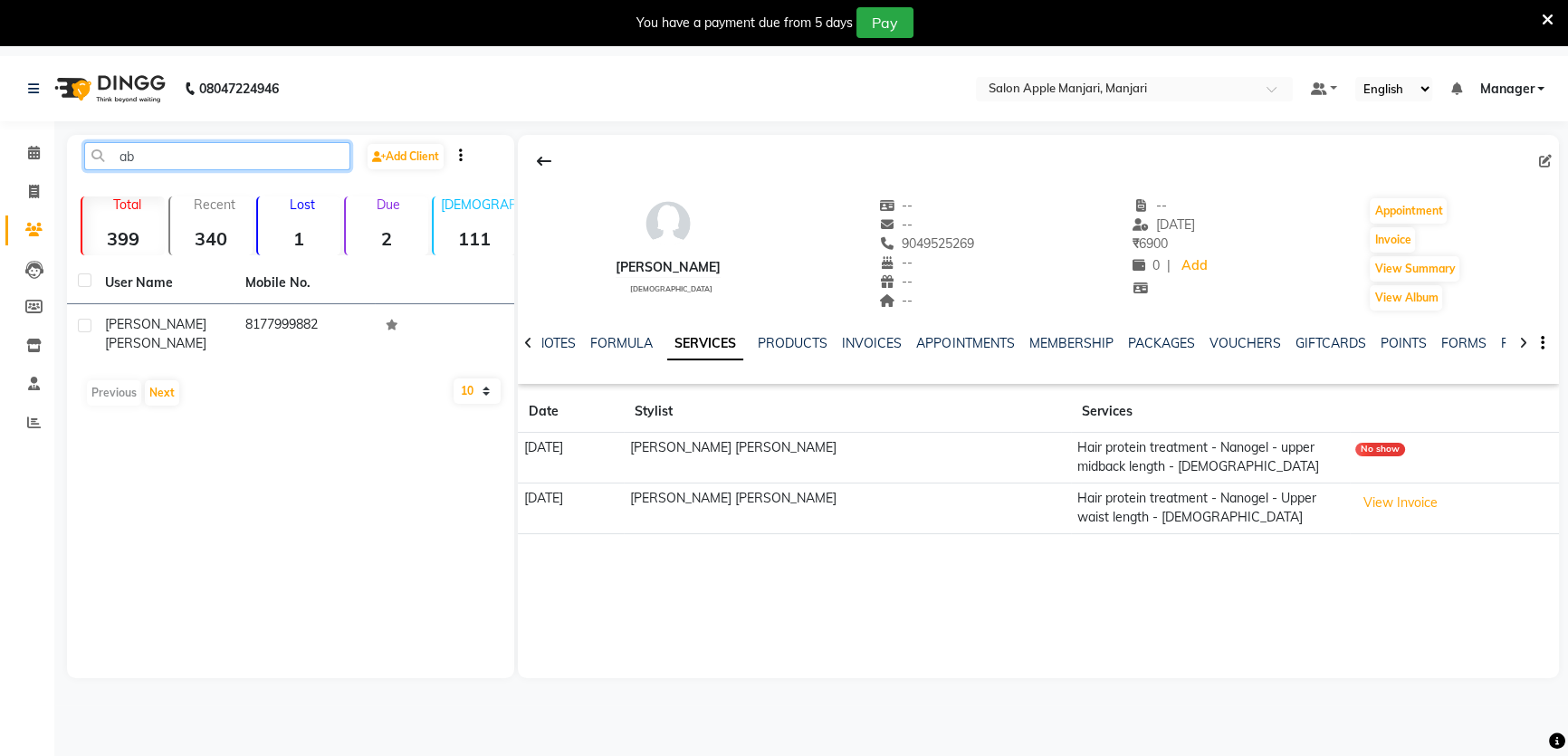 type on "a" 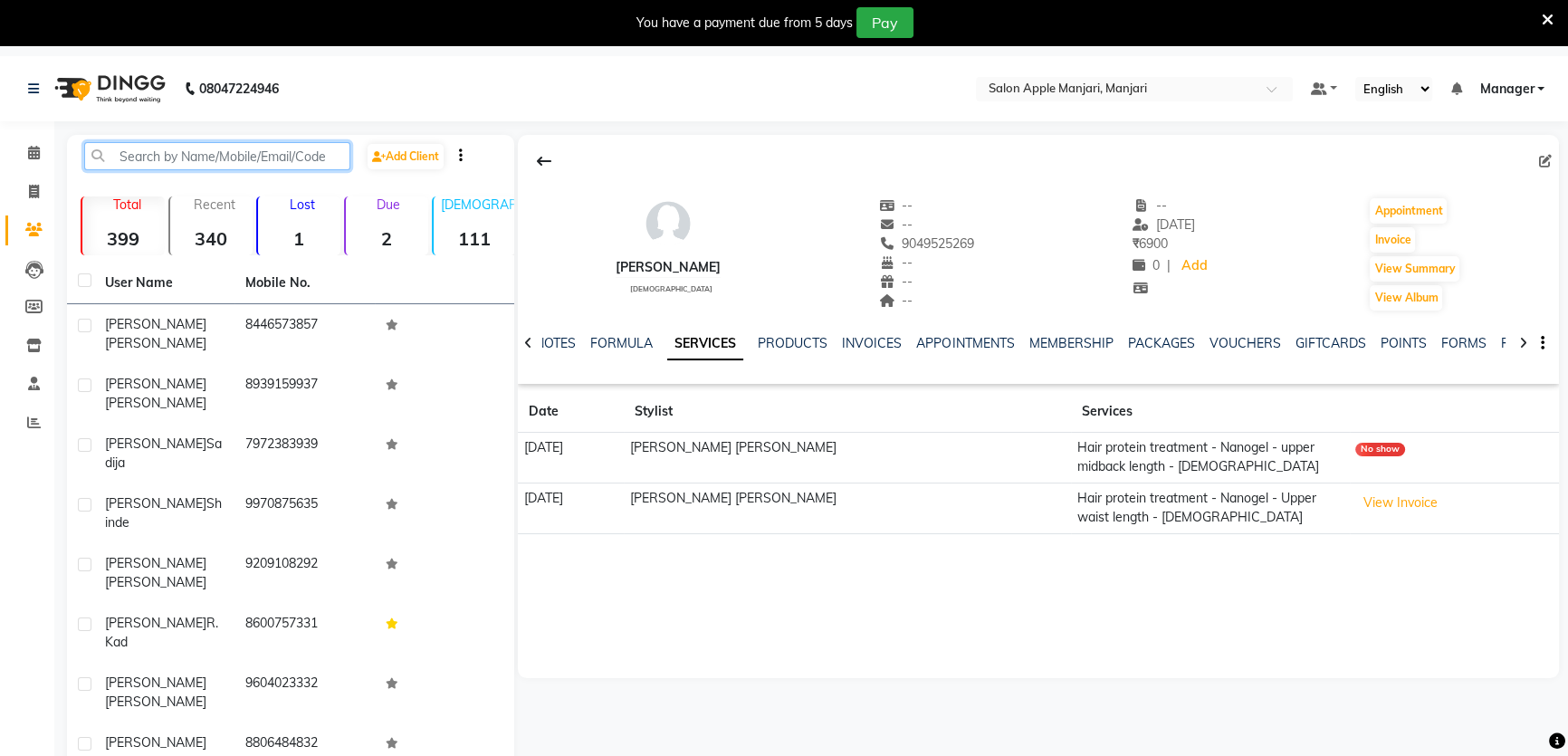 click 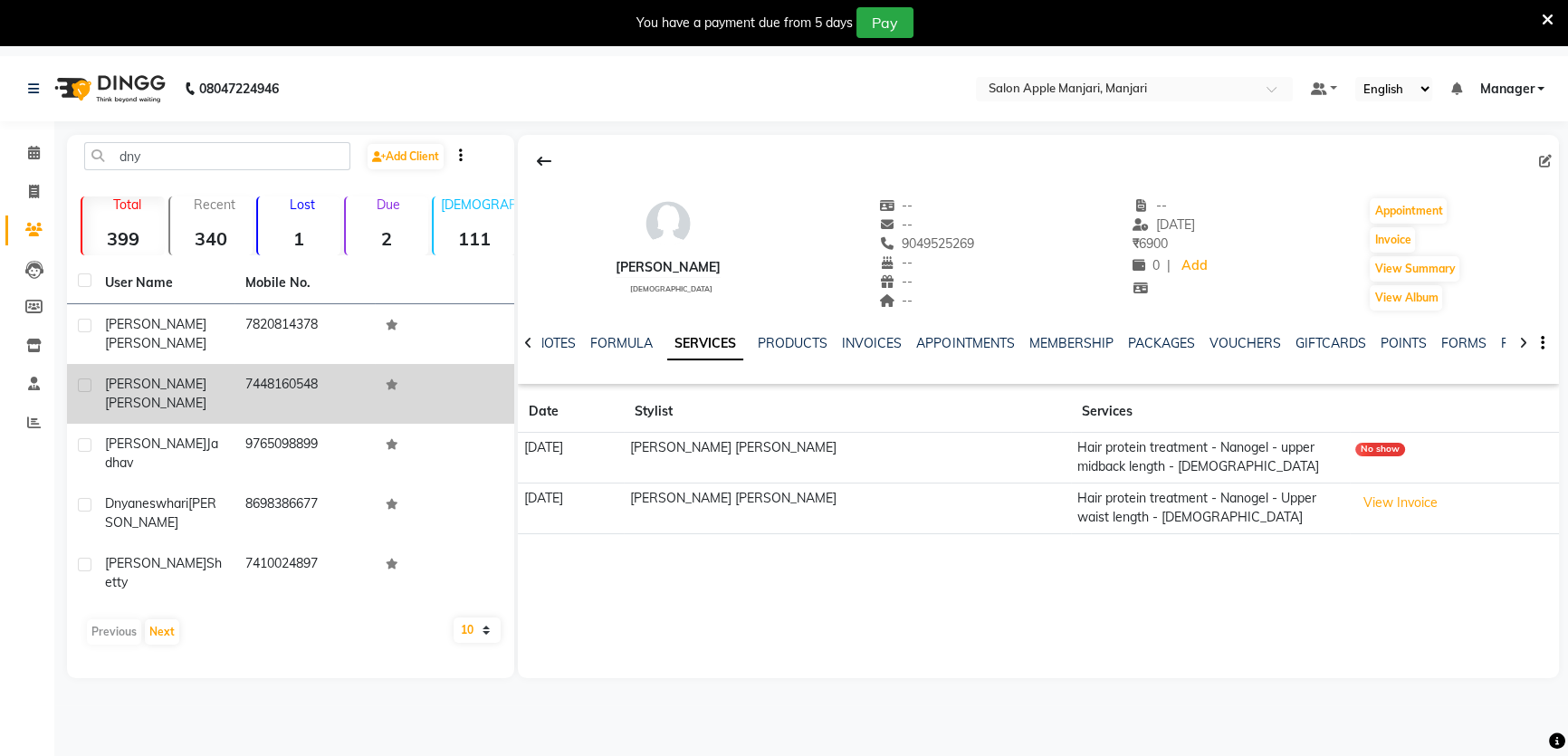 click on "7448160548" 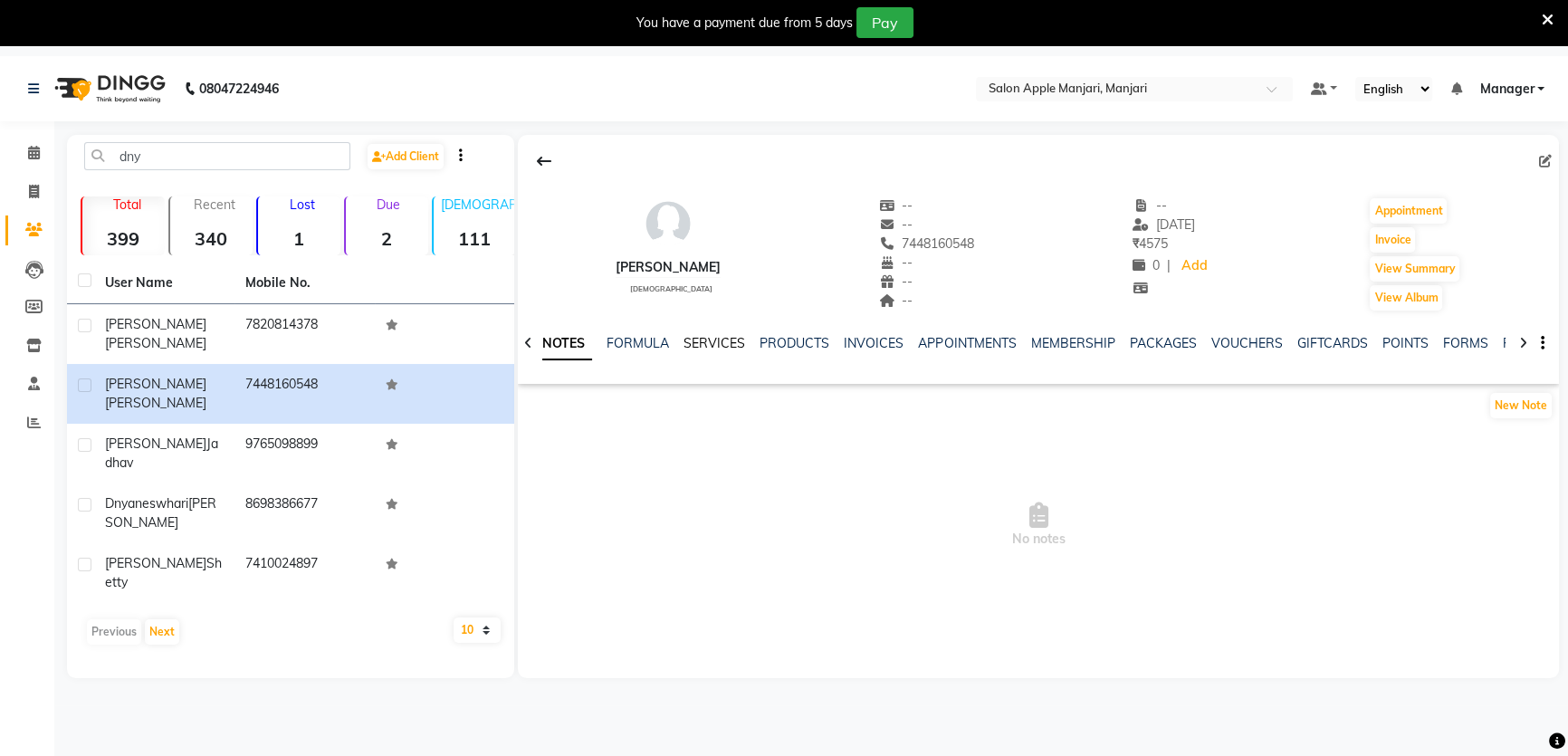 click on "SERVICES" 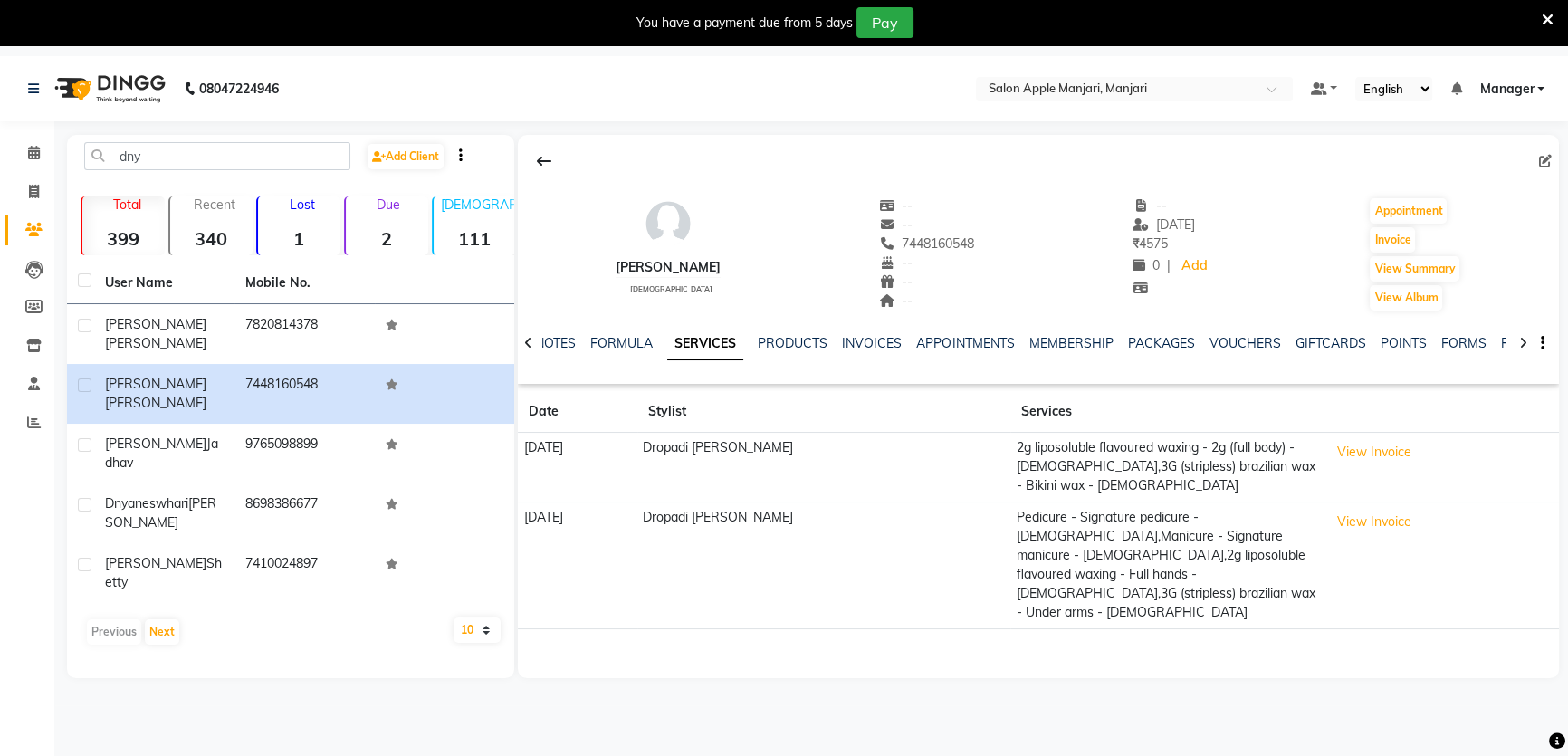 click on "17-04-2025" 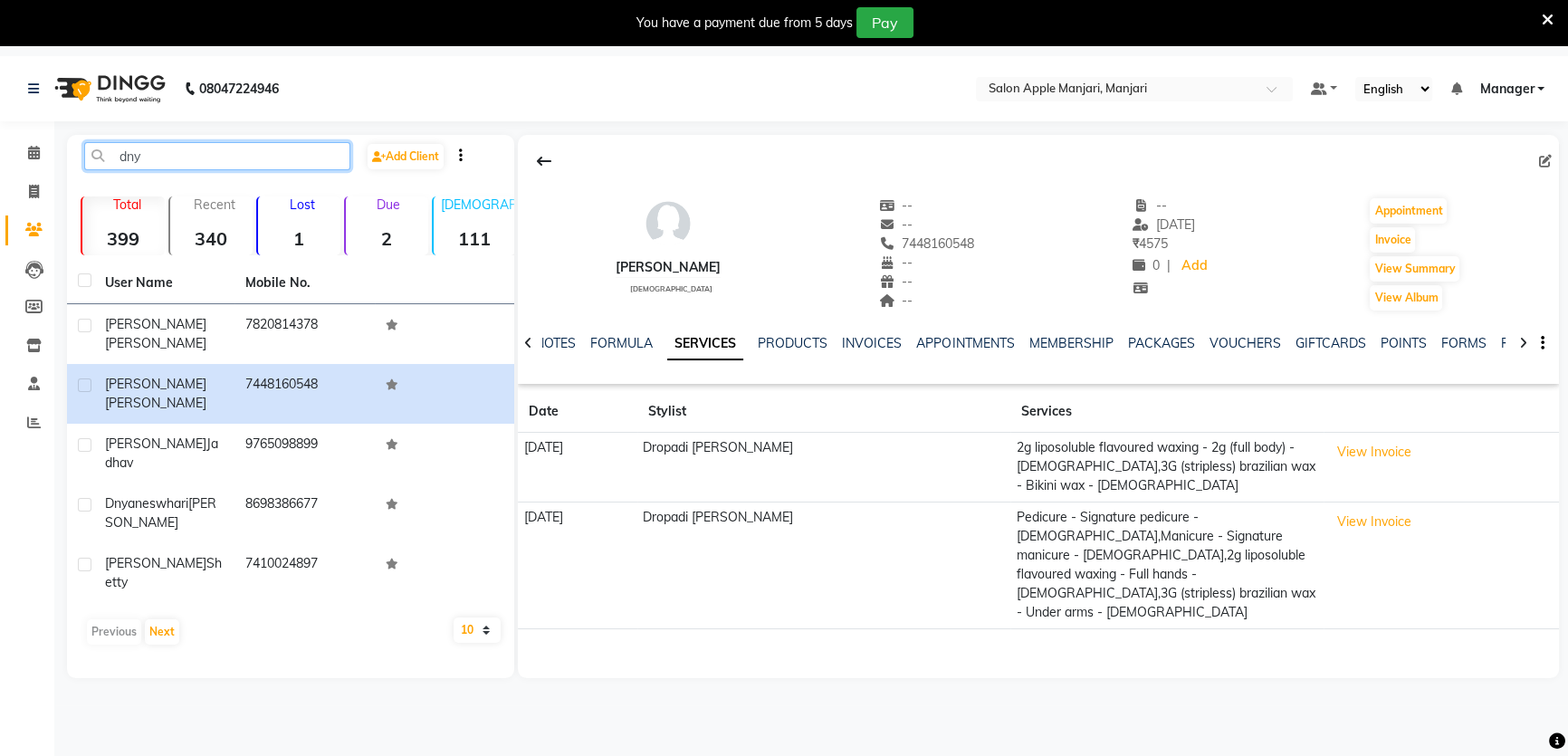 drag, startPoint x: 211, startPoint y: 154, endPoint x: 0, endPoint y: 154, distance: 211 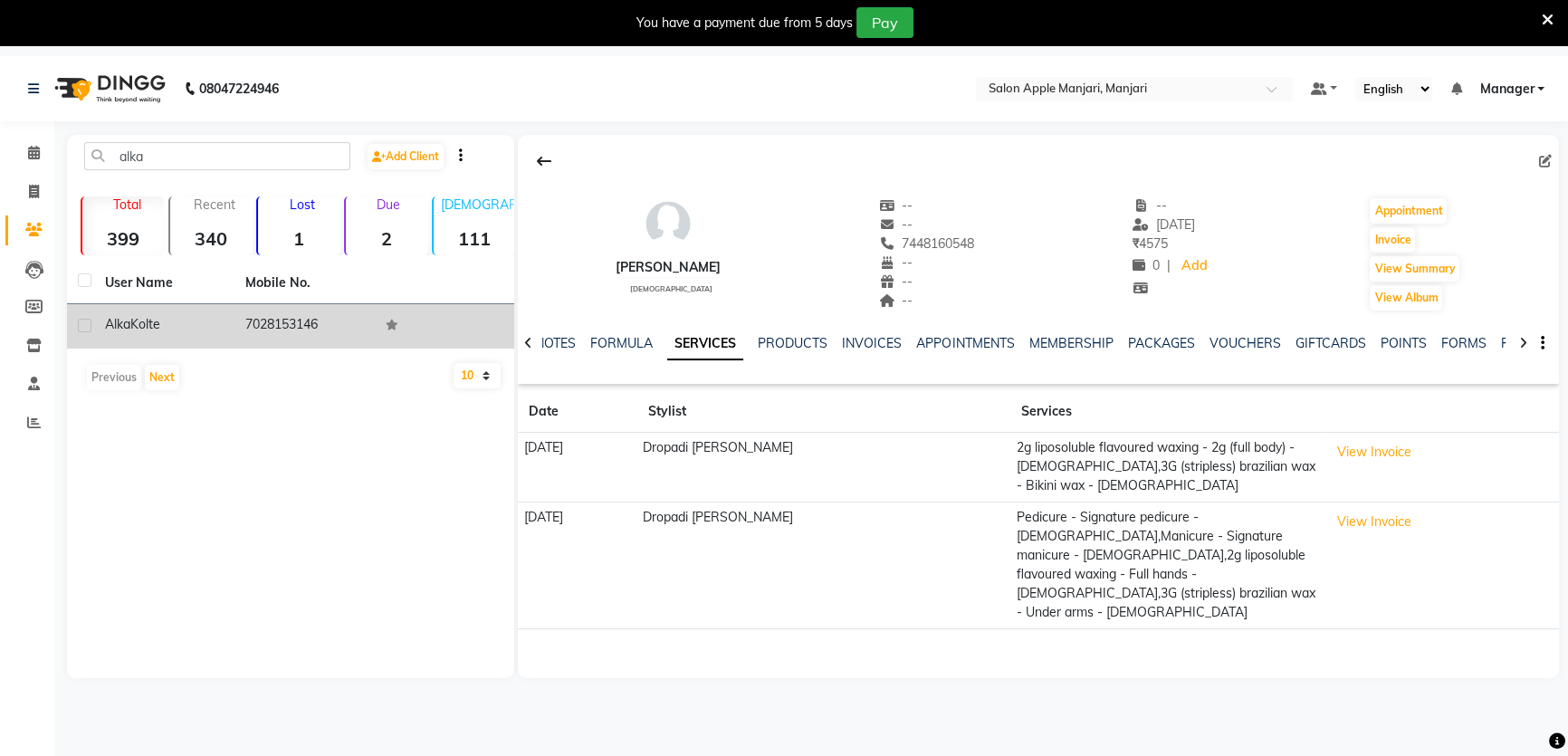 click on "7028153146" 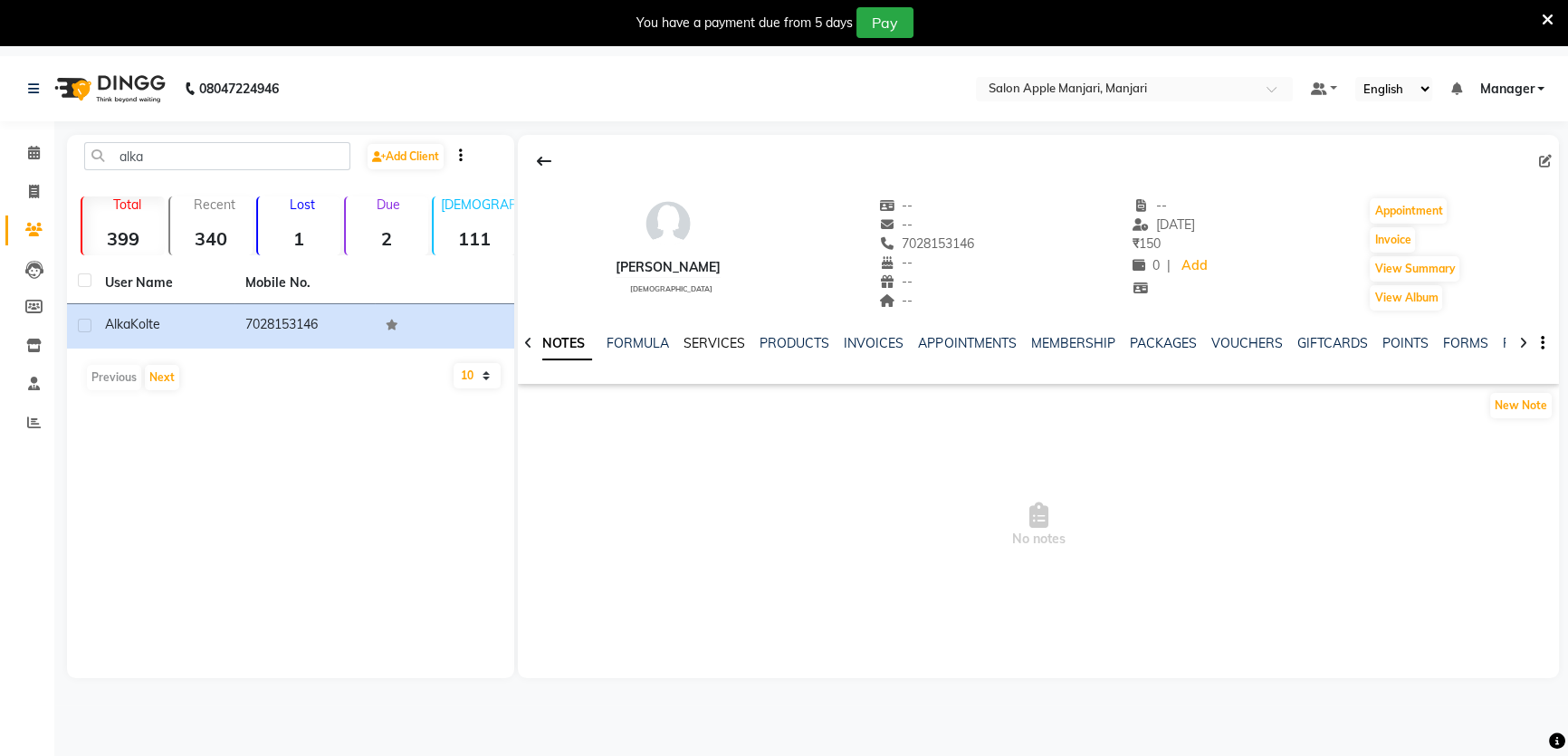 click on "SERVICES" 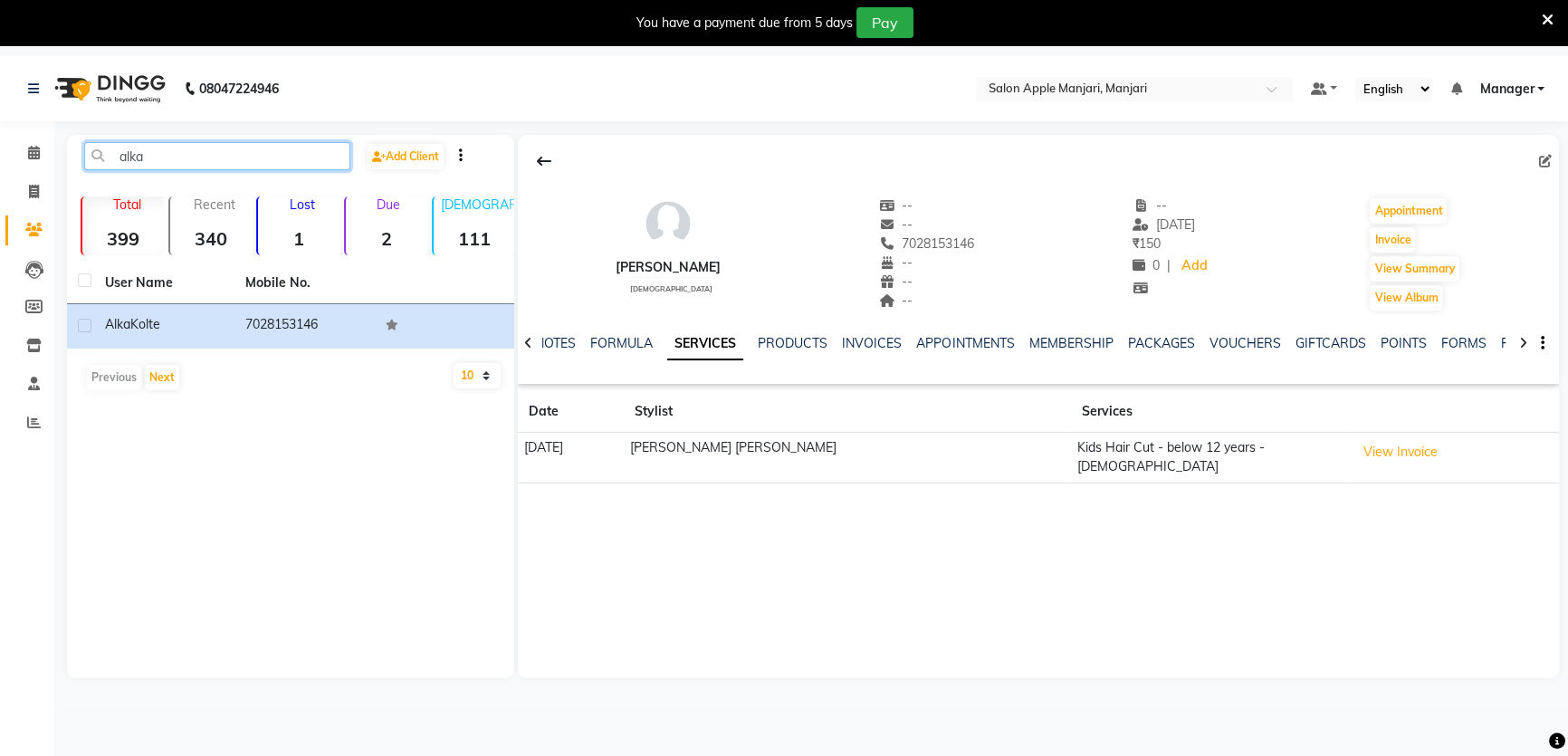 drag, startPoint x: 202, startPoint y: 177, endPoint x: 0, endPoint y: 172, distance: 202.0619 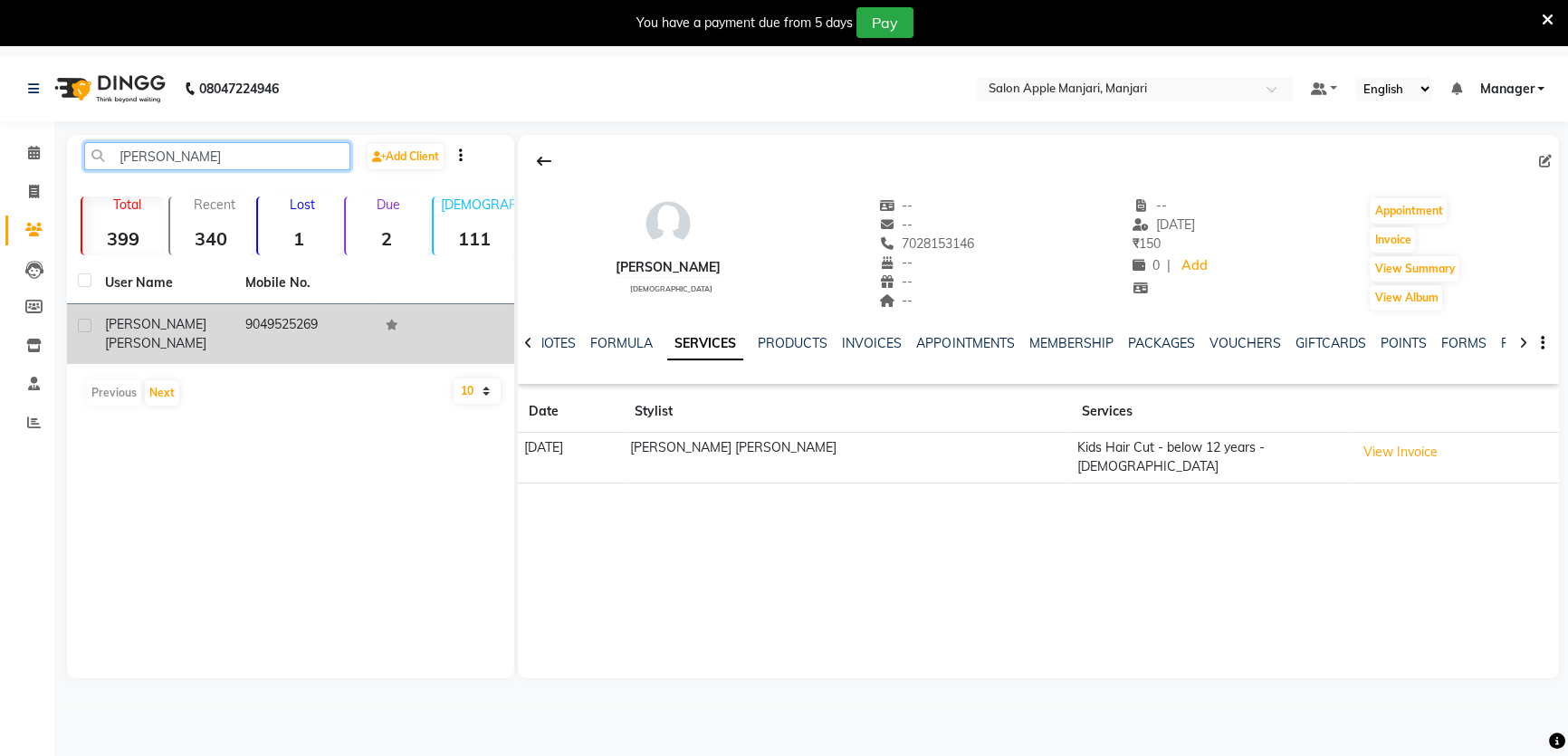 type on "sharmila" 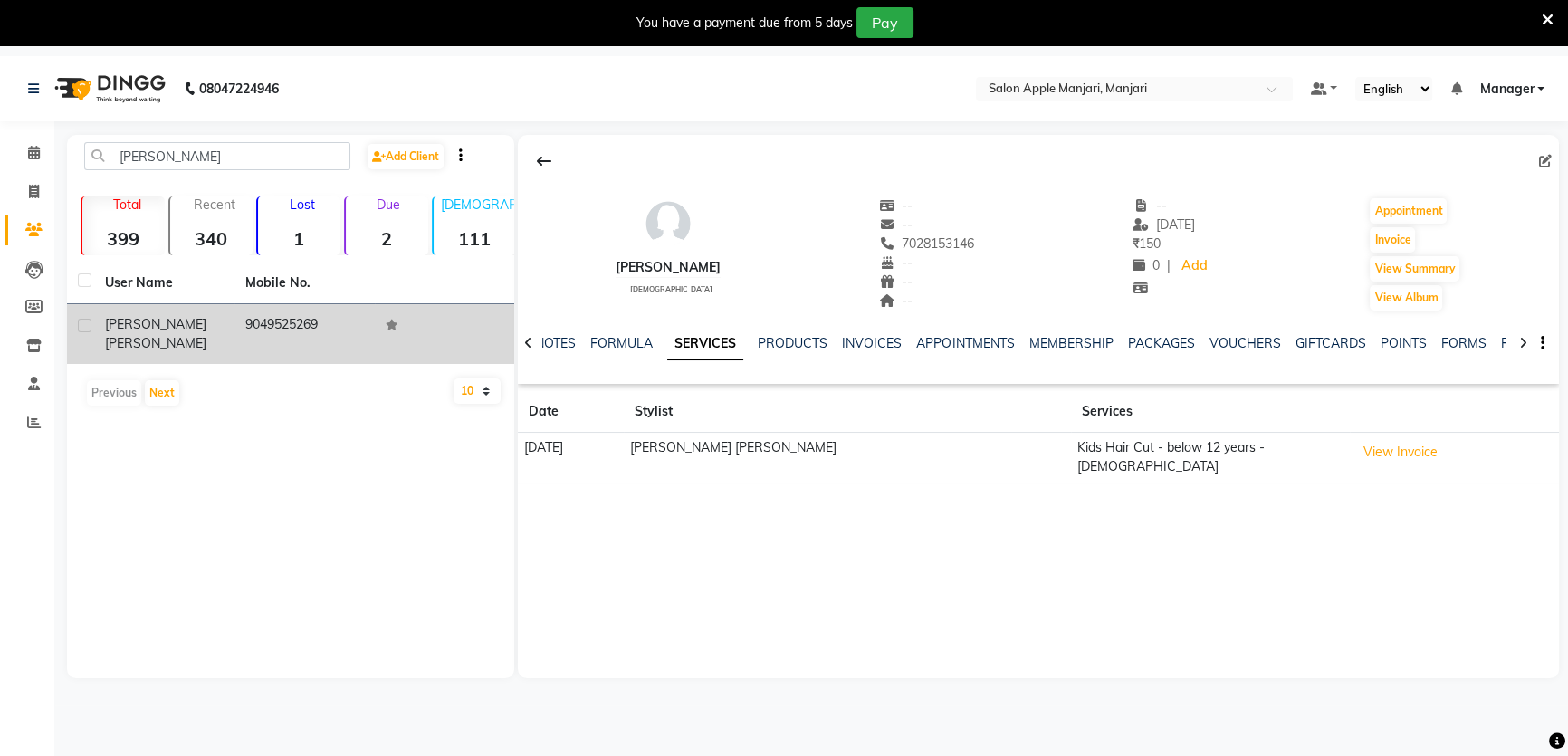 click on "9049525269" 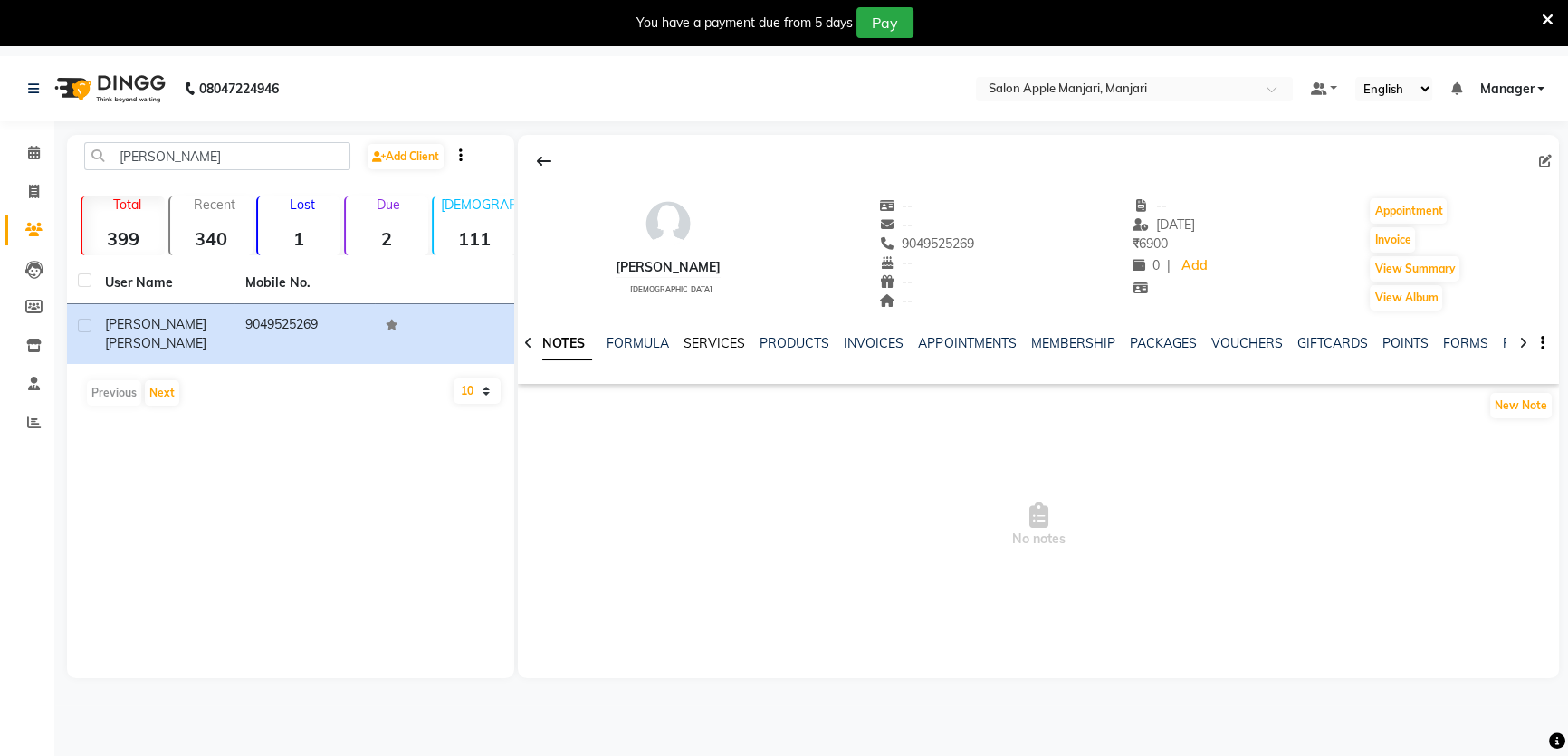 click on "SERVICES" 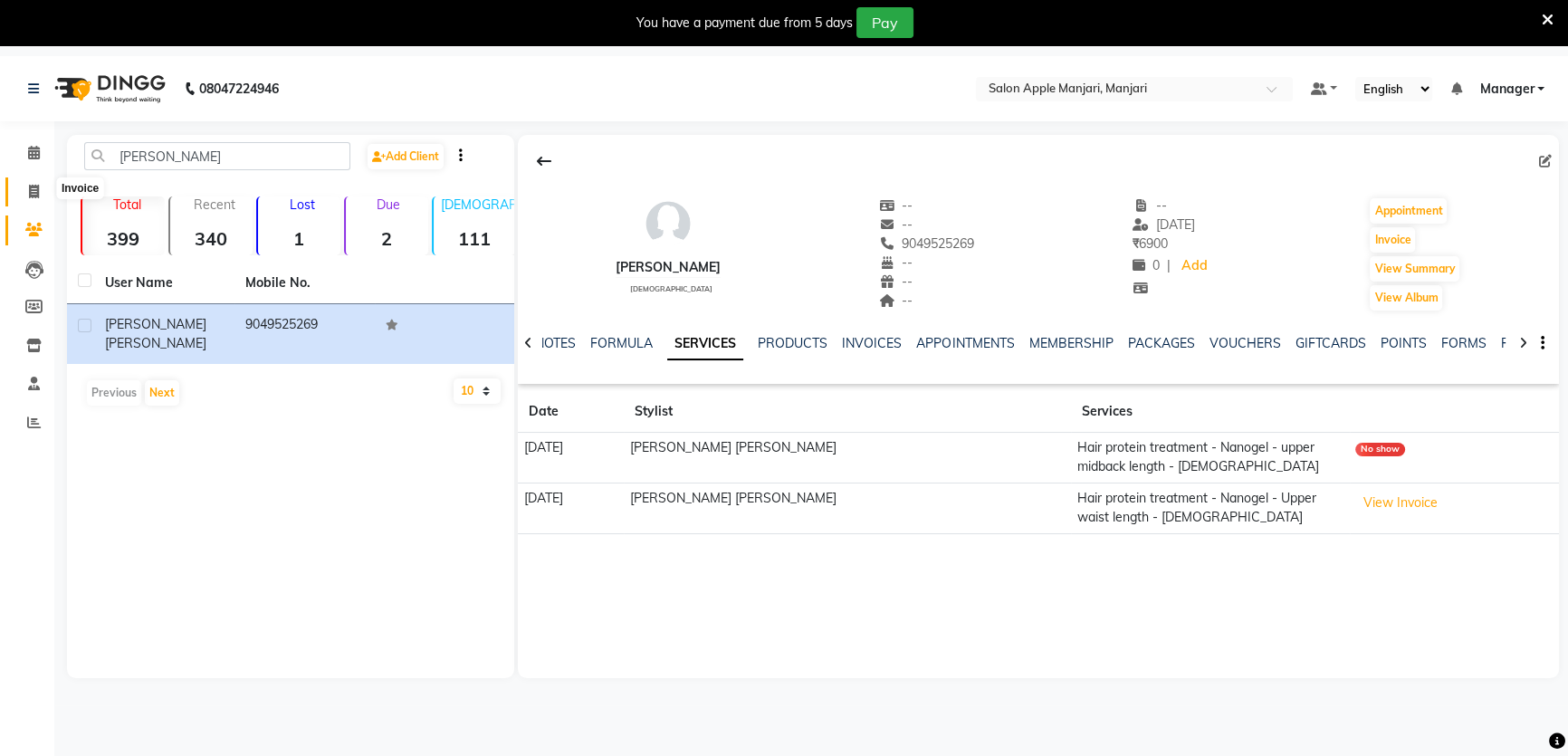 click 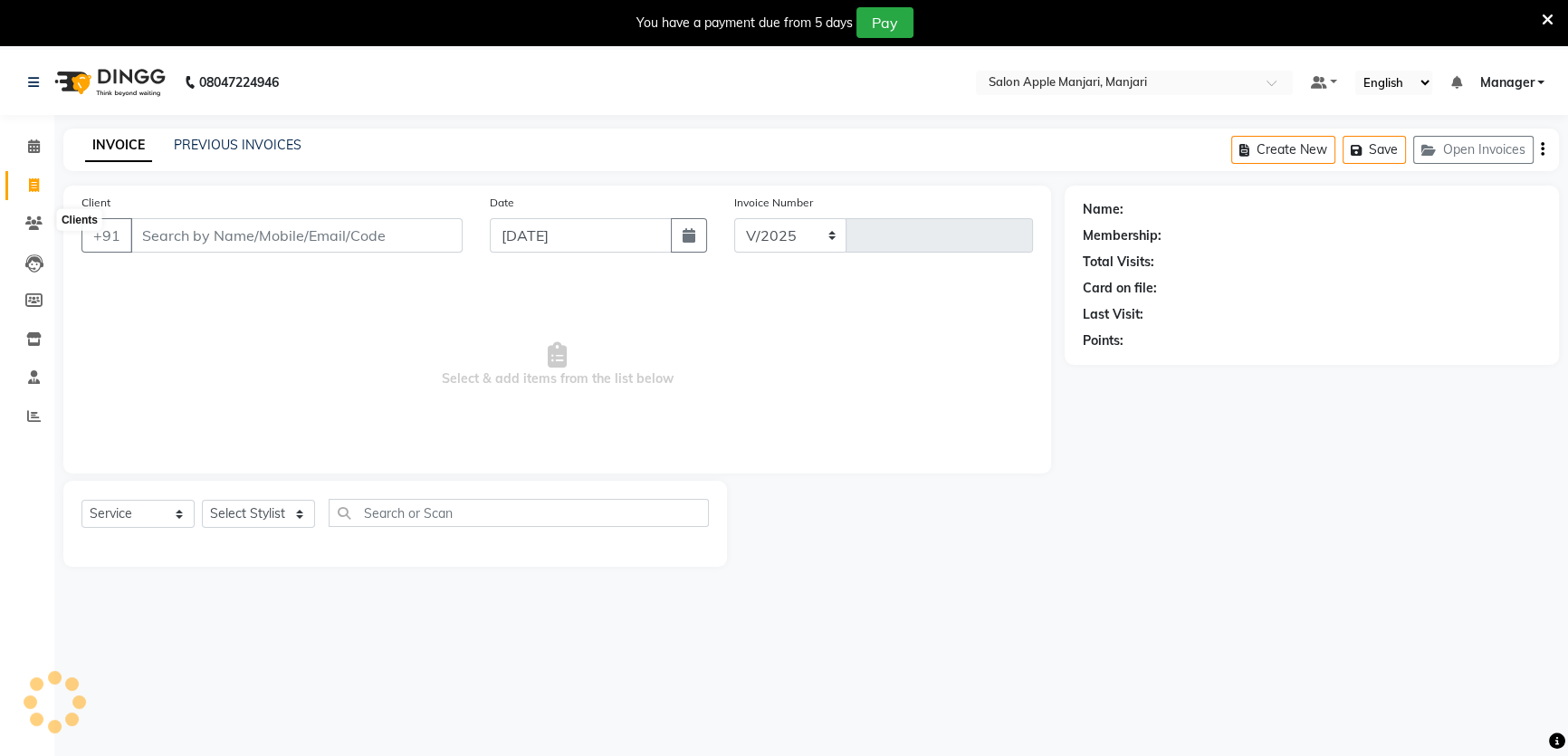 select on "8088" 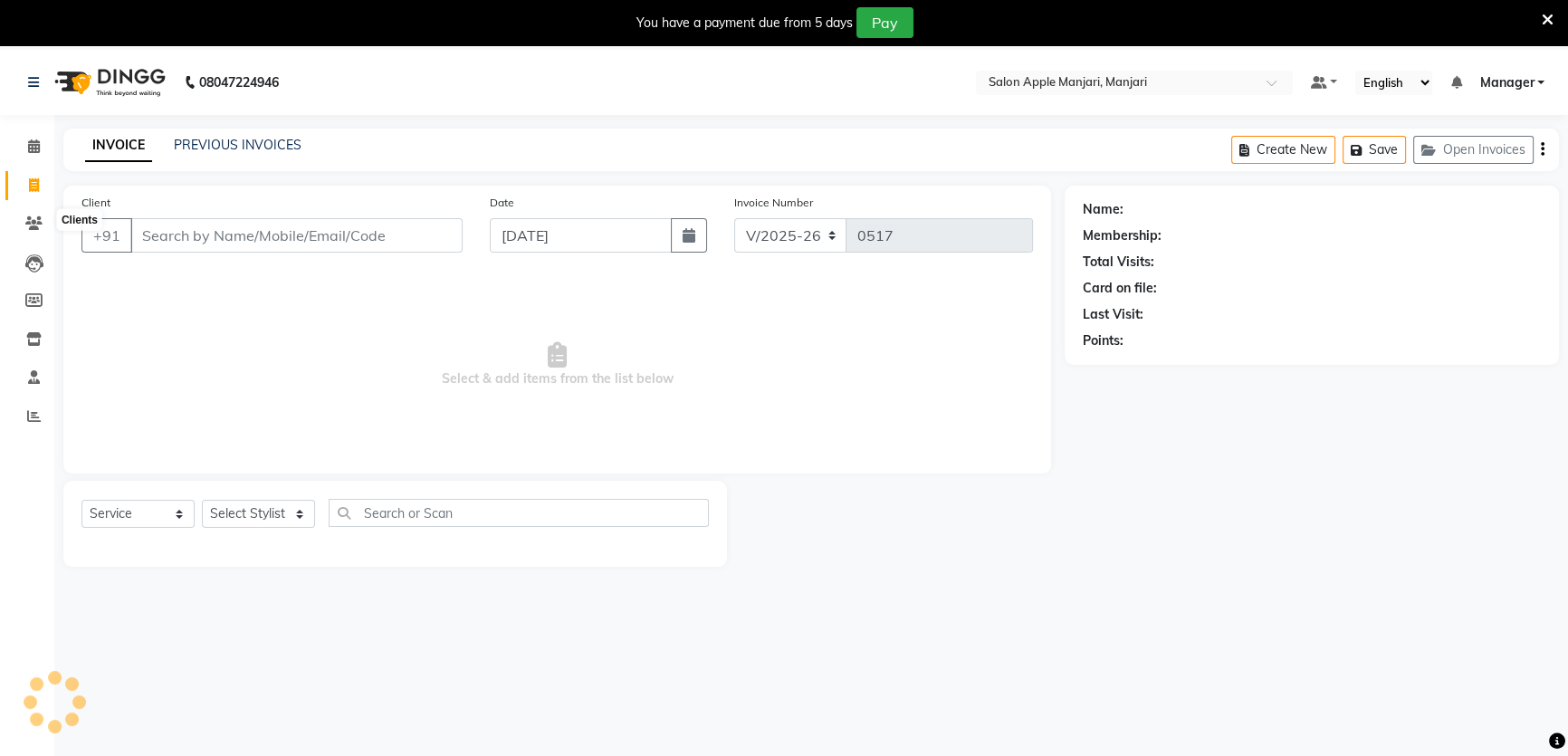 scroll, scrollTop: 55, scrollLeft: 0, axis: vertical 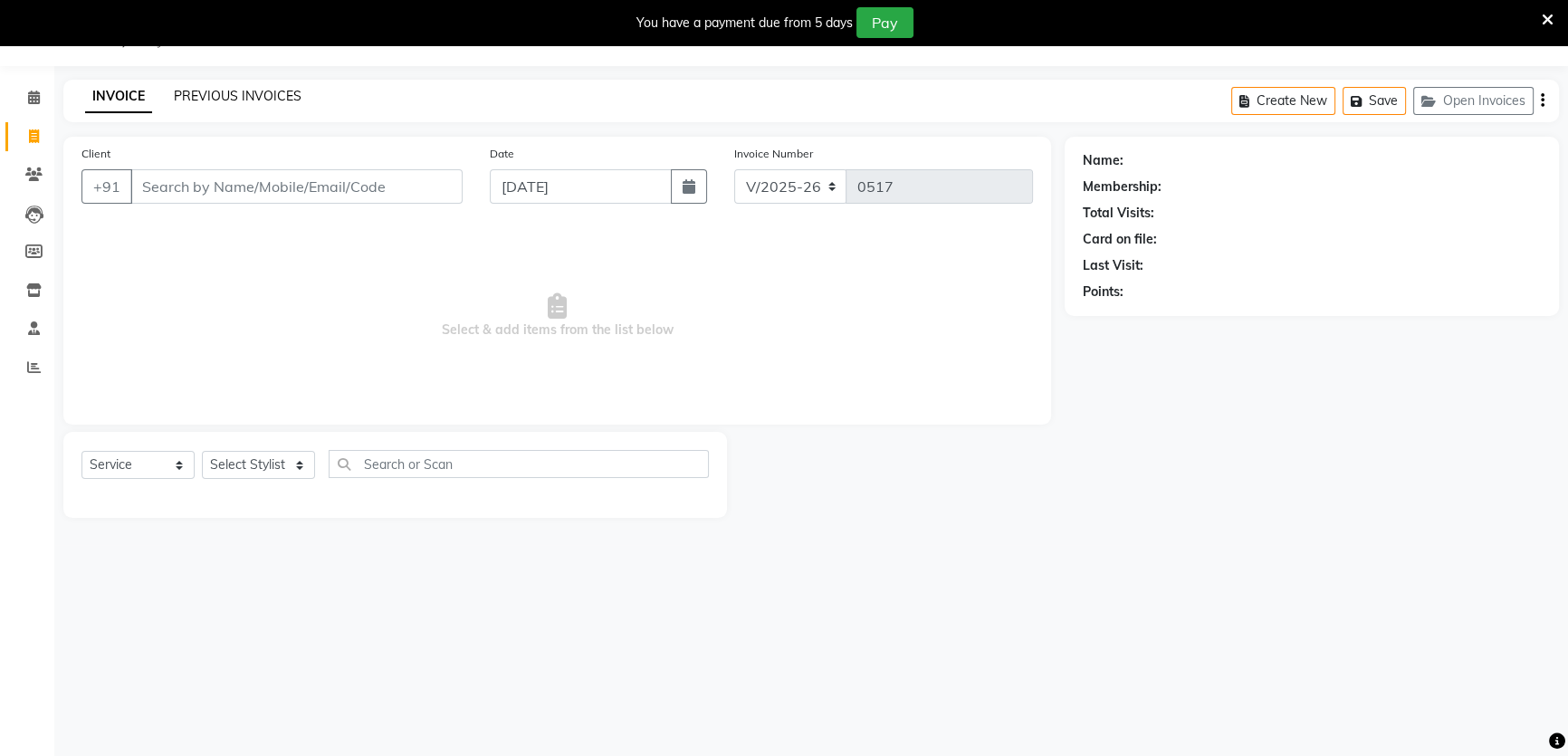 click on "PREVIOUS INVOICES" 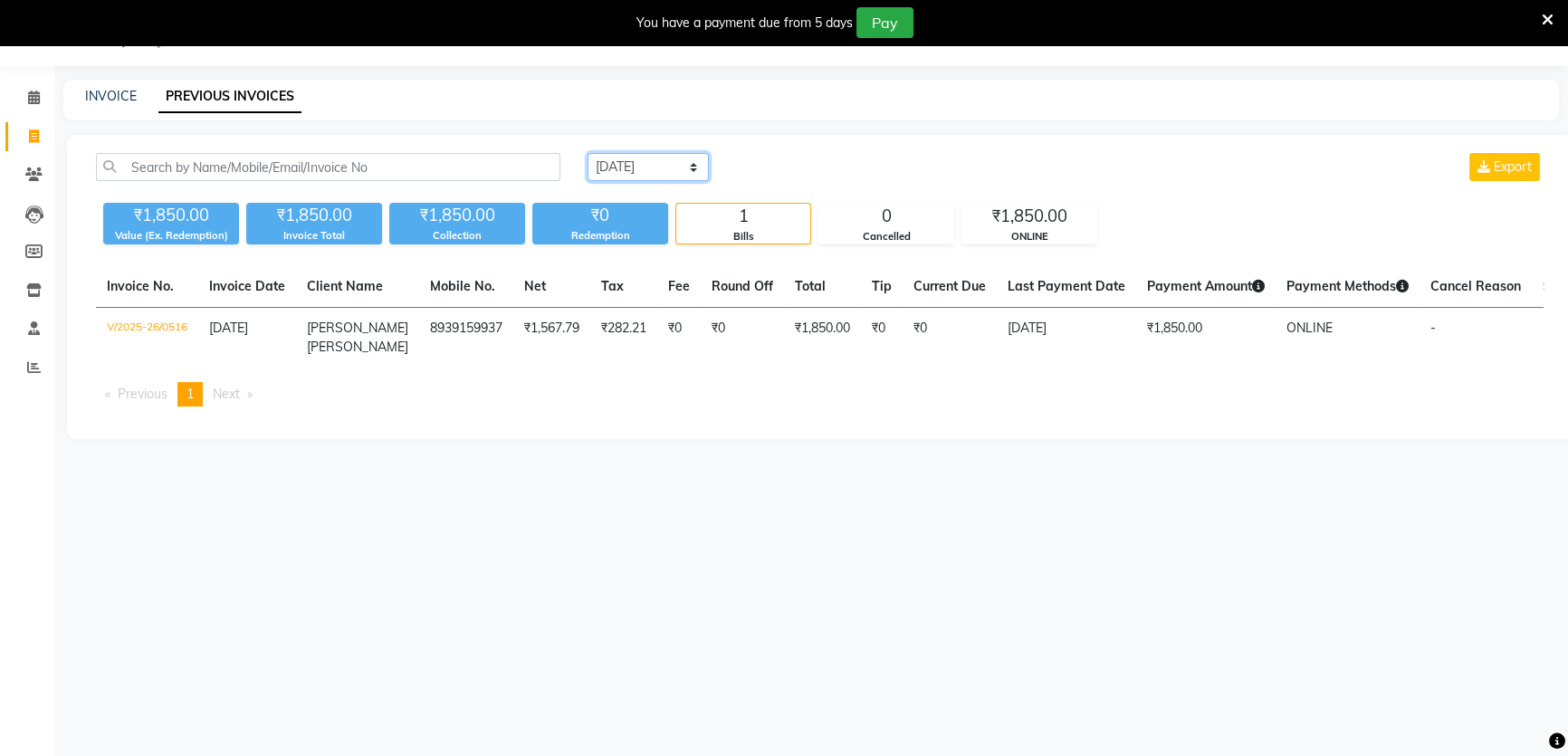 click on "Today Yesterday Custom Range" 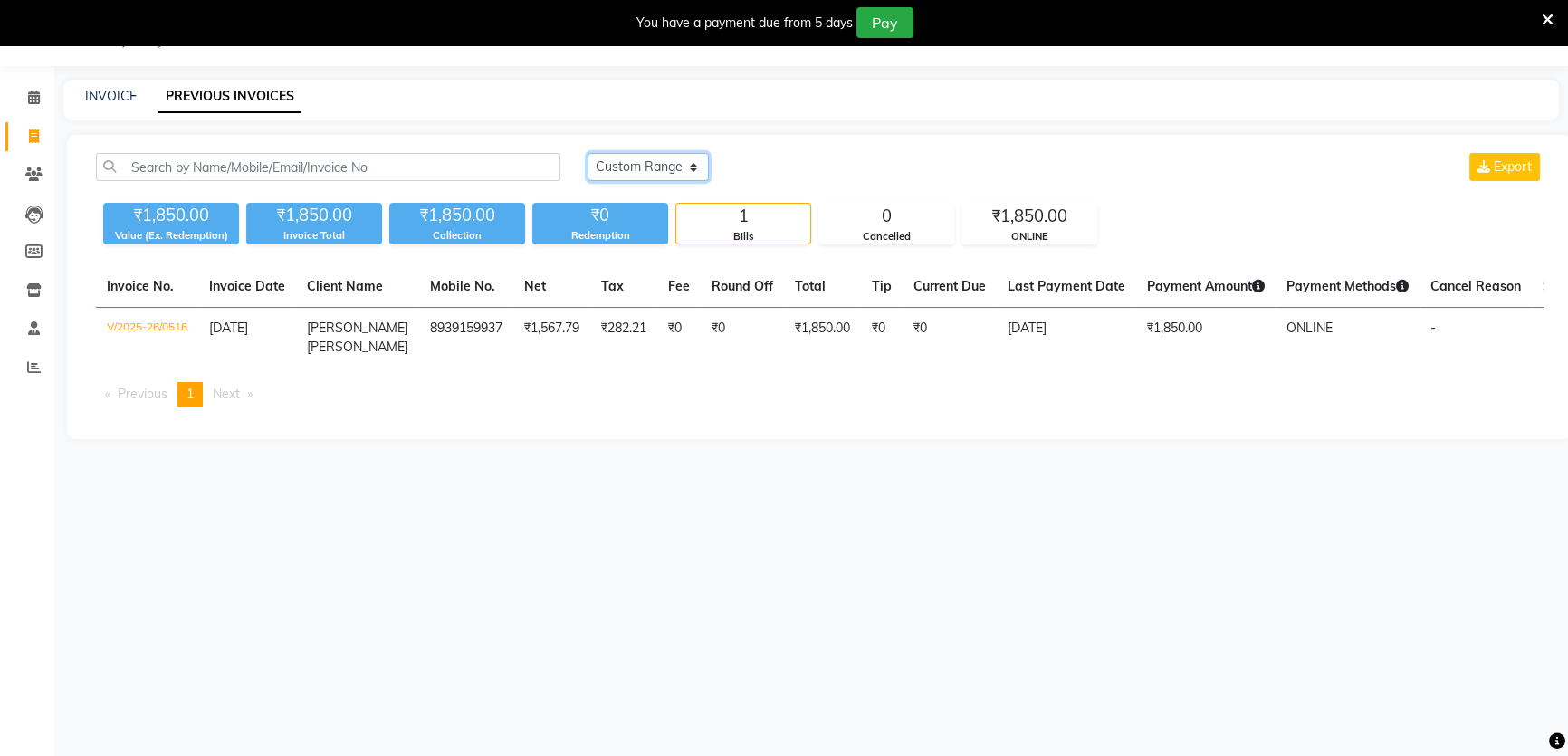 click on "Today Yesterday Custom Range" 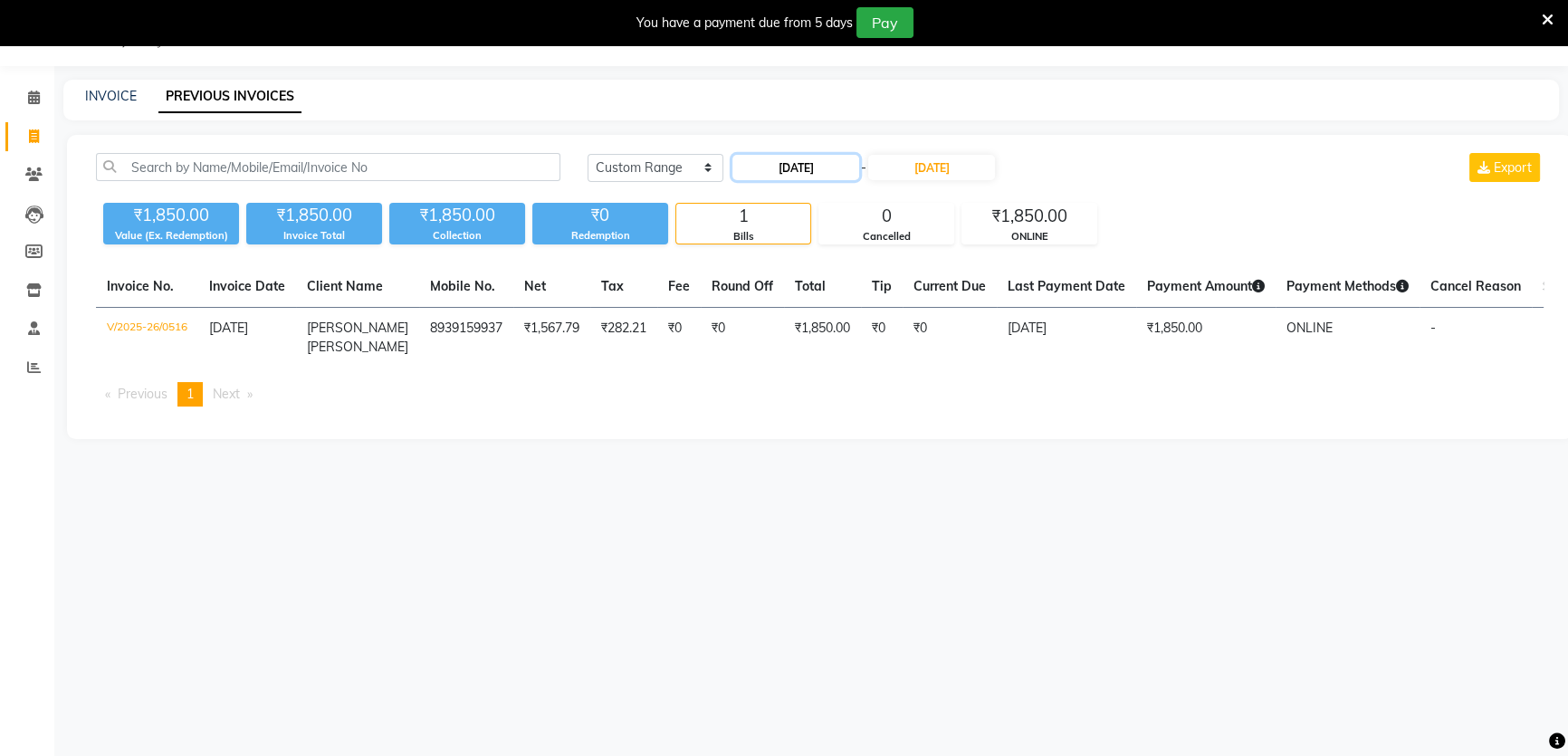 click on "[DATE]" 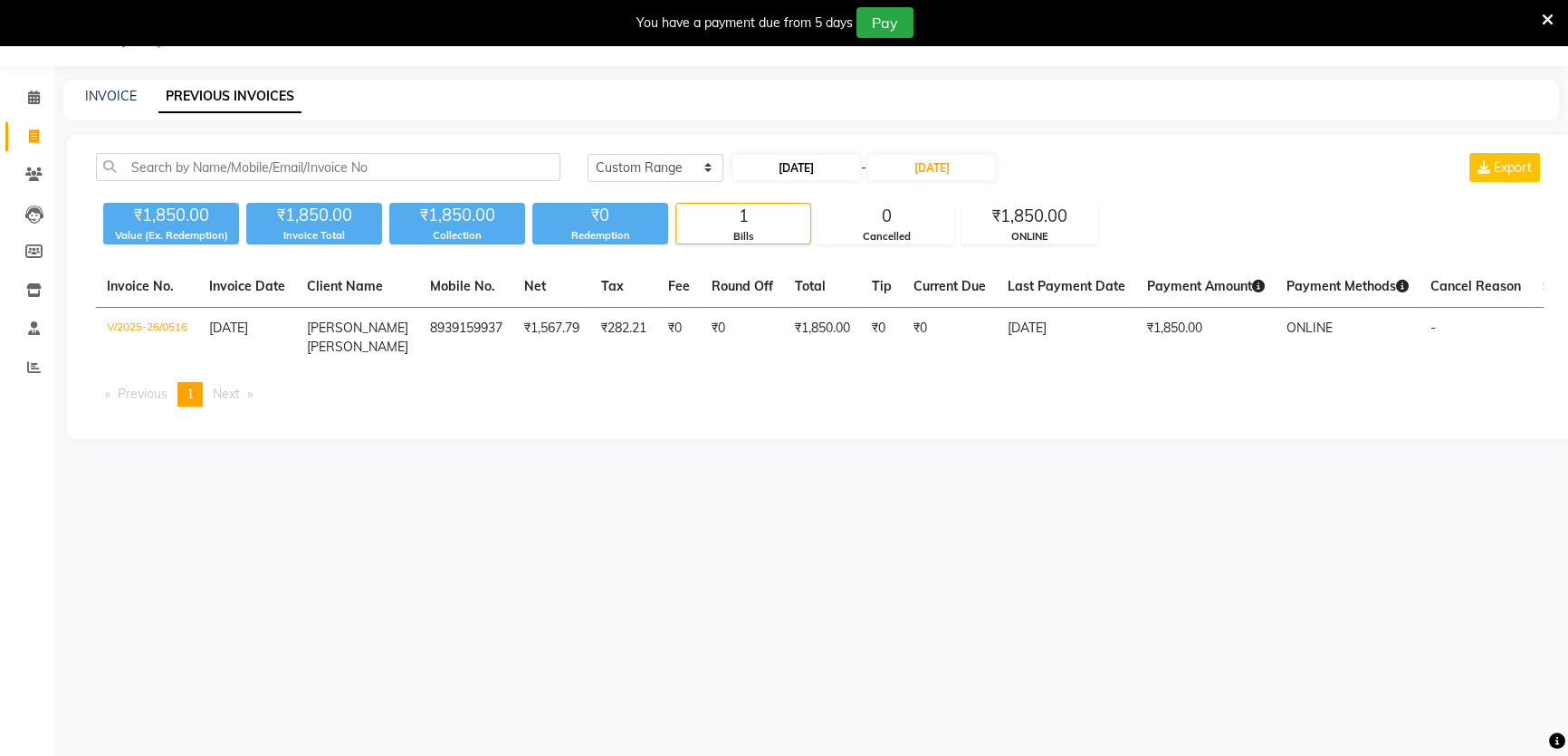 select on "7" 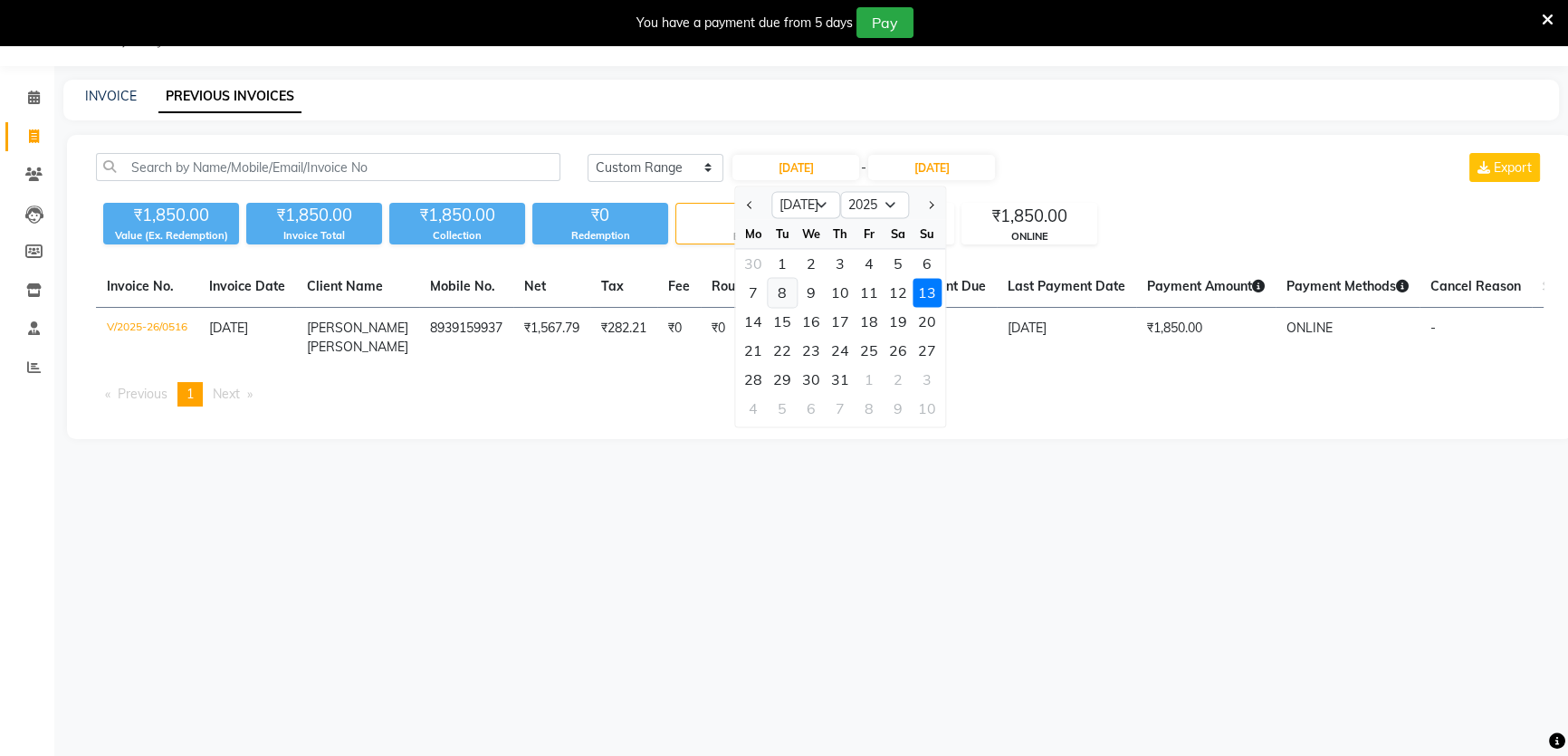 click on "8" 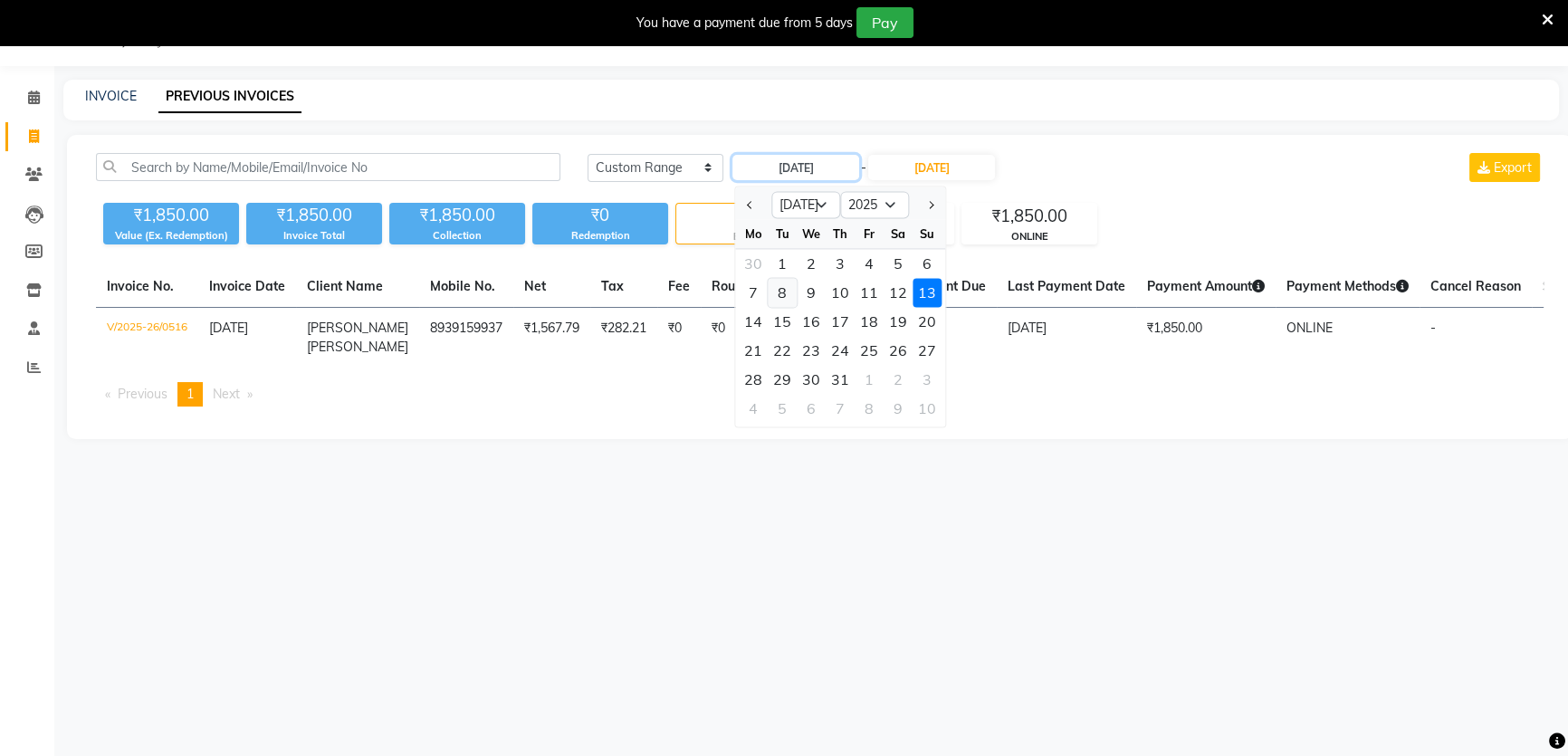 type on "08-07-2025" 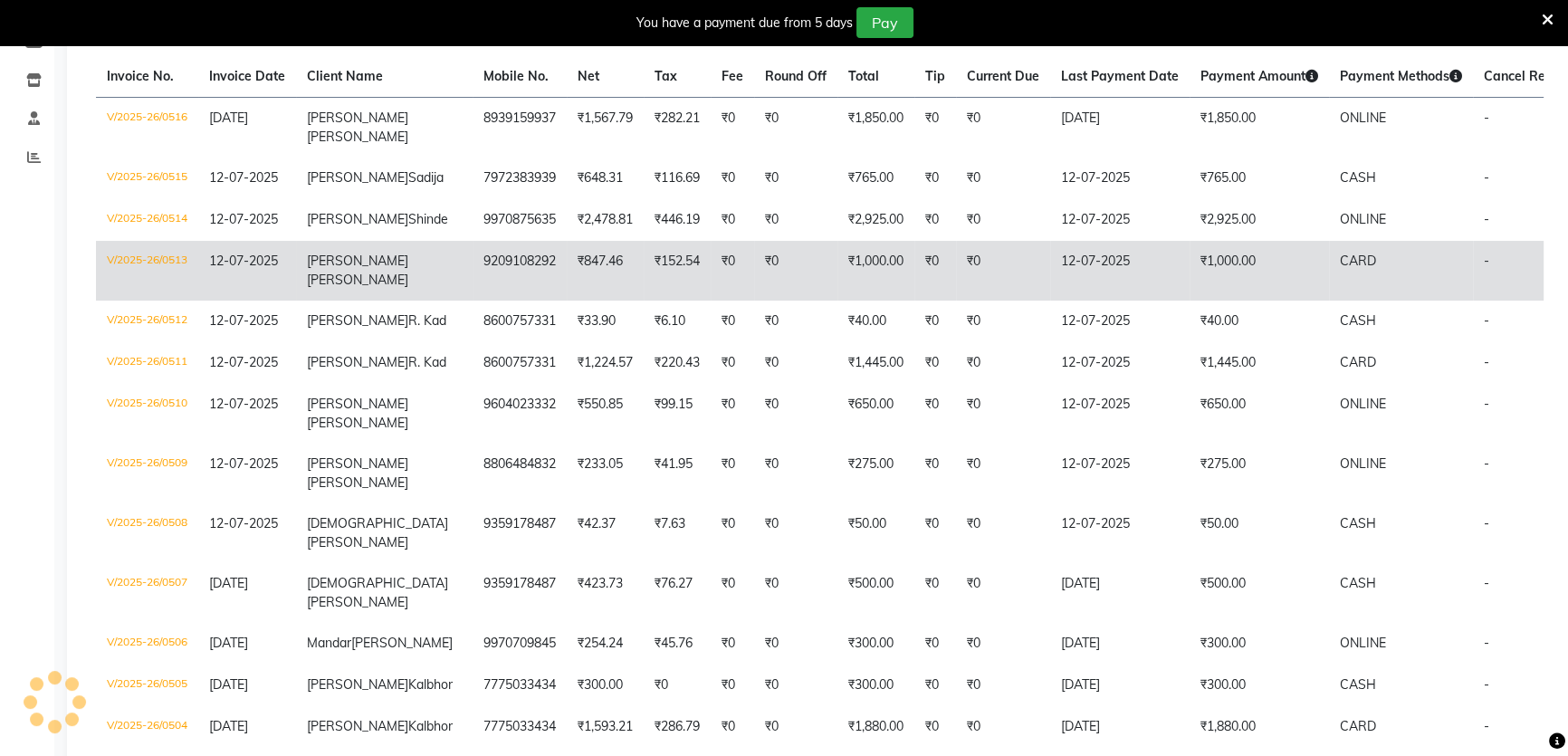 scroll, scrollTop: 0, scrollLeft: 0, axis: both 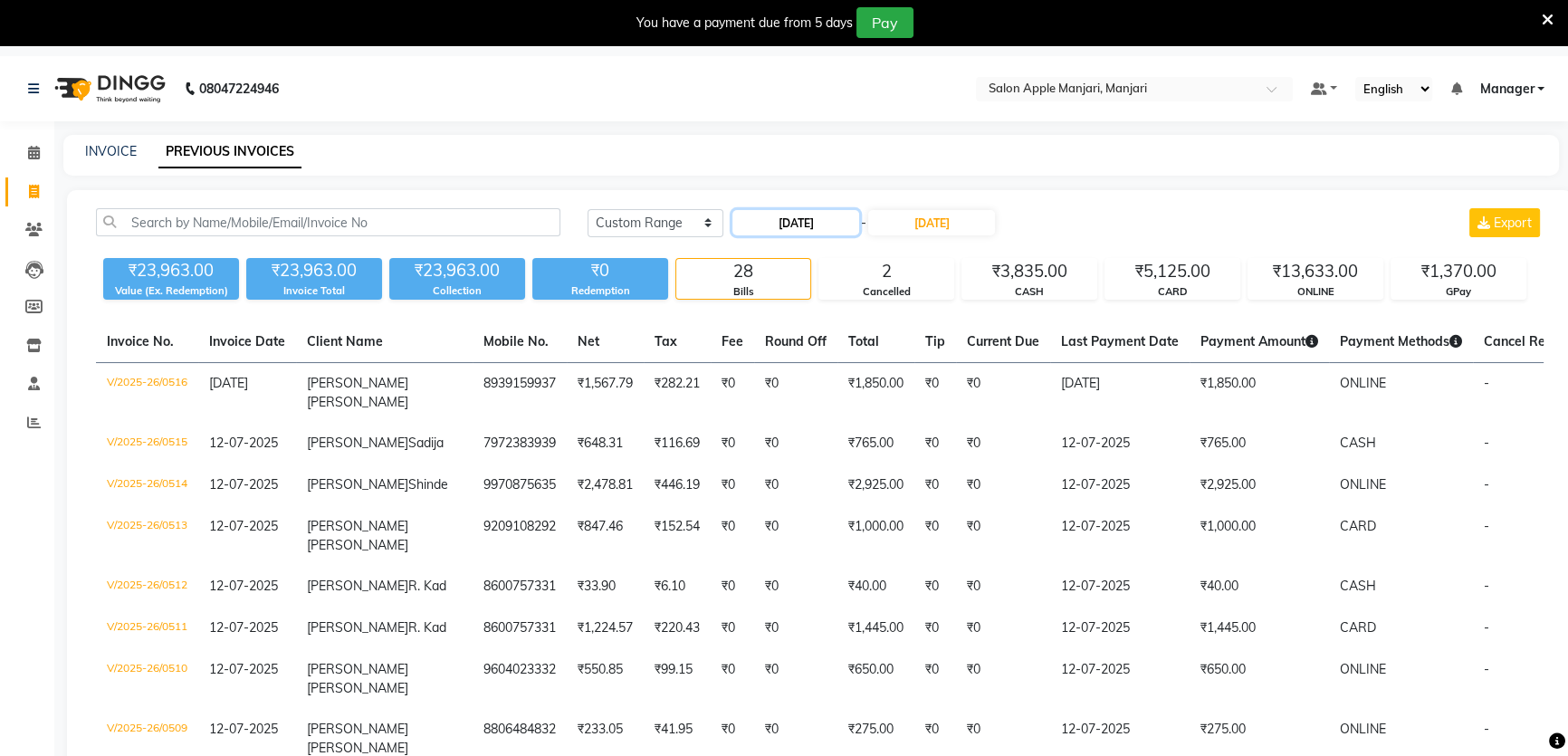 click on "08-07-2025" 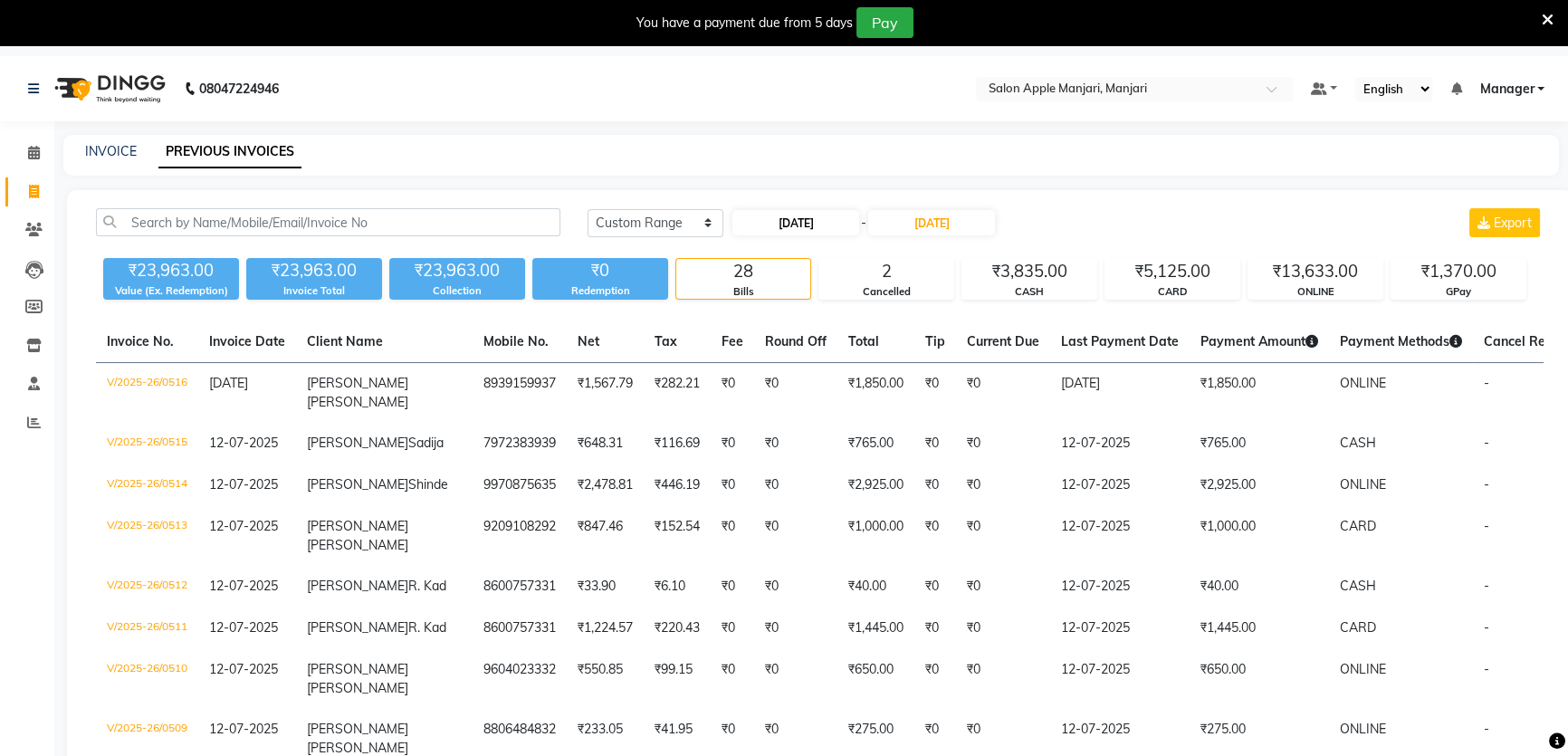select on "7" 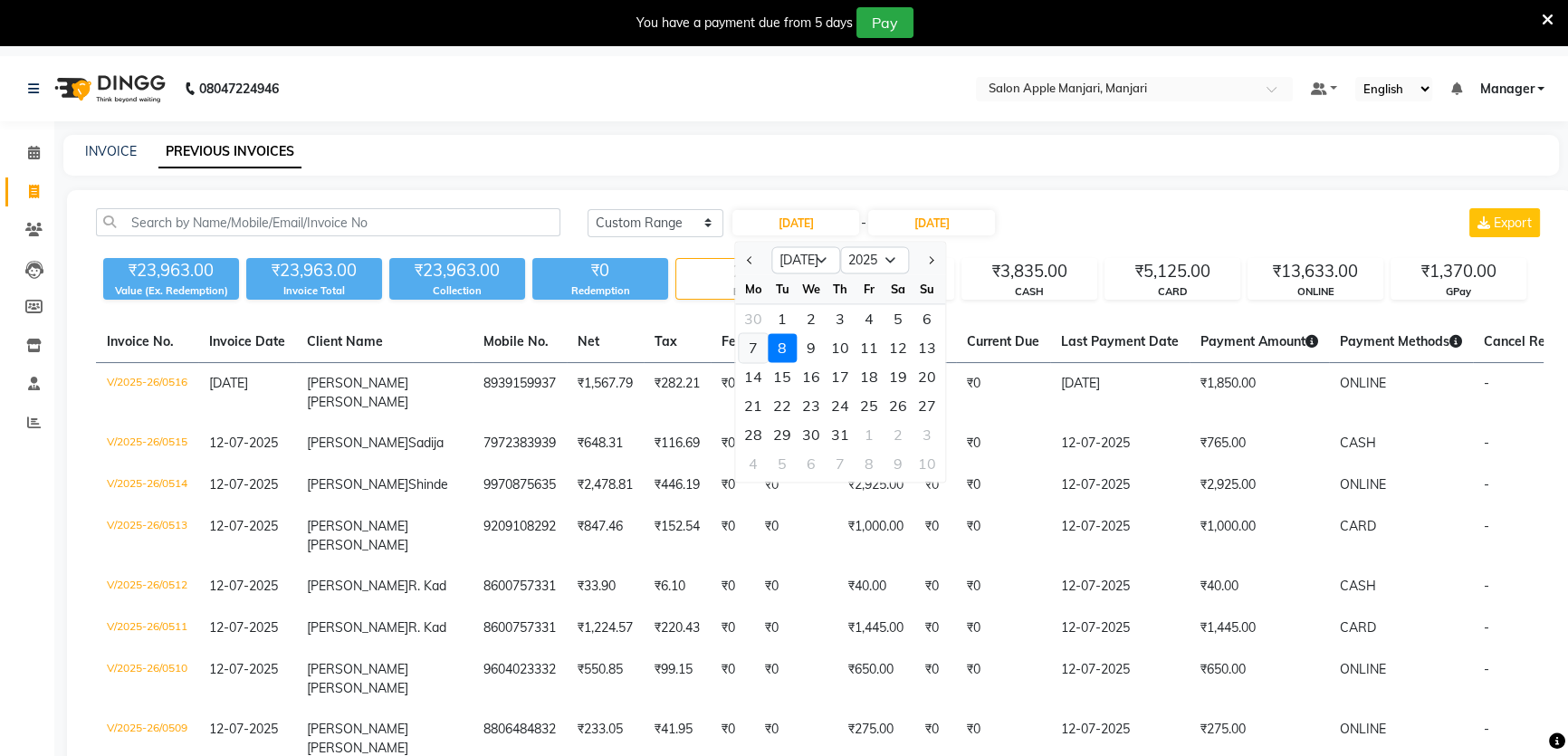 click on "7" 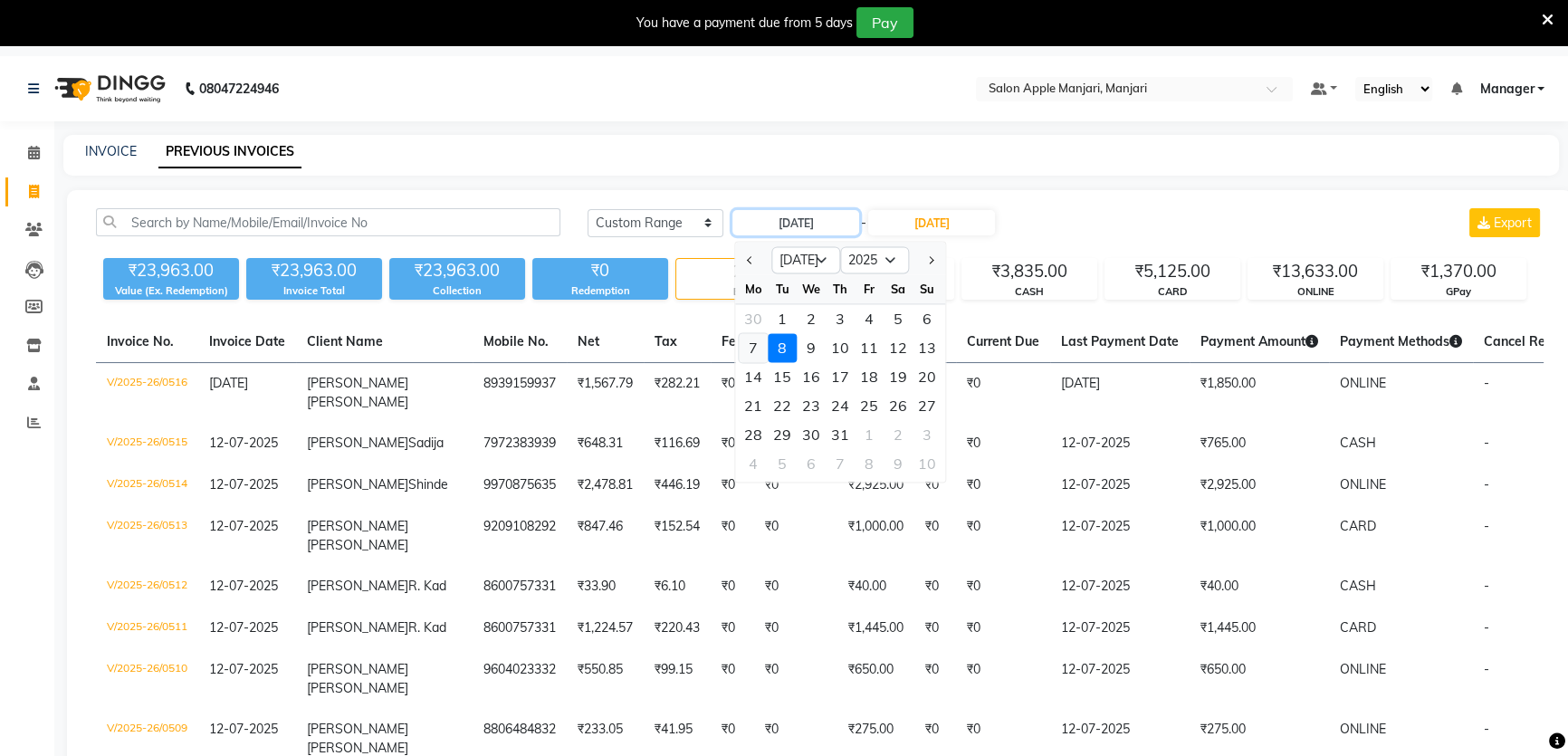 type on "07-07-2025" 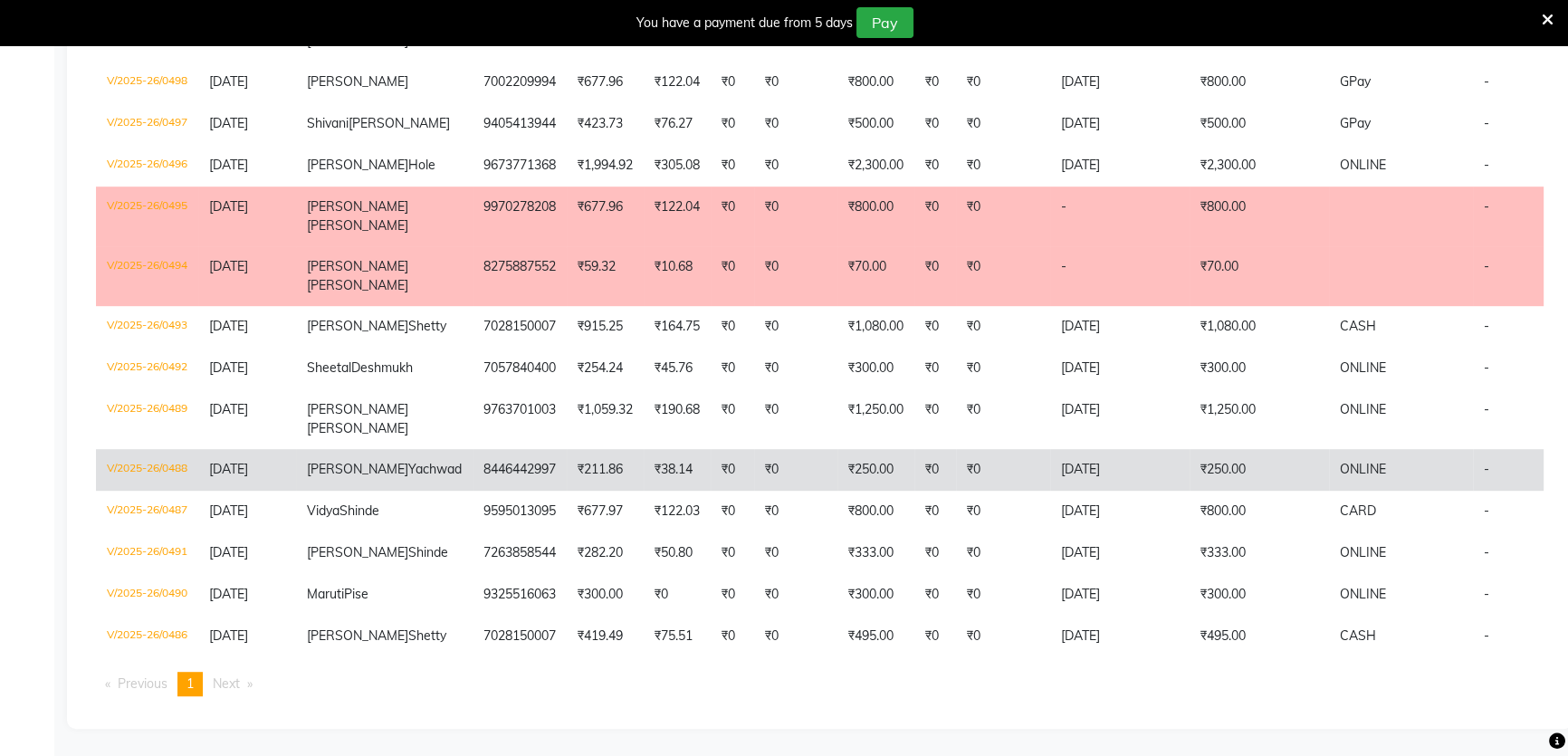 scroll, scrollTop: 1648, scrollLeft: 0, axis: vertical 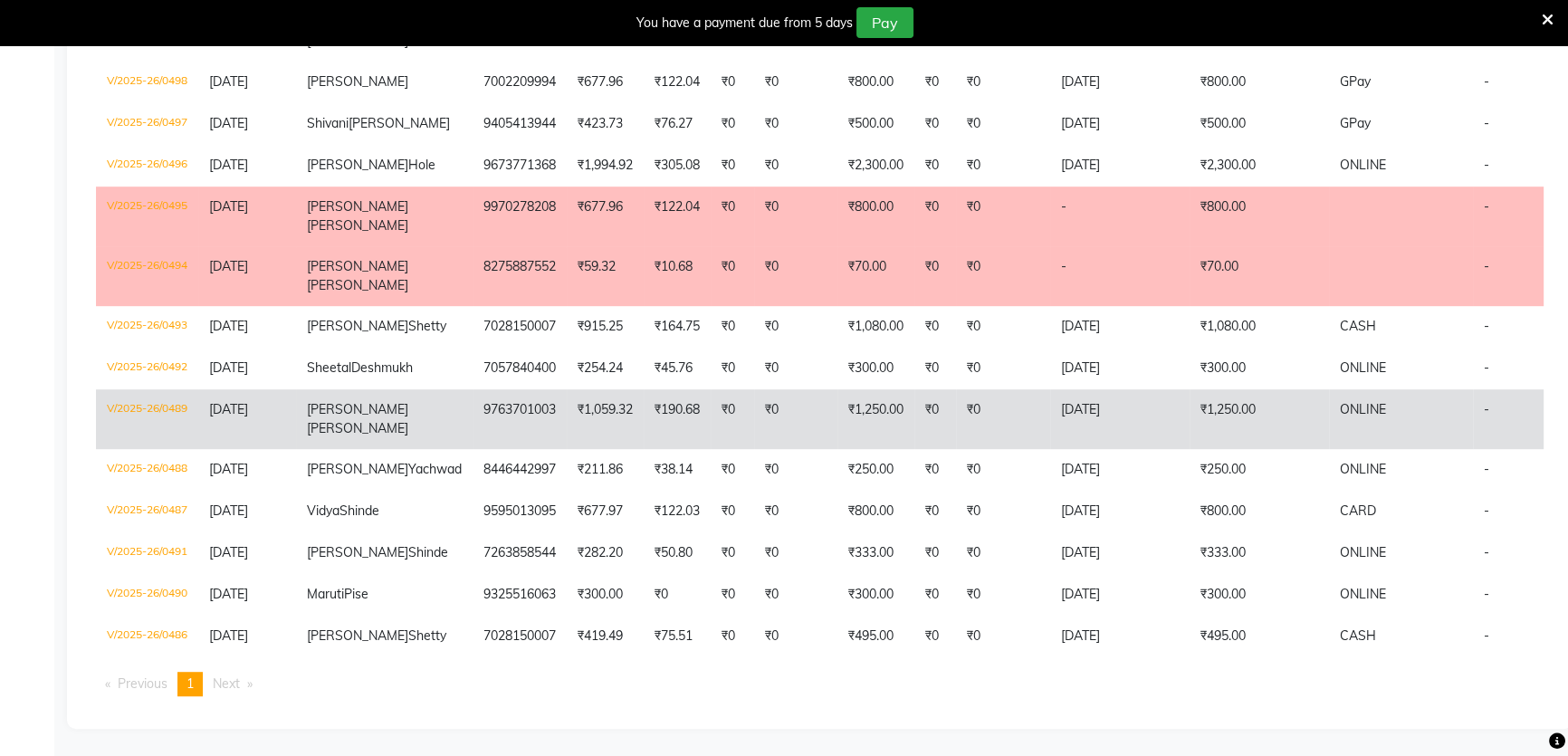 click on "V/2025-26/0489" 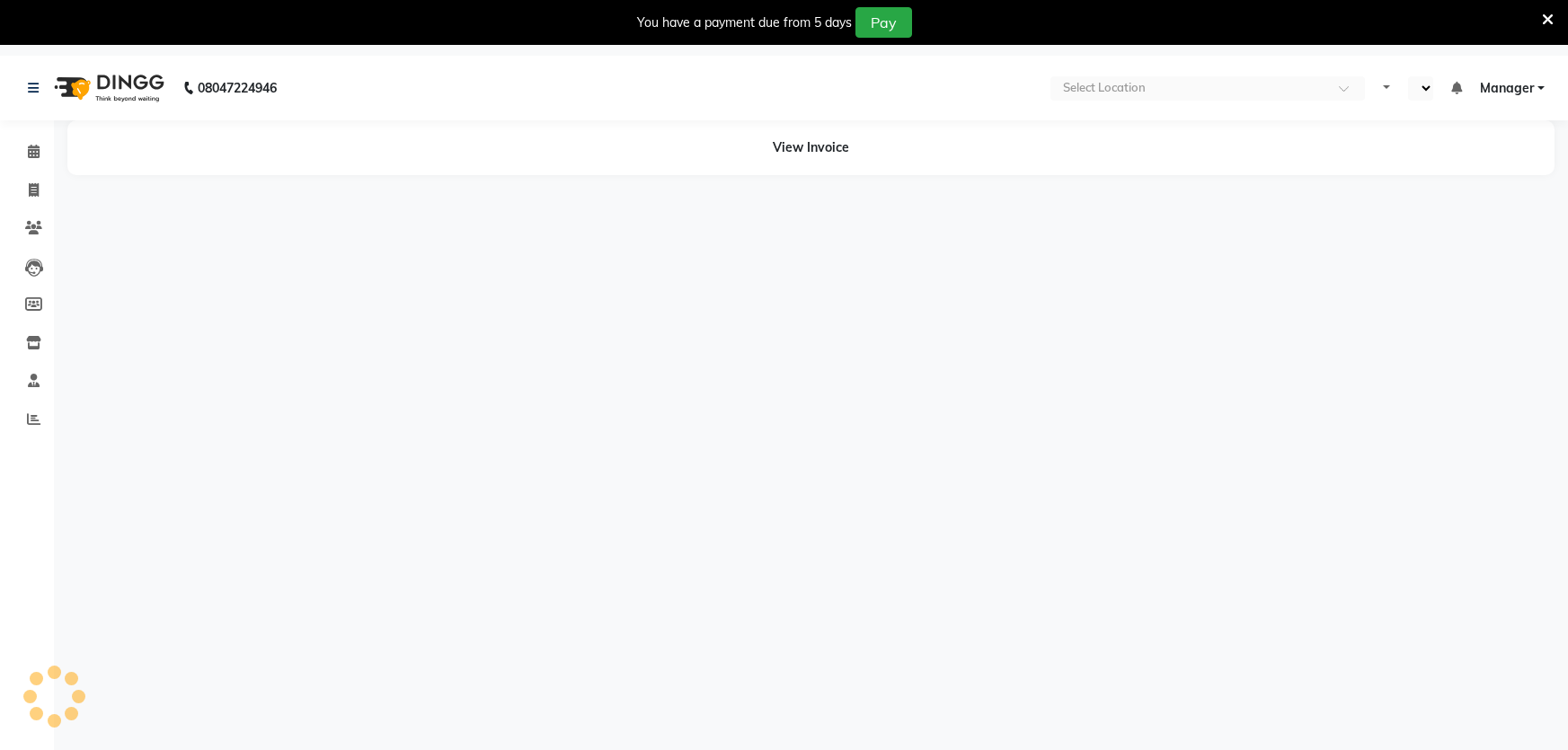 select on "en" 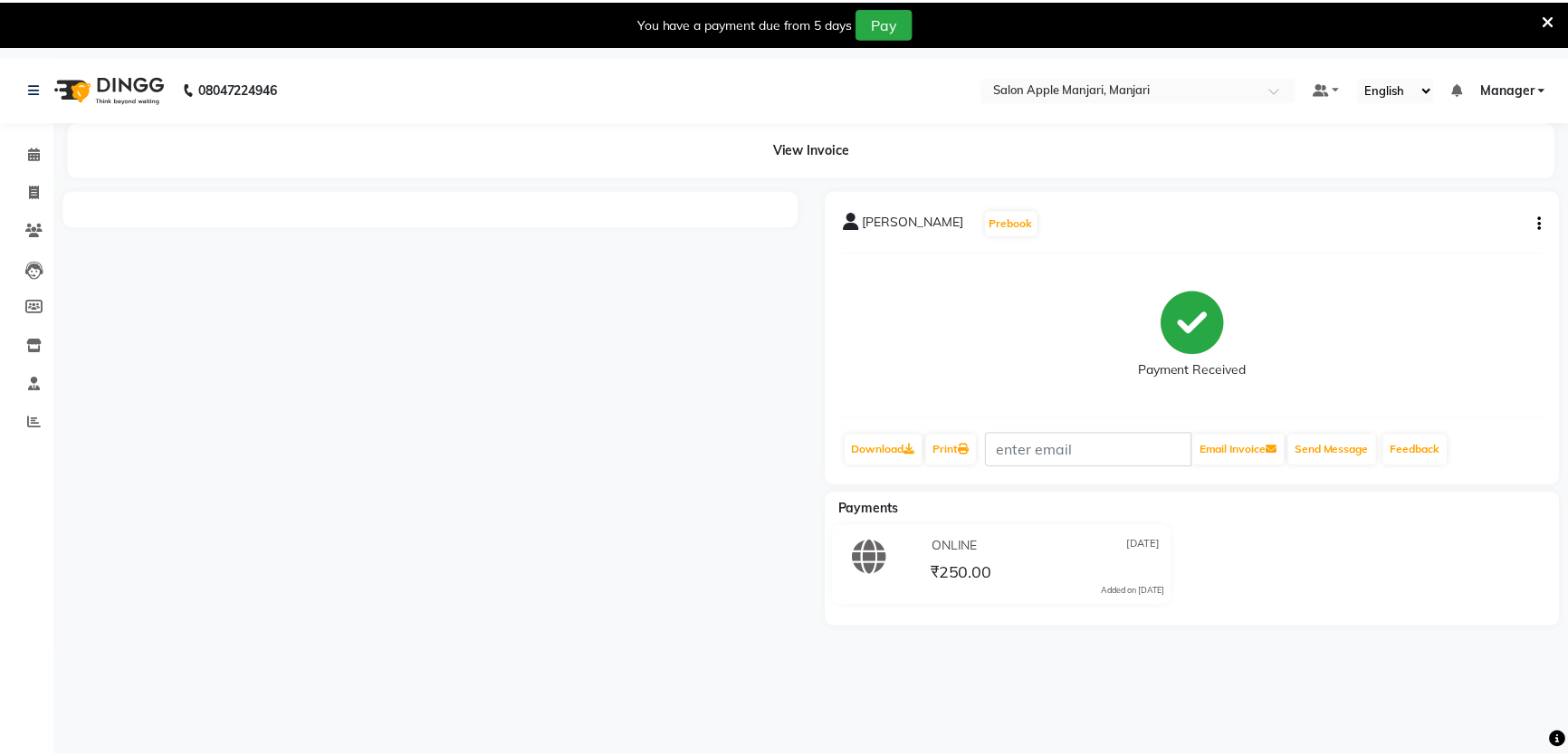 scroll, scrollTop: 0, scrollLeft: 0, axis: both 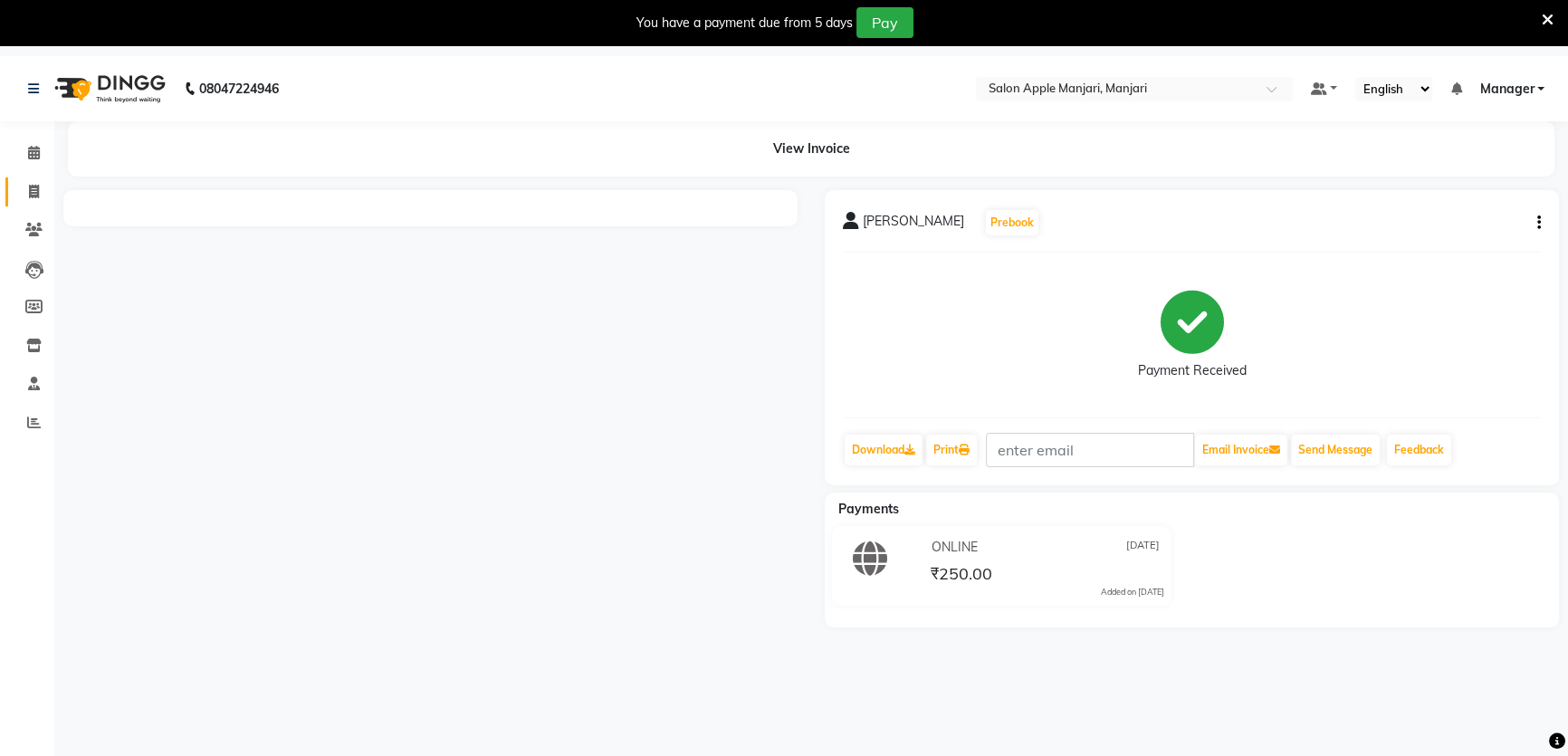 click 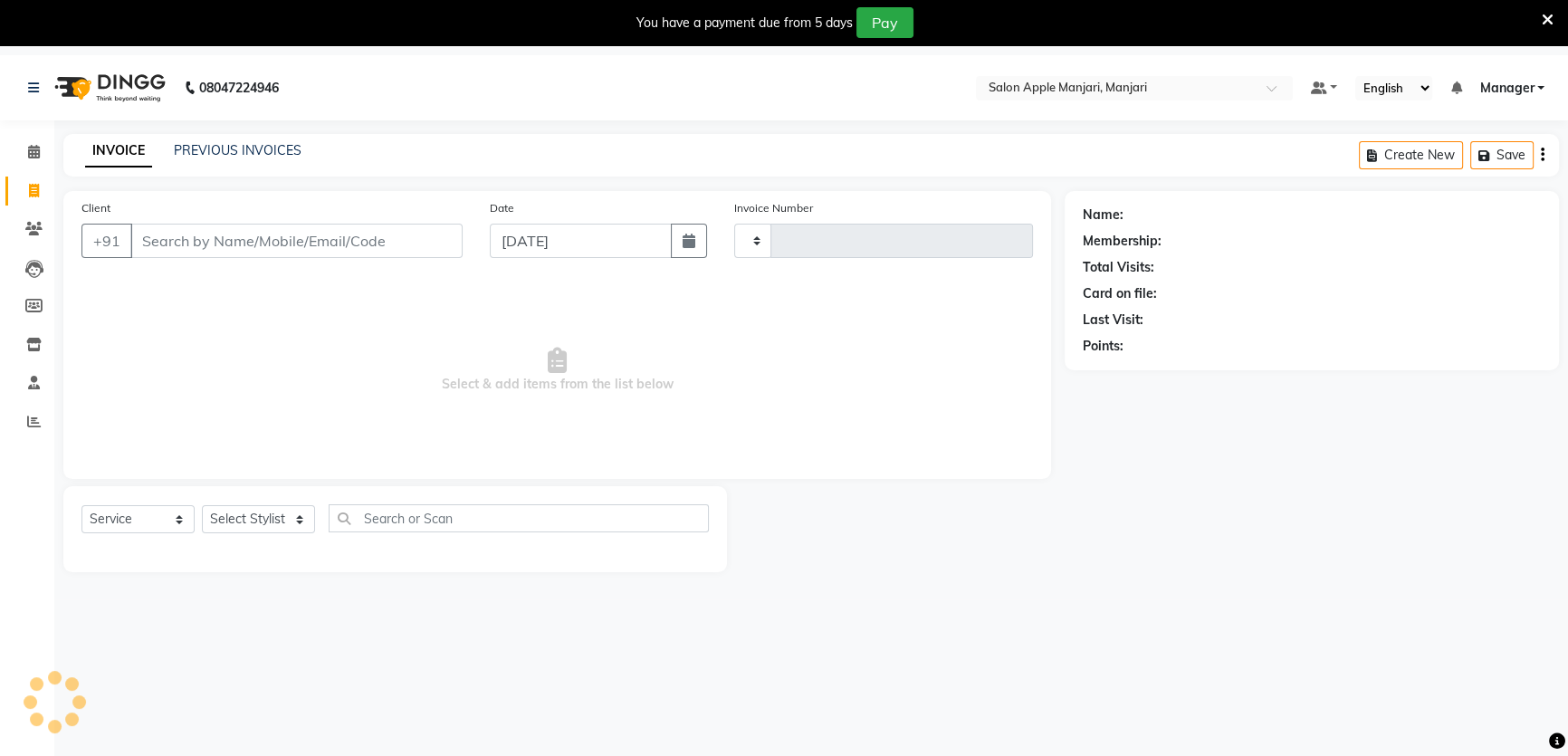 type on "0517" 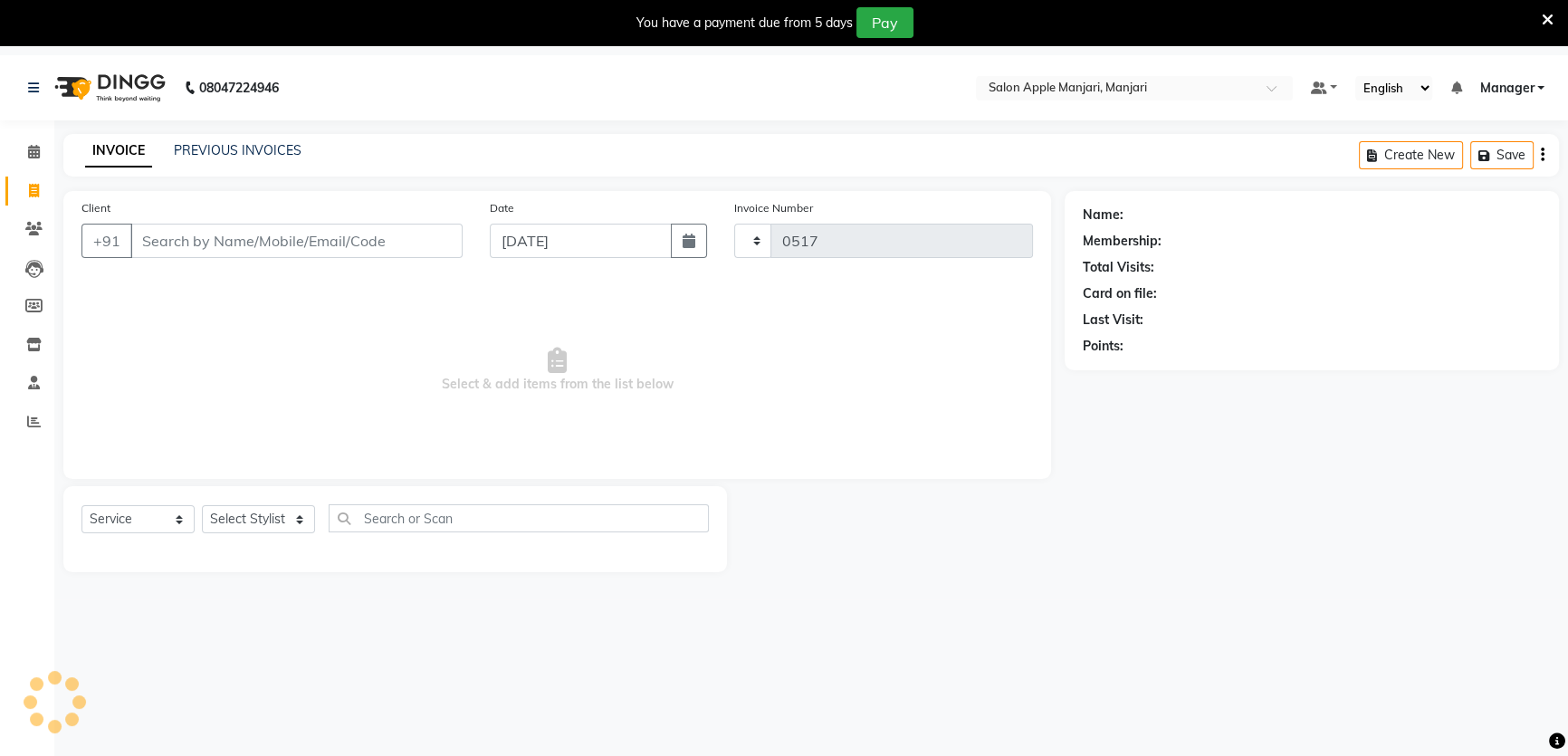 select on "8088" 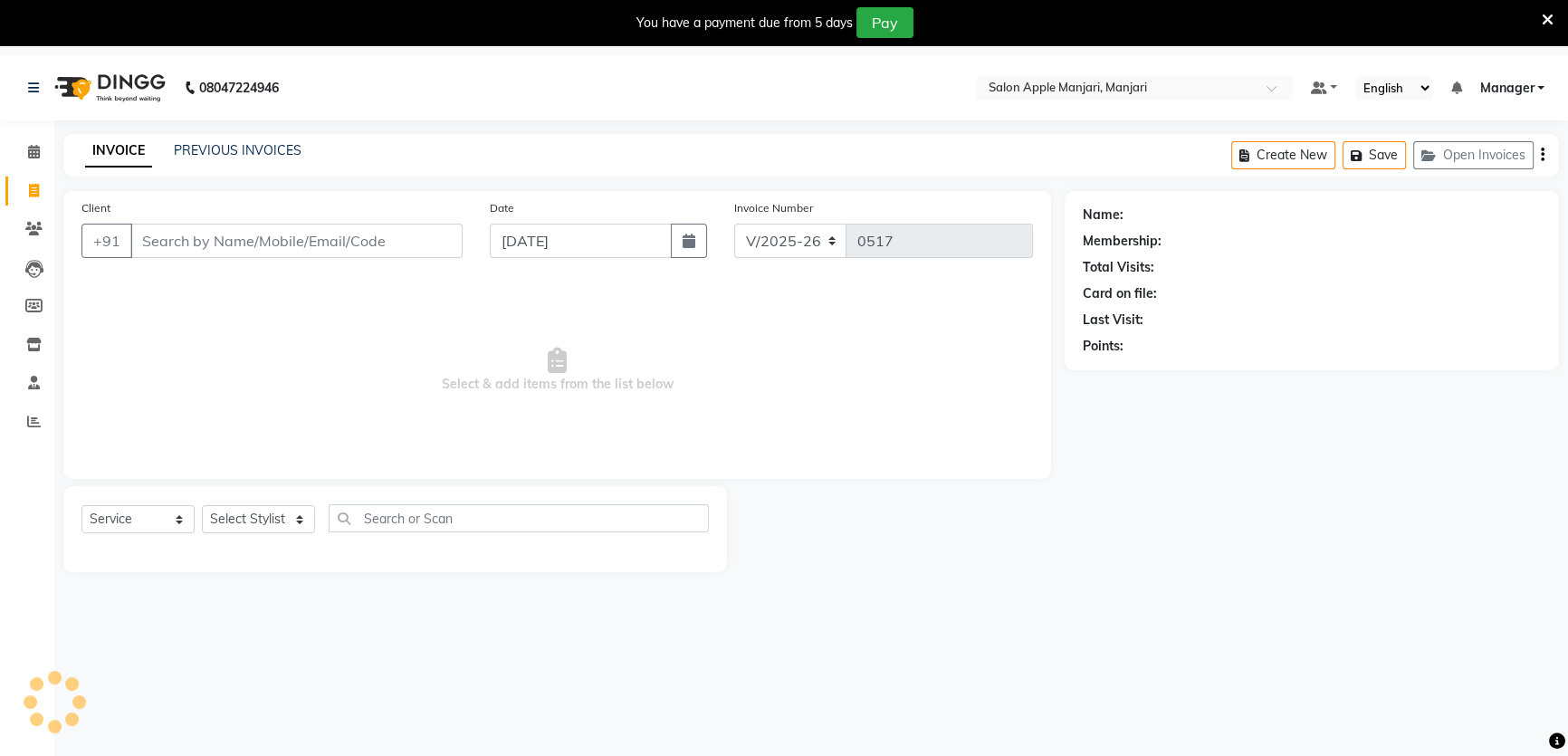 scroll, scrollTop: 55, scrollLeft: 0, axis: vertical 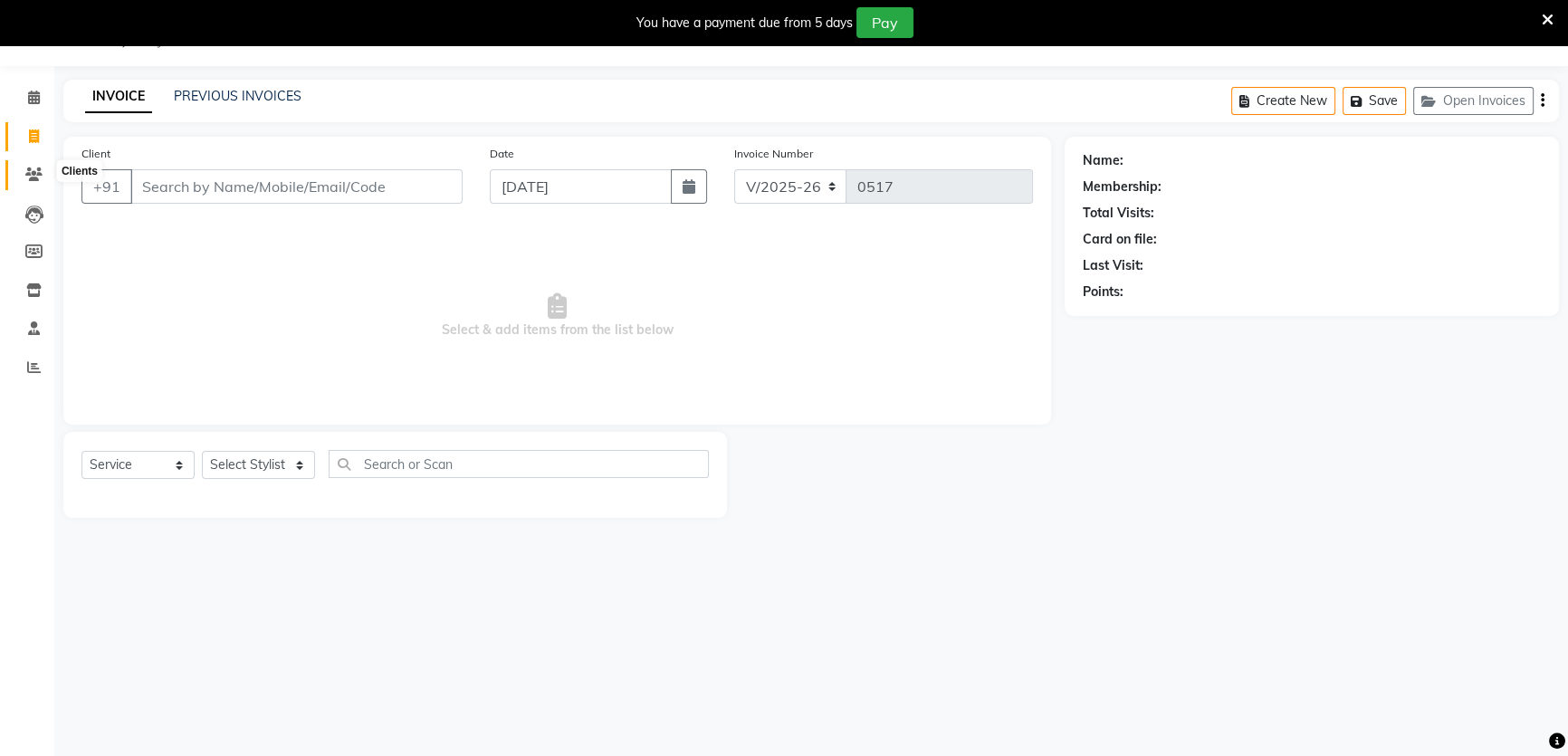 click 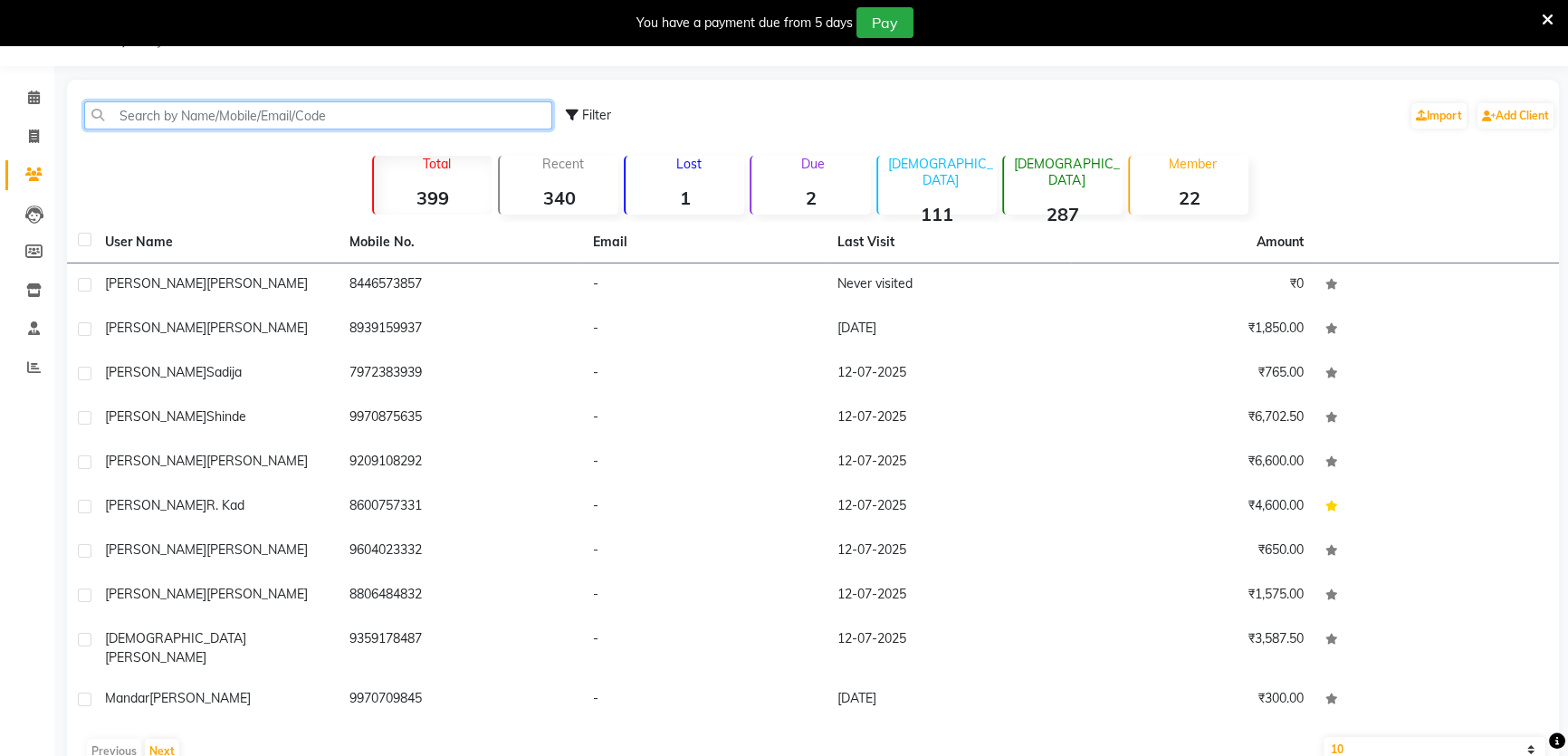 click 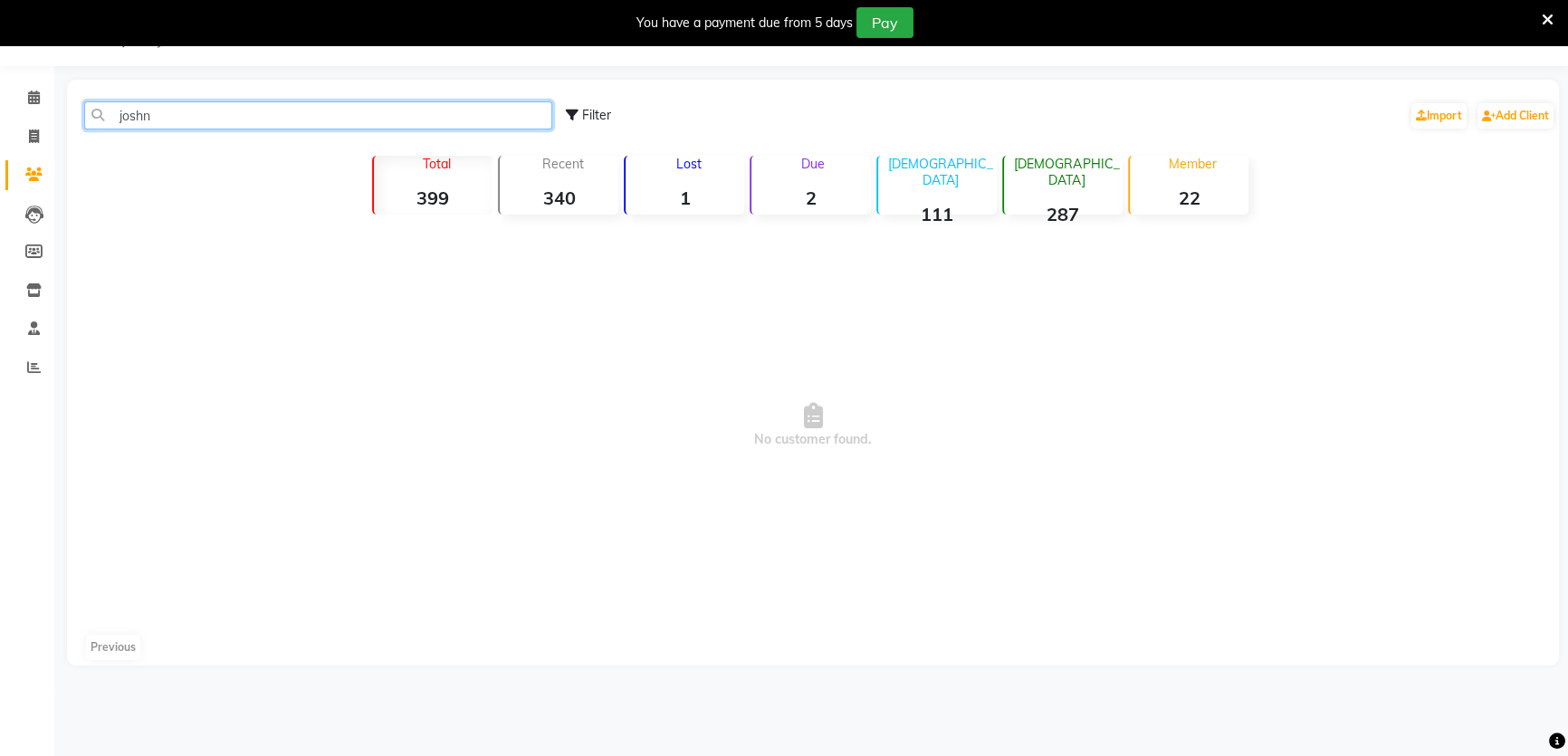 drag, startPoint x: 284, startPoint y: 128, endPoint x: 0, endPoint y: 127, distance: 284.0018 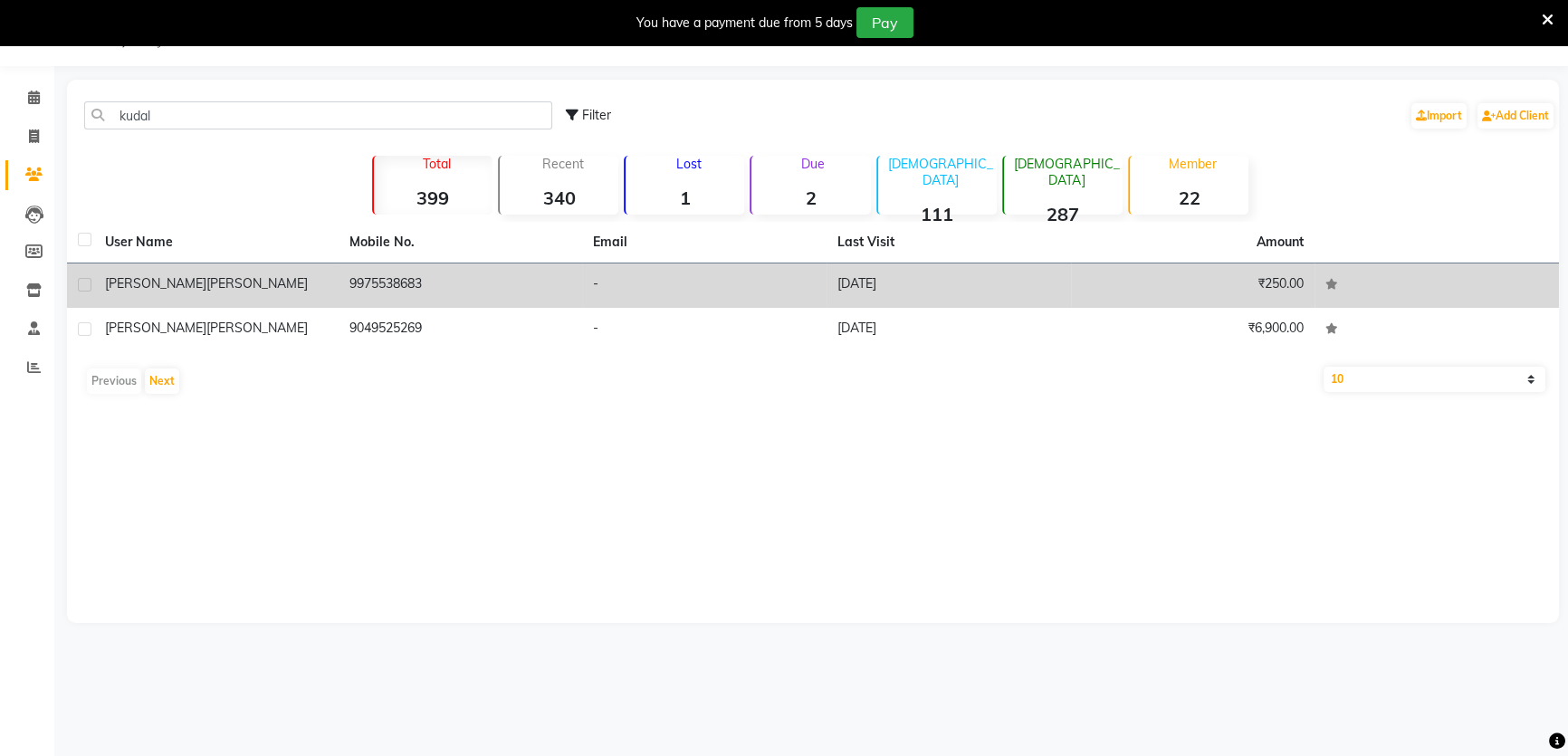 click on "9975538683" 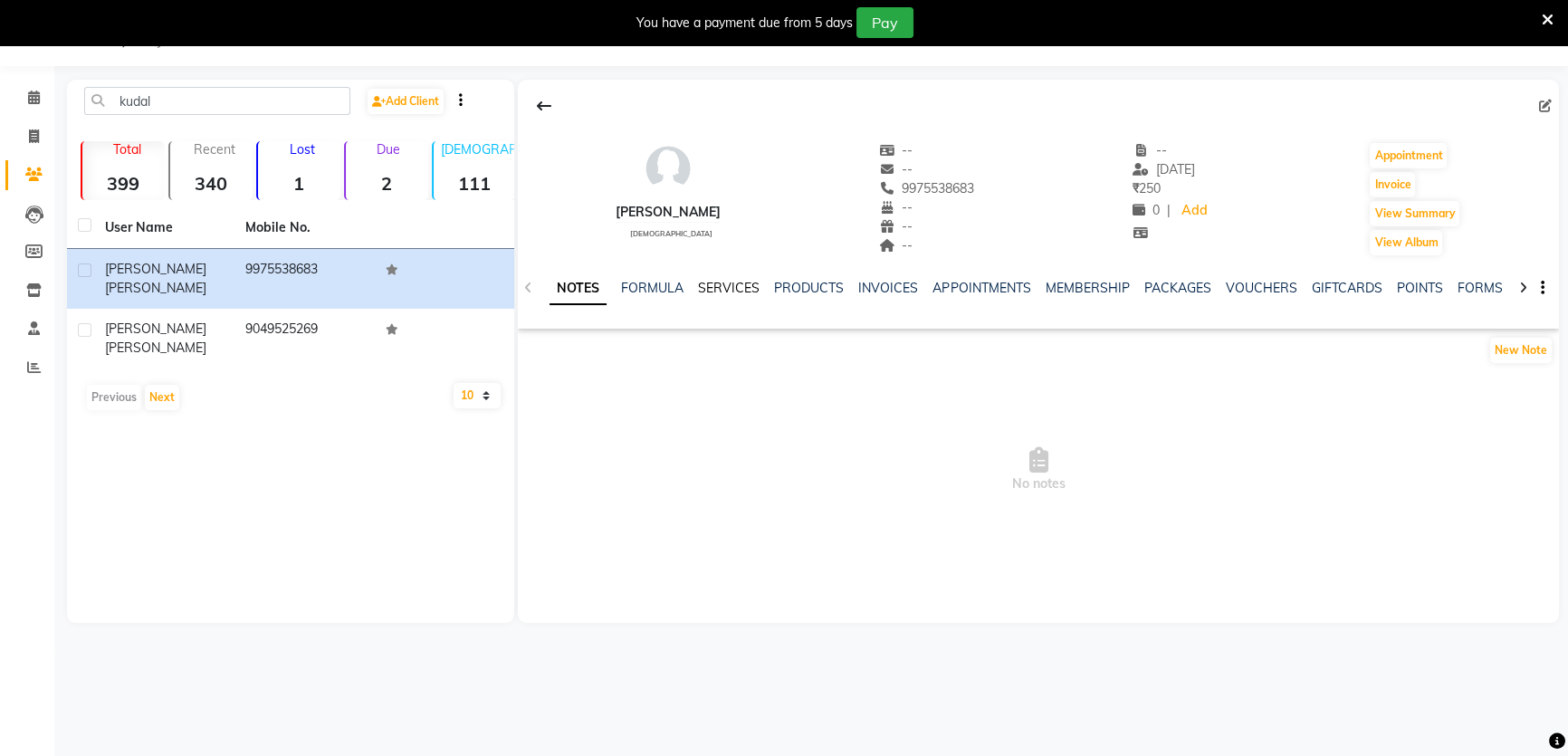 click on "SERVICES" 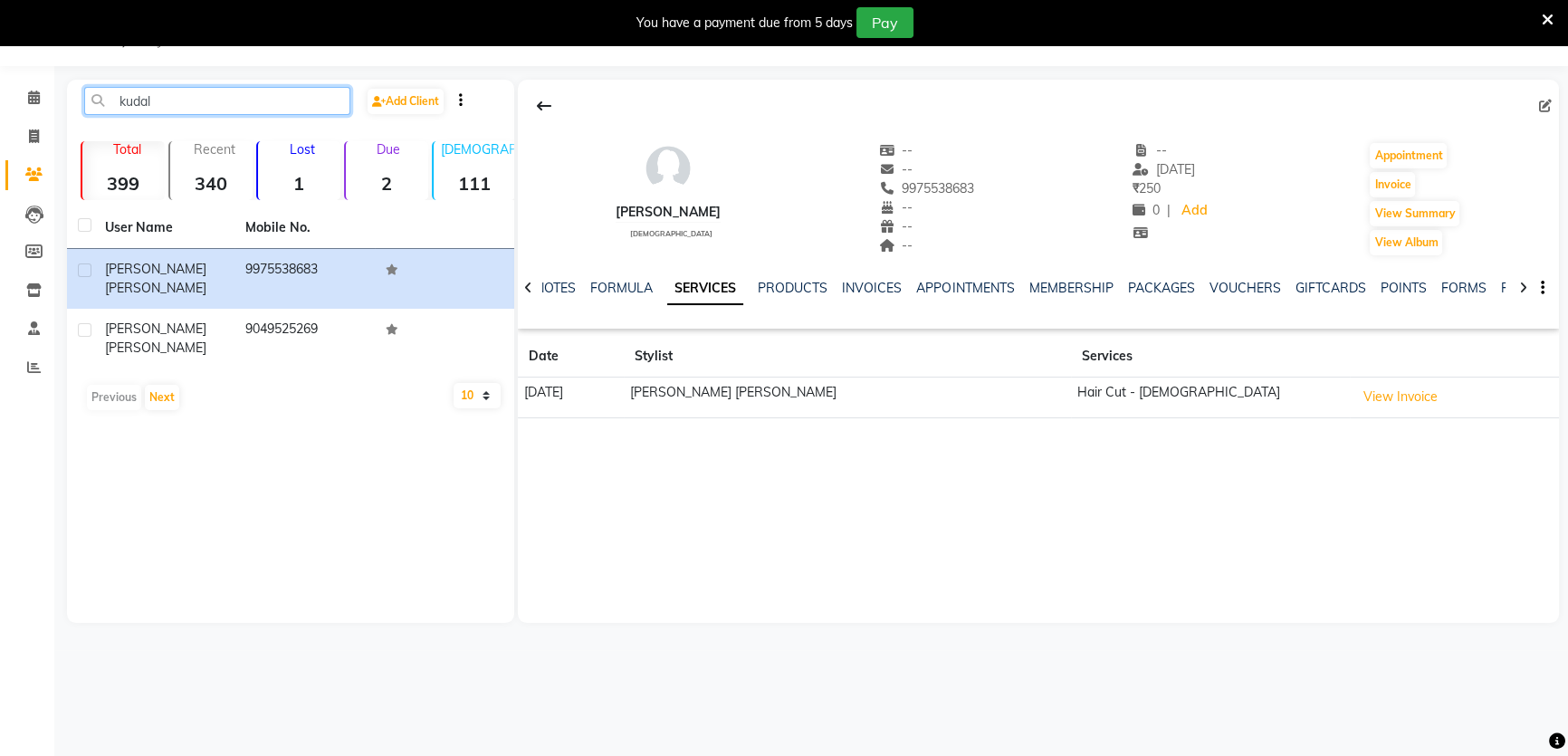 drag, startPoint x: 241, startPoint y: 115, endPoint x: 0, endPoint y: 108, distance: 241.10164 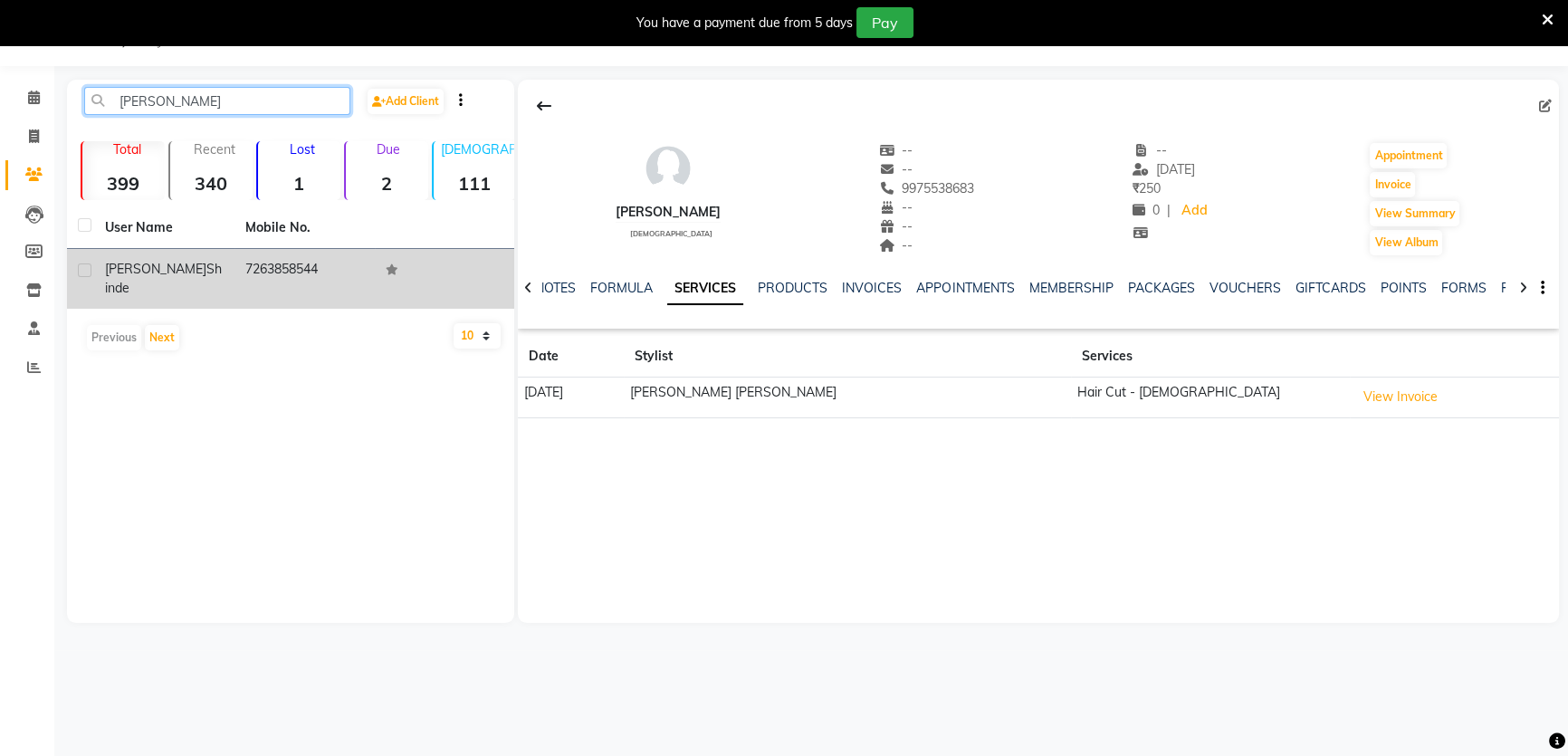 type on "[PERSON_NAME]" 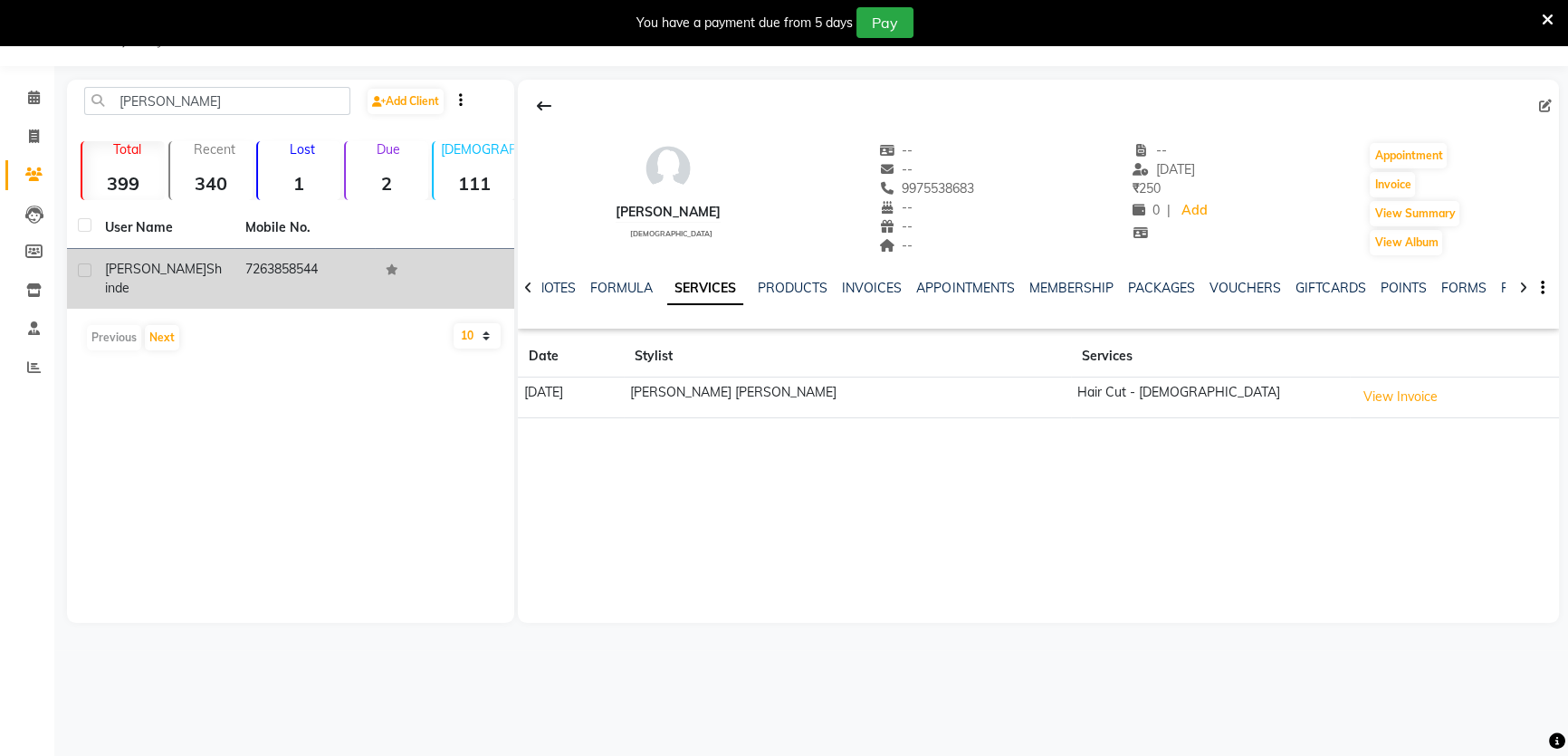 click on "7263858544" 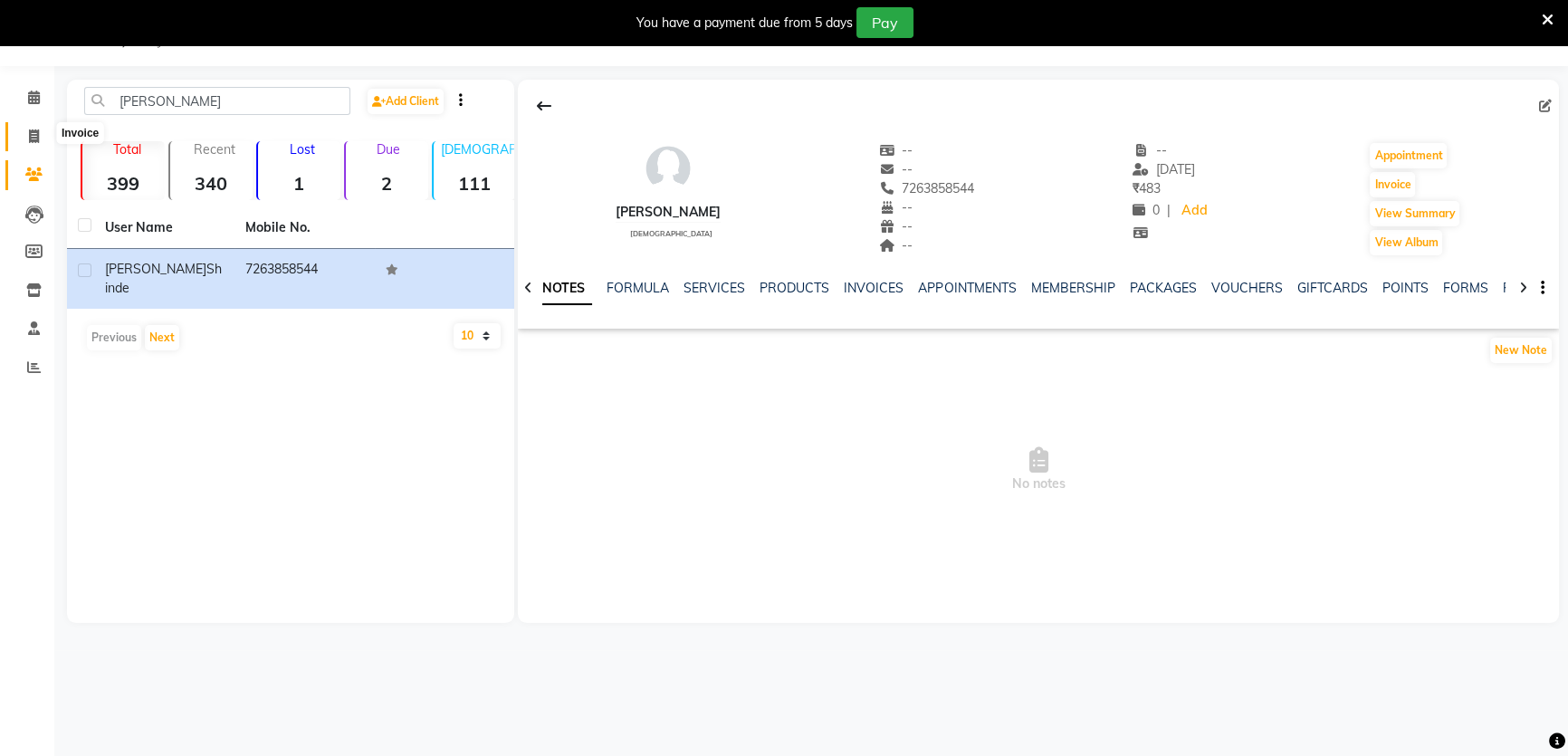 click 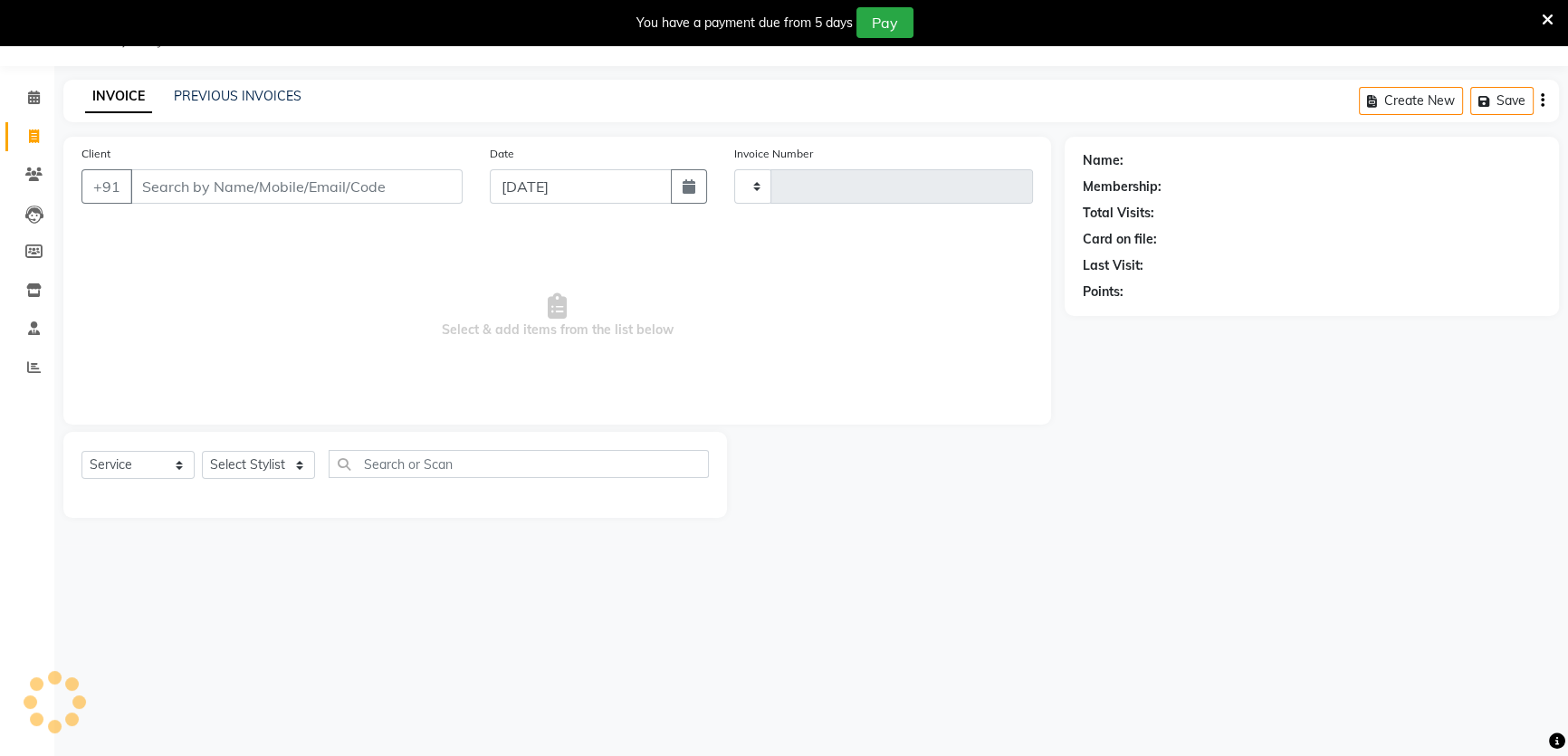 type on "0517" 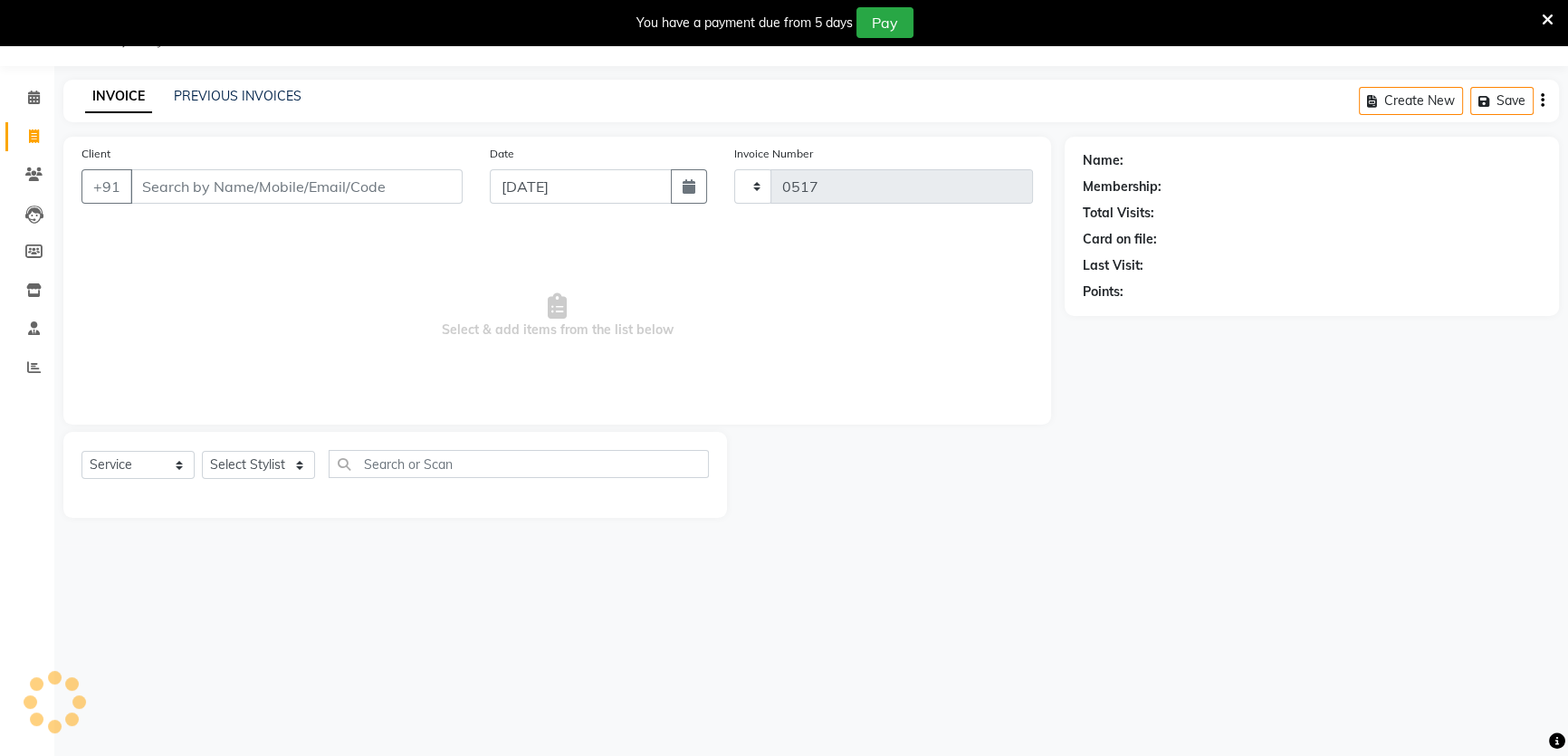 select on "8088" 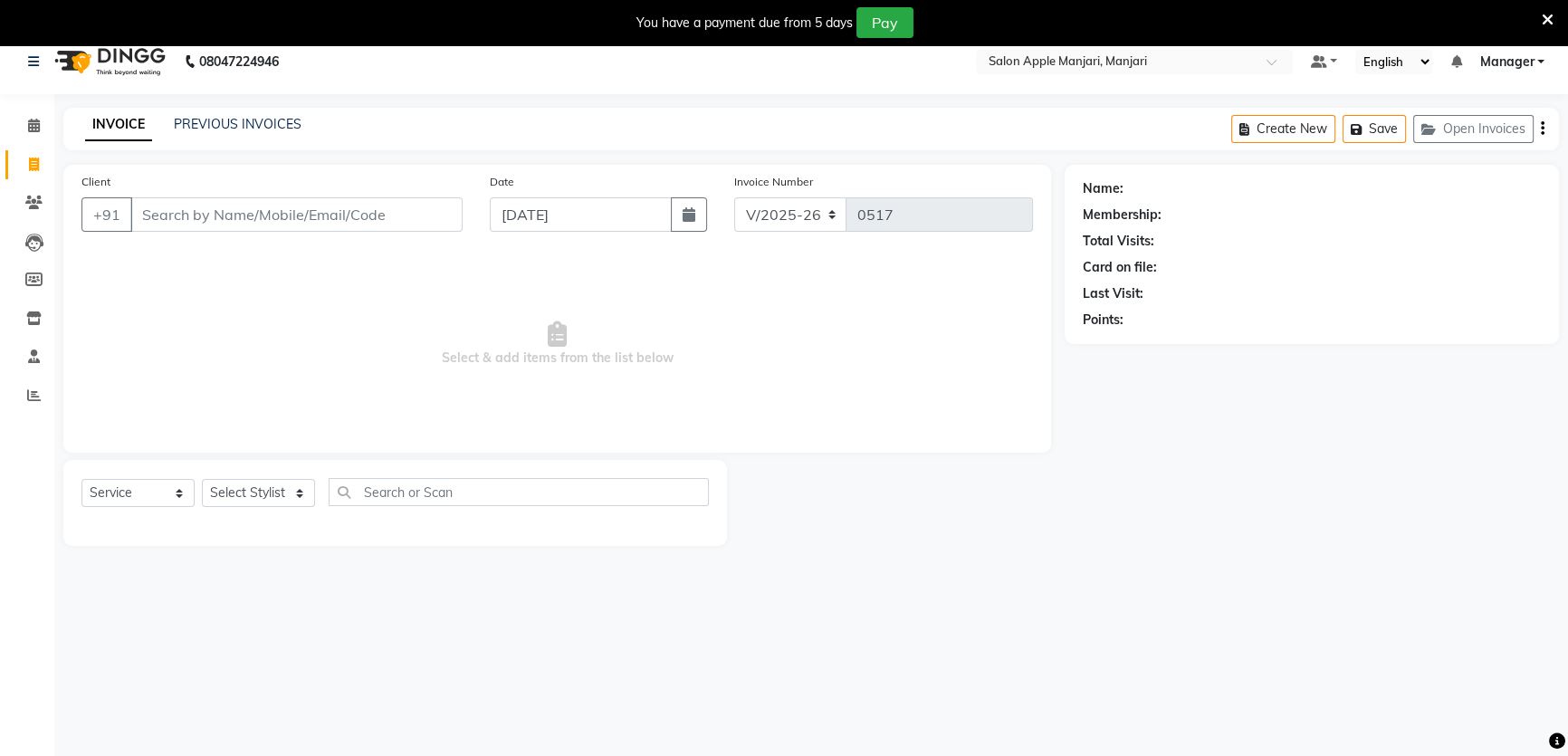 scroll, scrollTop: 0, scrollLeft: 0, axis: both 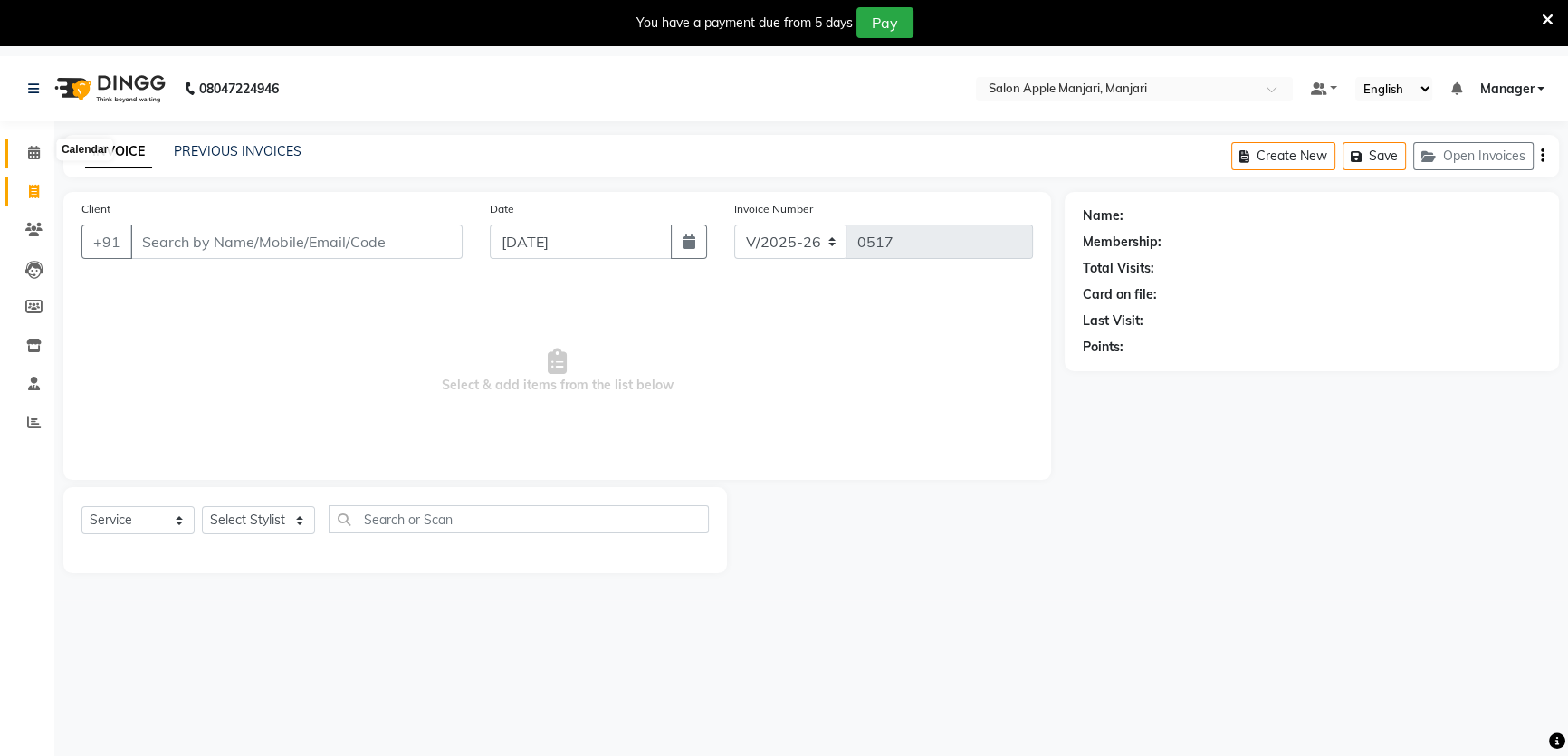 click 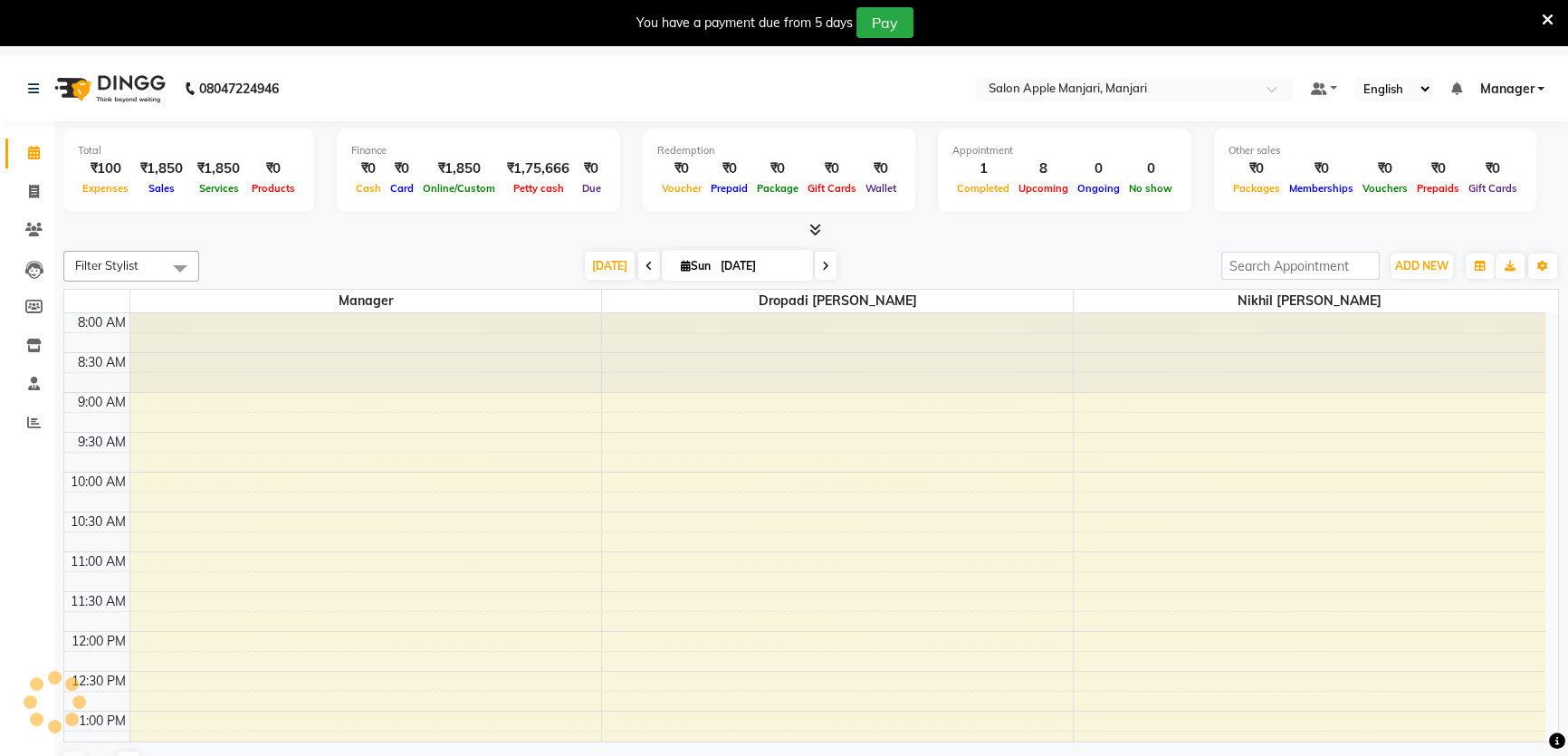 scroll, scrollTop: 0, scrollLeft: 0, axis: both 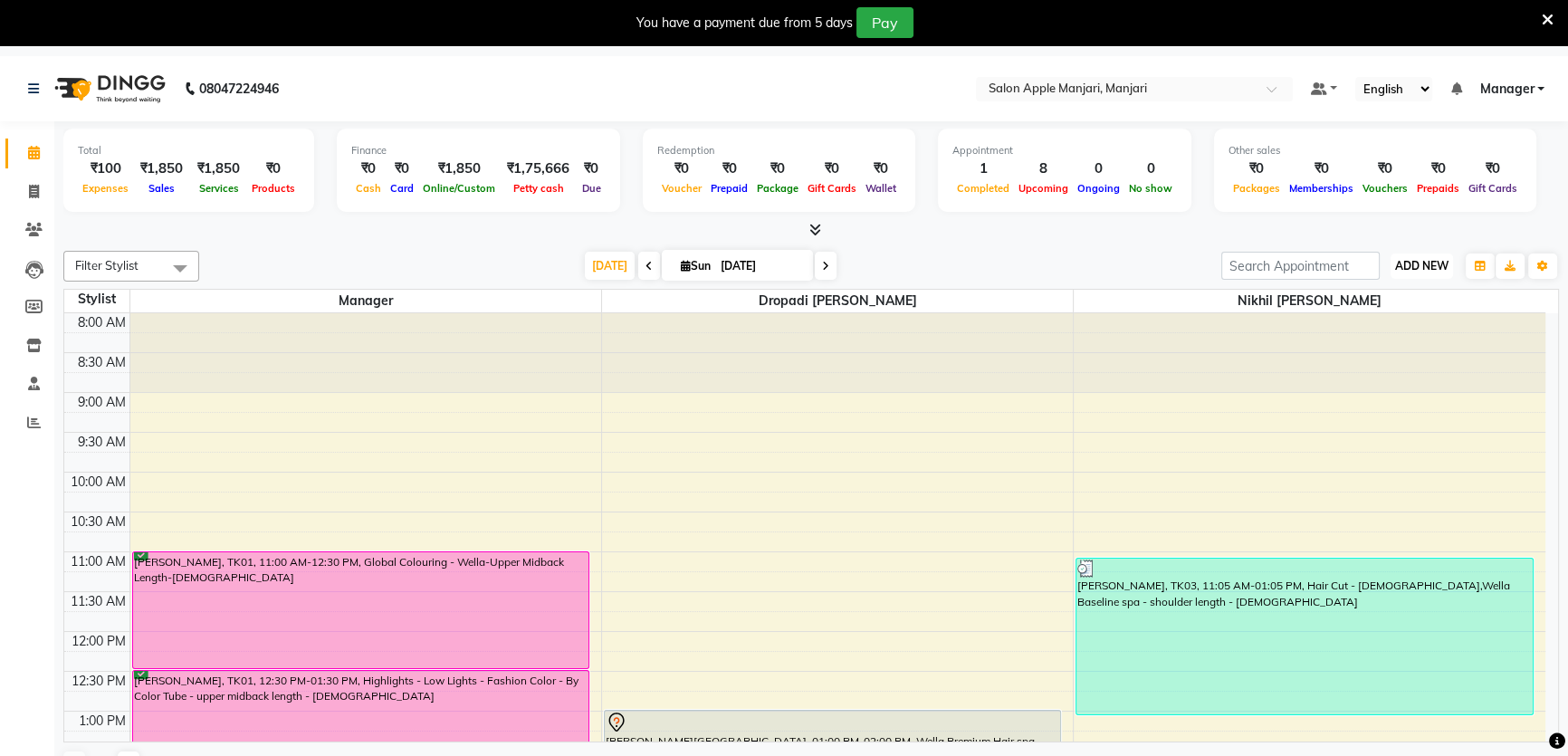 click on "ADD NEW" at bounding box center [1421, 265] 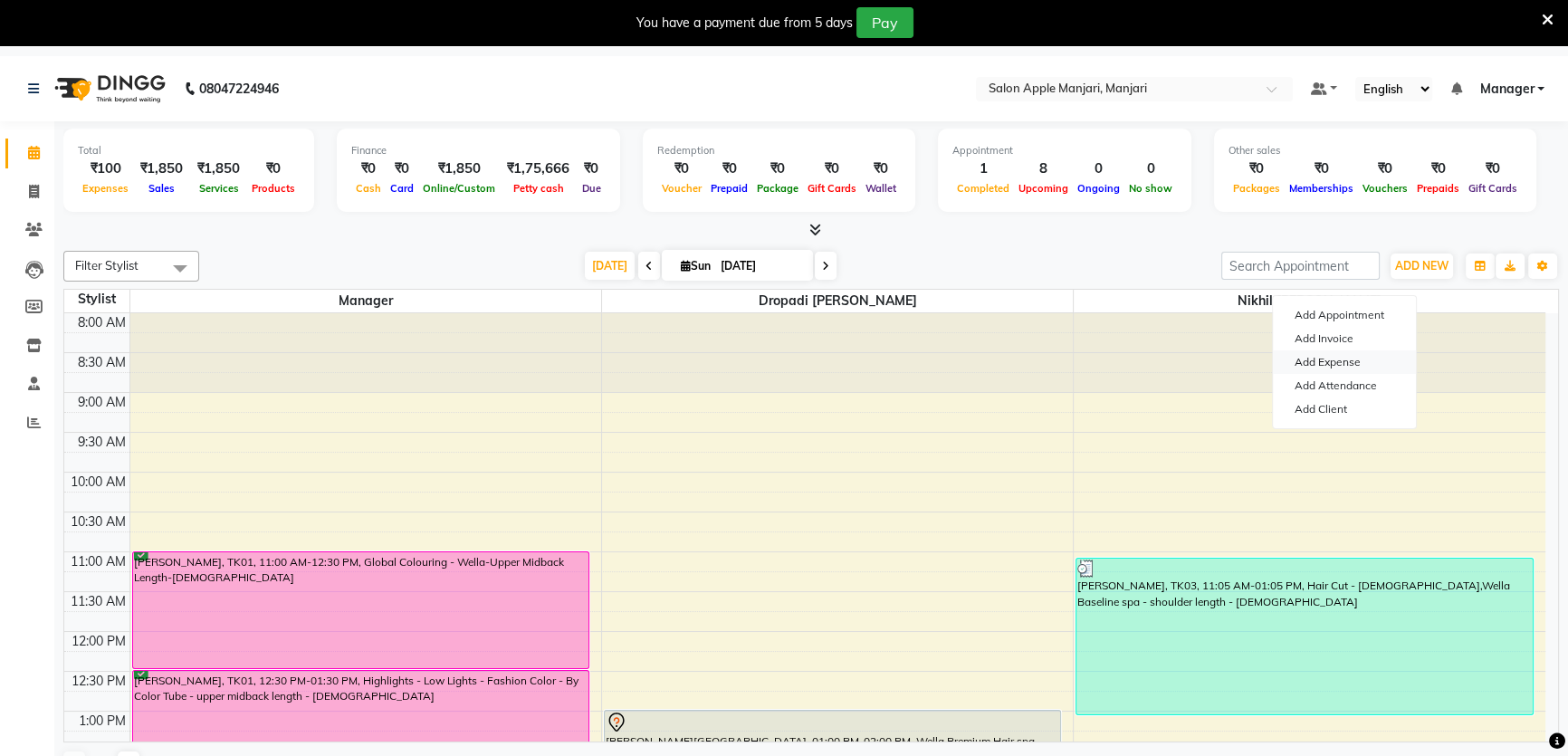 click on "Add Expense" at bounding box center [1344, 362] 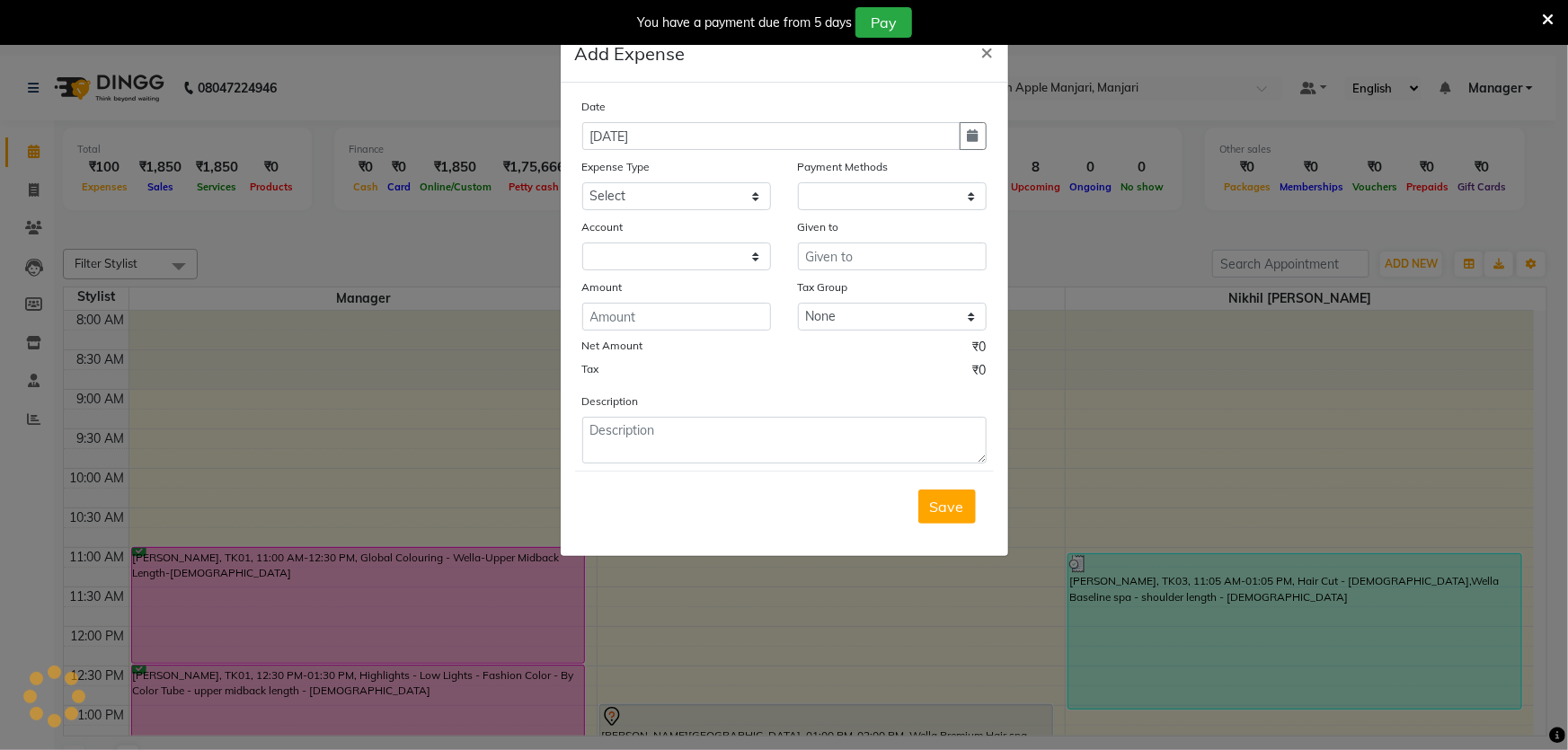 select on "1" 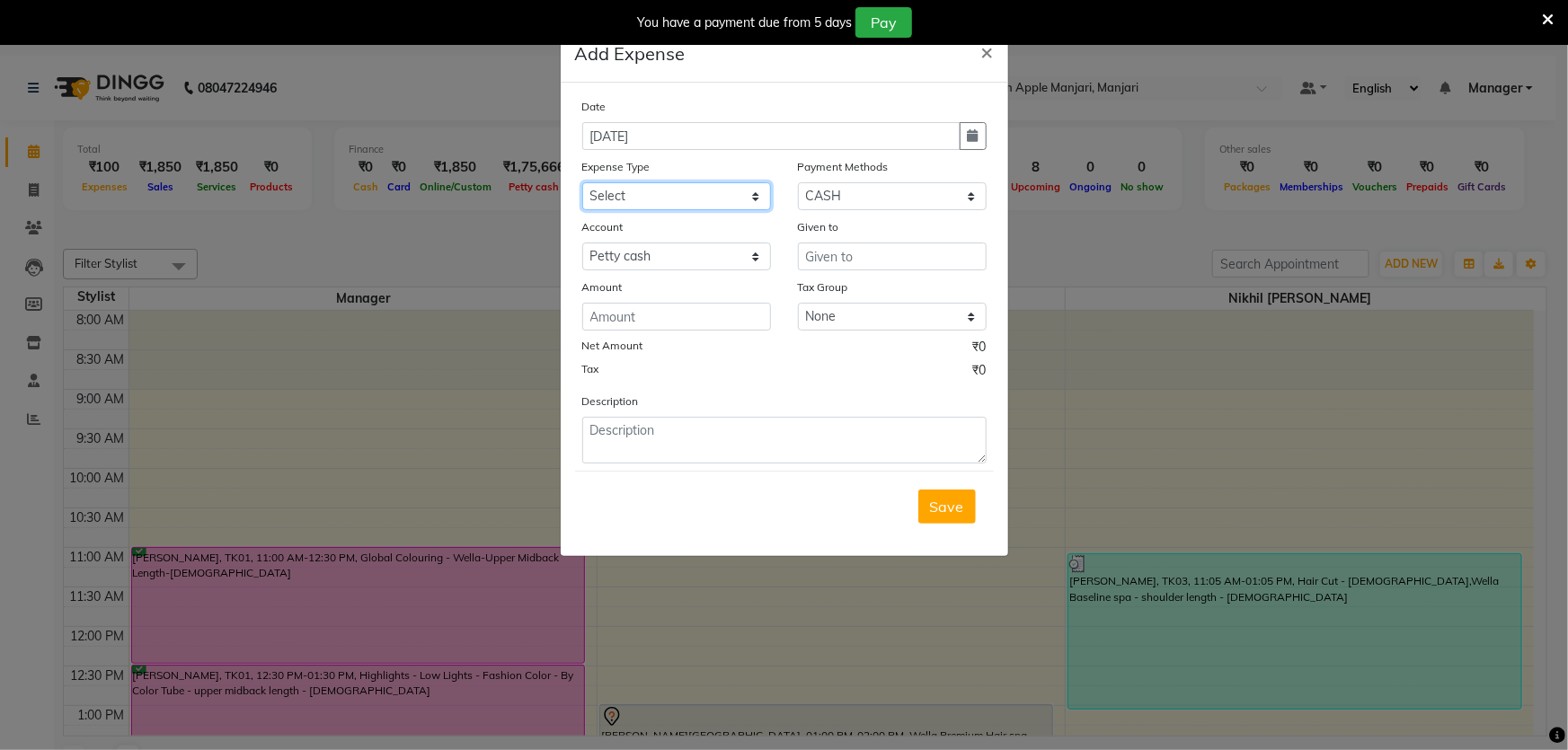 click on "Select CASH HANDED OVER TO OWNER client refund Client Snacks Donation Electricity bill Equipment Flower bill Garbage Collection Groceries House keeping material Internet bill Laundry Maintenance Marketing milk Milk Mobile bill Other Pantry Product Rent Royalty Staff advance salary Staff incentive Staff incentive staff salary Staff Snacks Staff Travel Tea & Refreshment Tea & Refreshment Tip water bill" 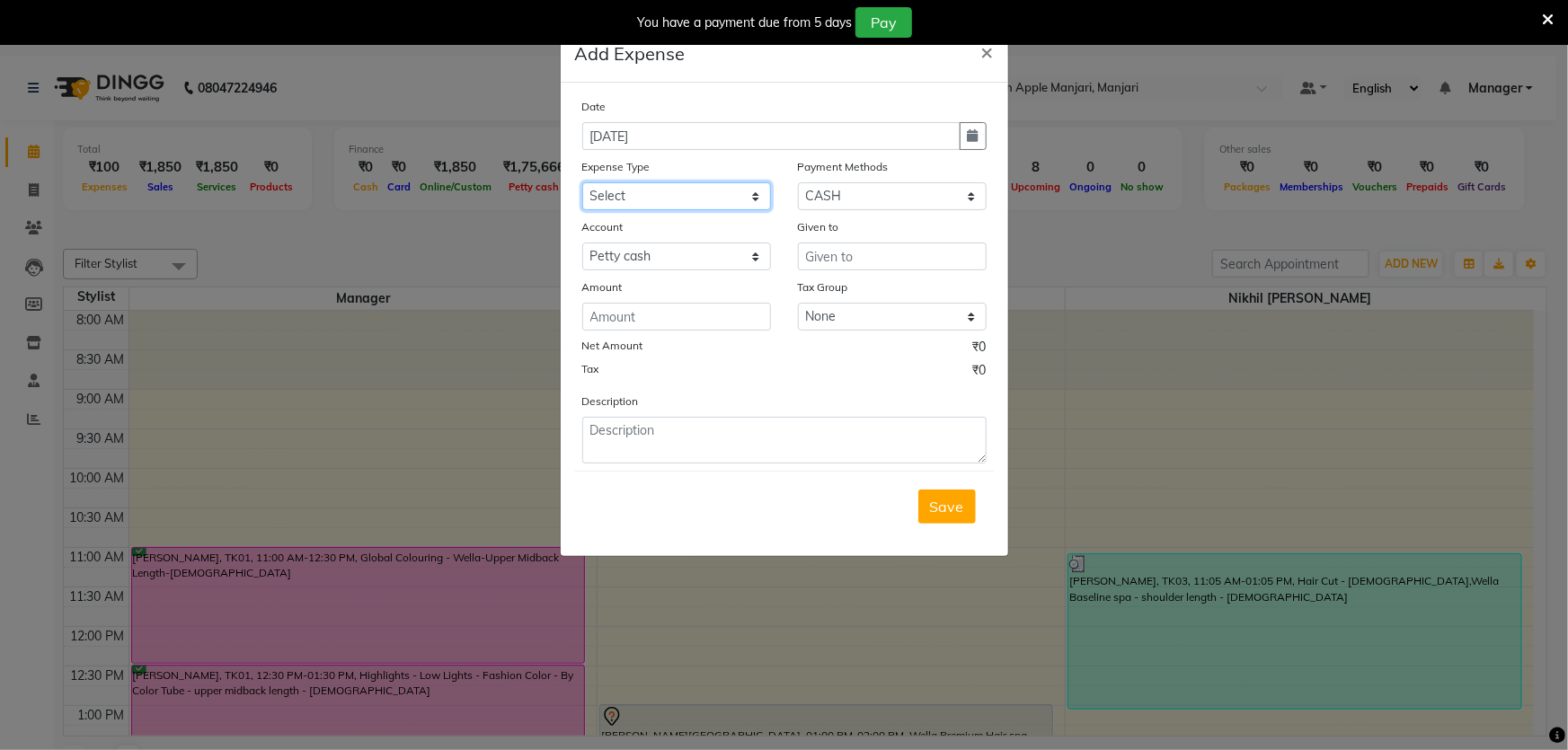 select on "1927" 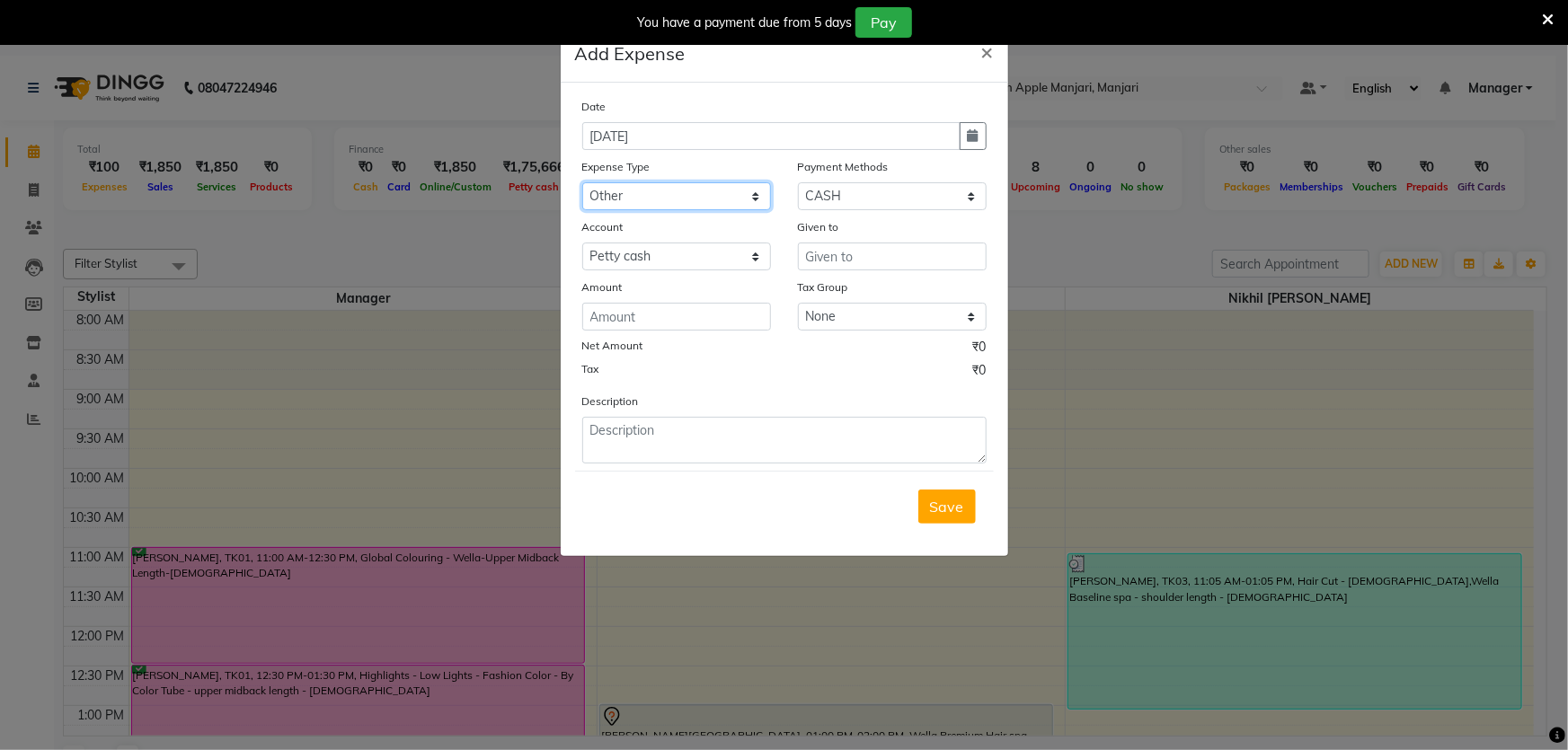 click on "Select CASH HANDED OVER TO OWNER client refund Client Snacks Donation Electricity bill Equipment Flower bill Garbage Collection Groceries House keeping material Internet bill Laundry Maintenance Marketing milk Milk Mobile bill Other Pantry Product Rent Royalty Staff advance salary Staff incentive Staff incentive staff salary Staff Snacks Staff Travel Tea & Refreshment Tea & Refreshment Tip water bill" 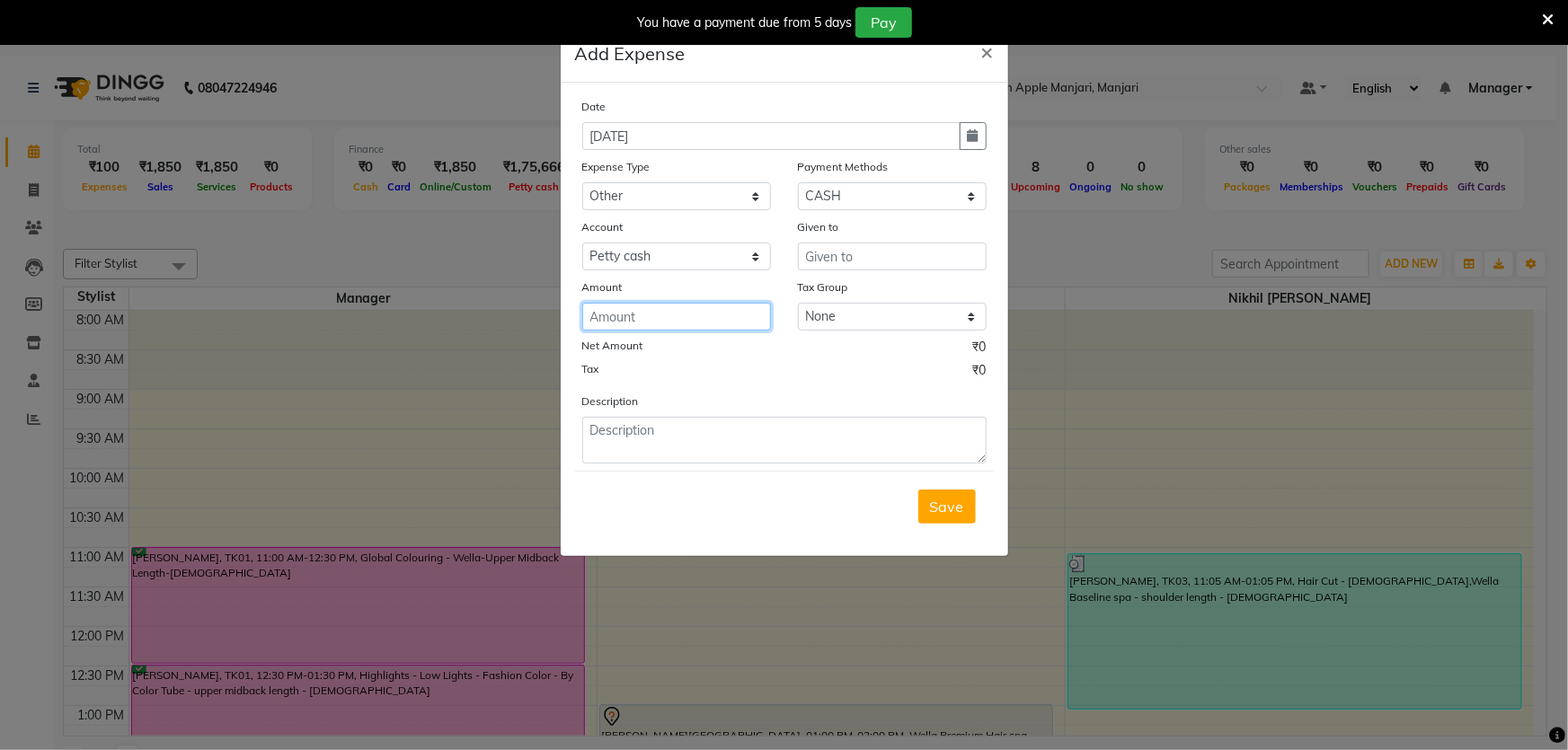 click 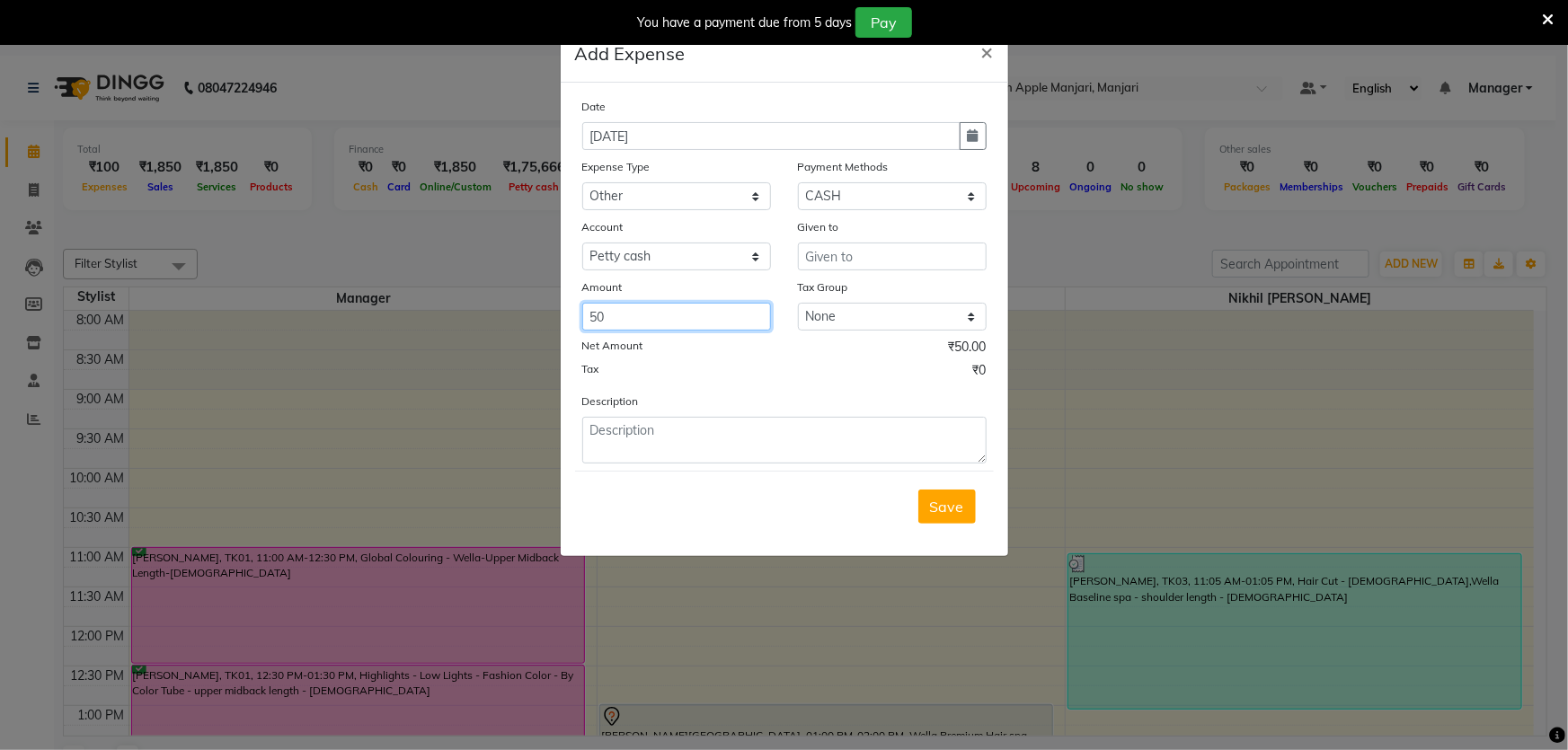 type on "50" 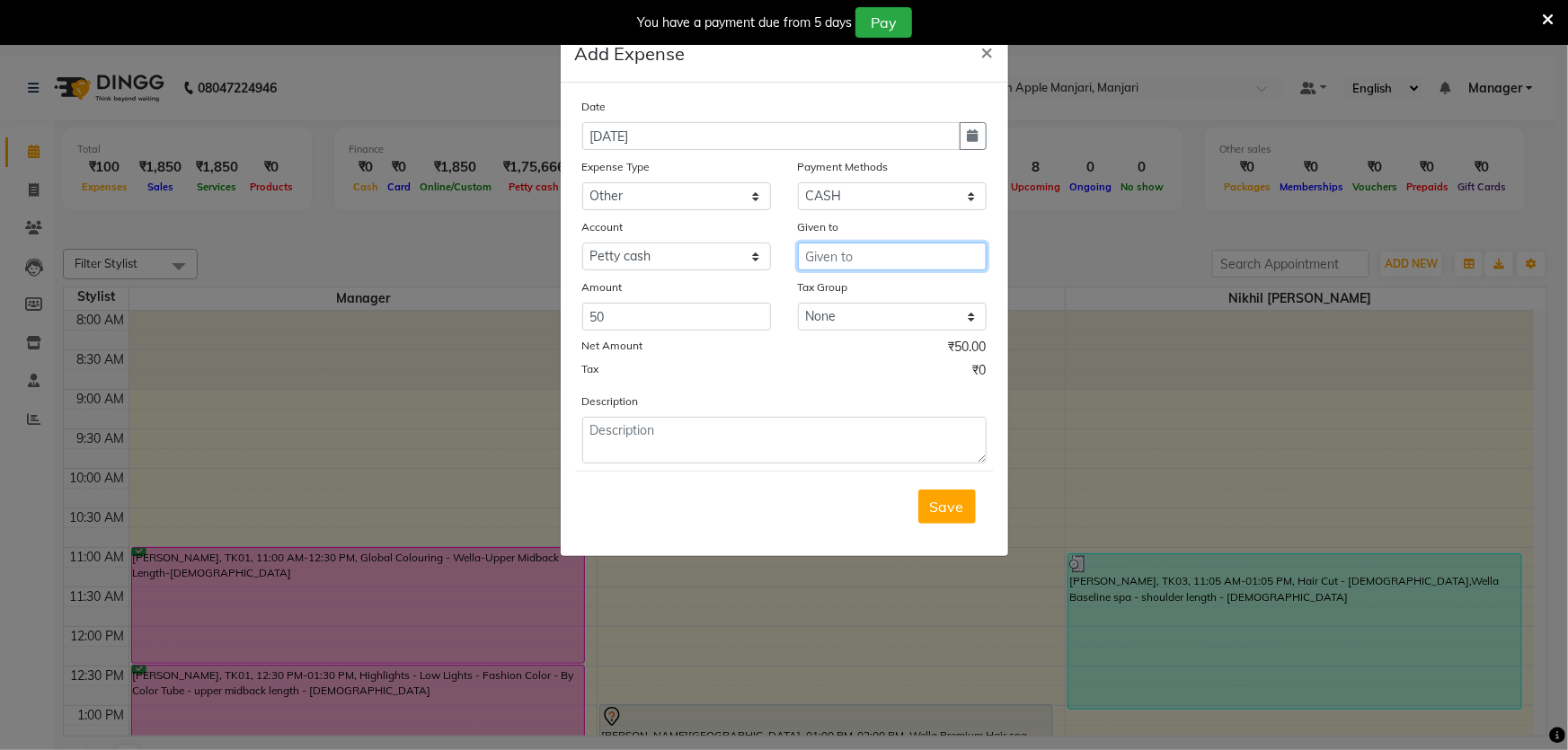 click at bounding box center [892, 256] 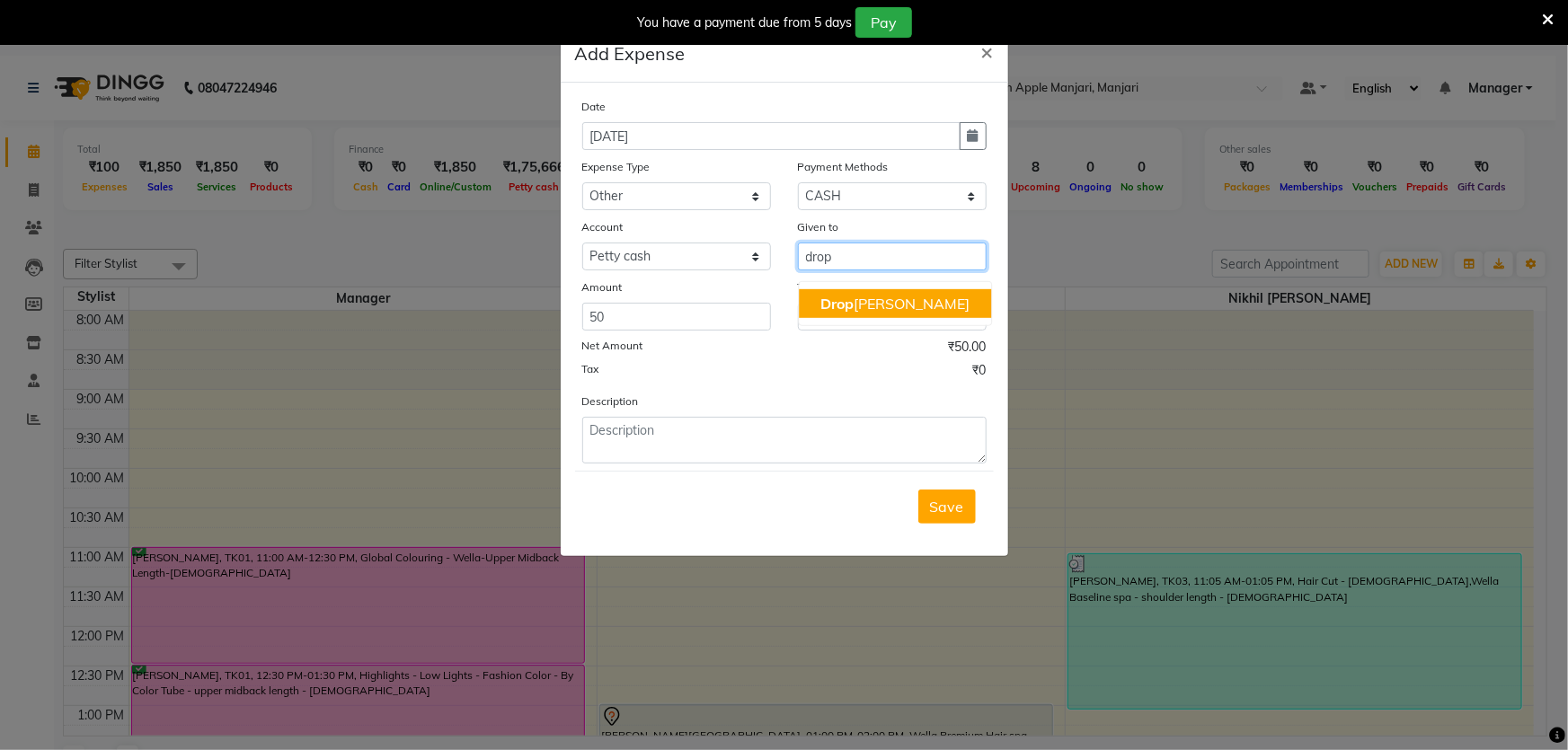 type on "drop" 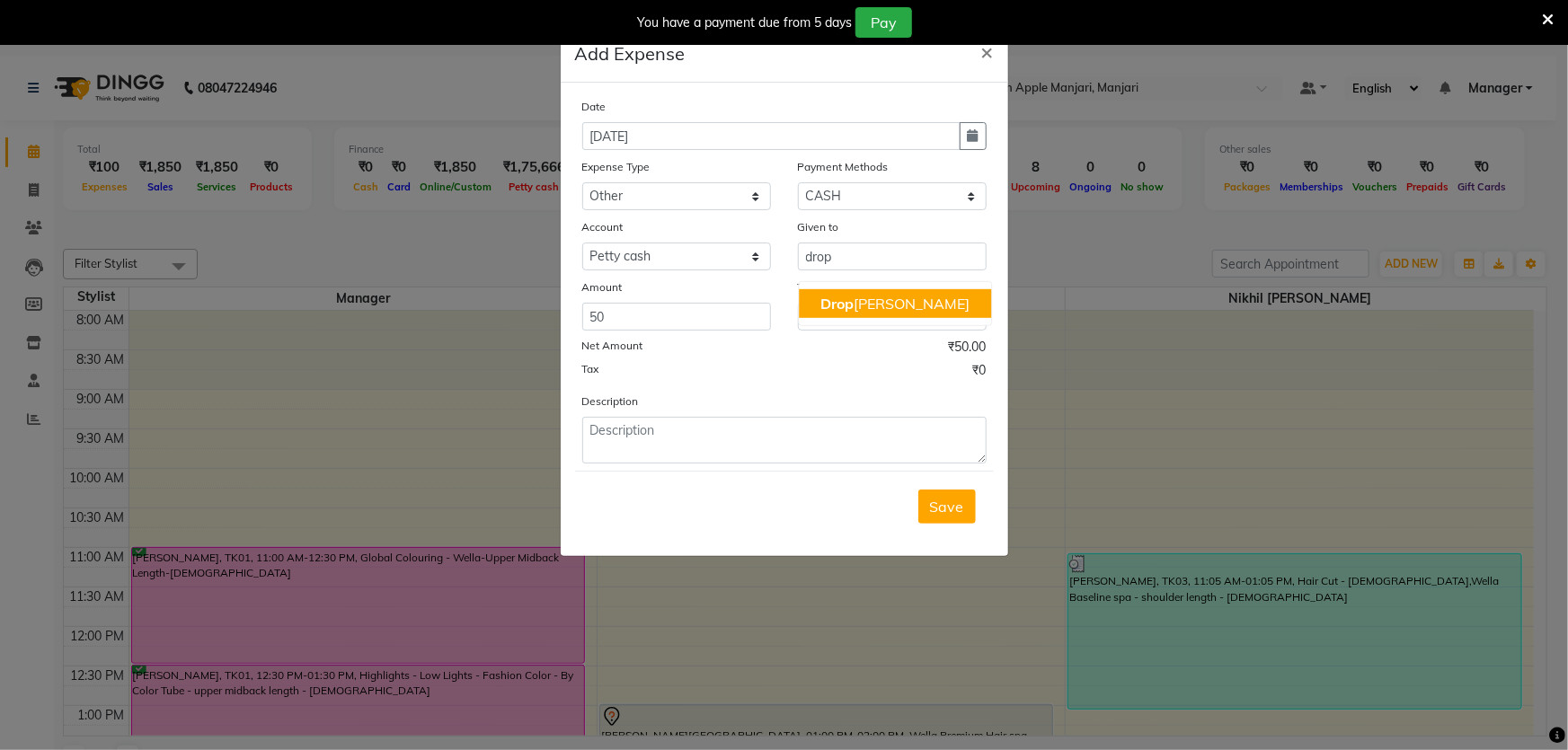 click on "Save" 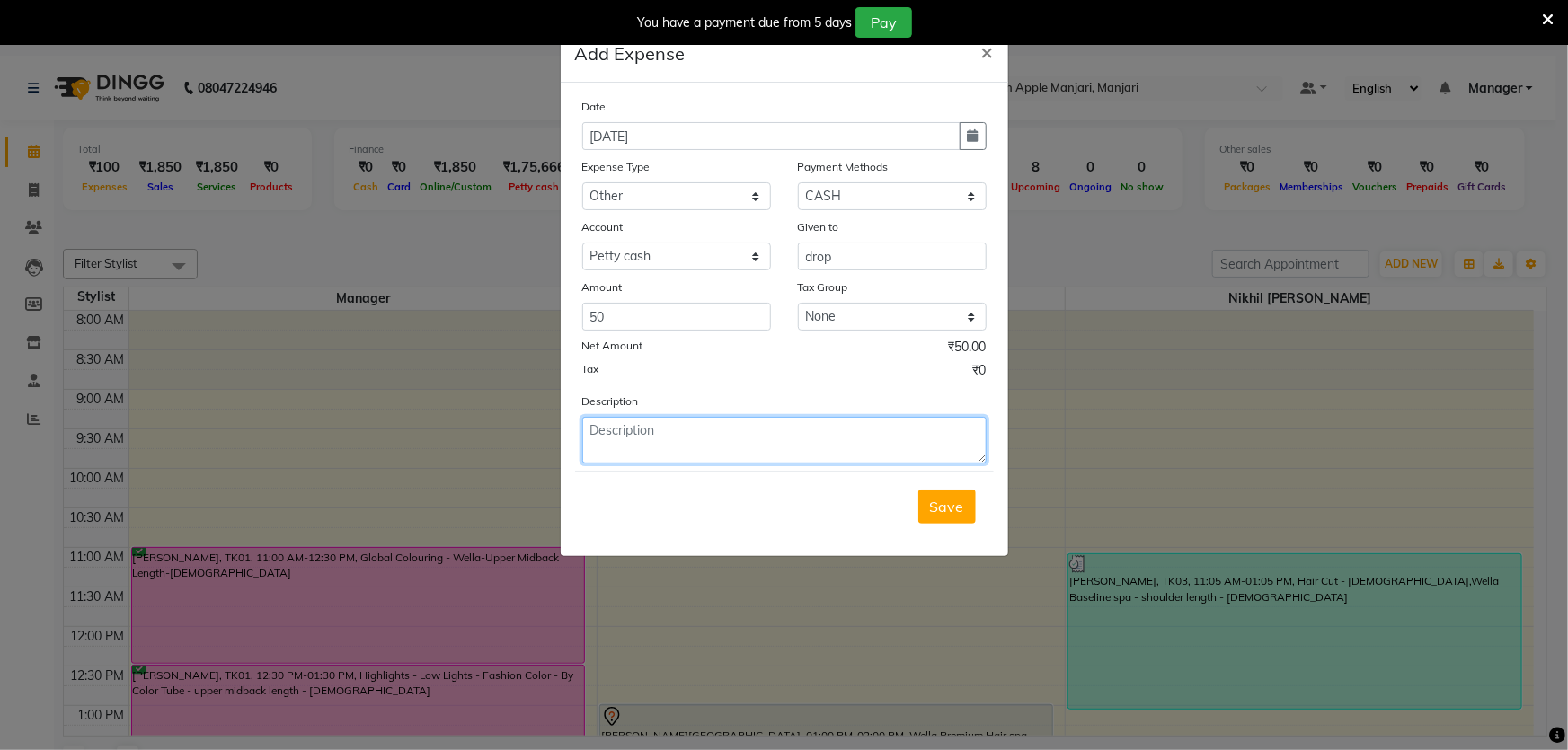 click 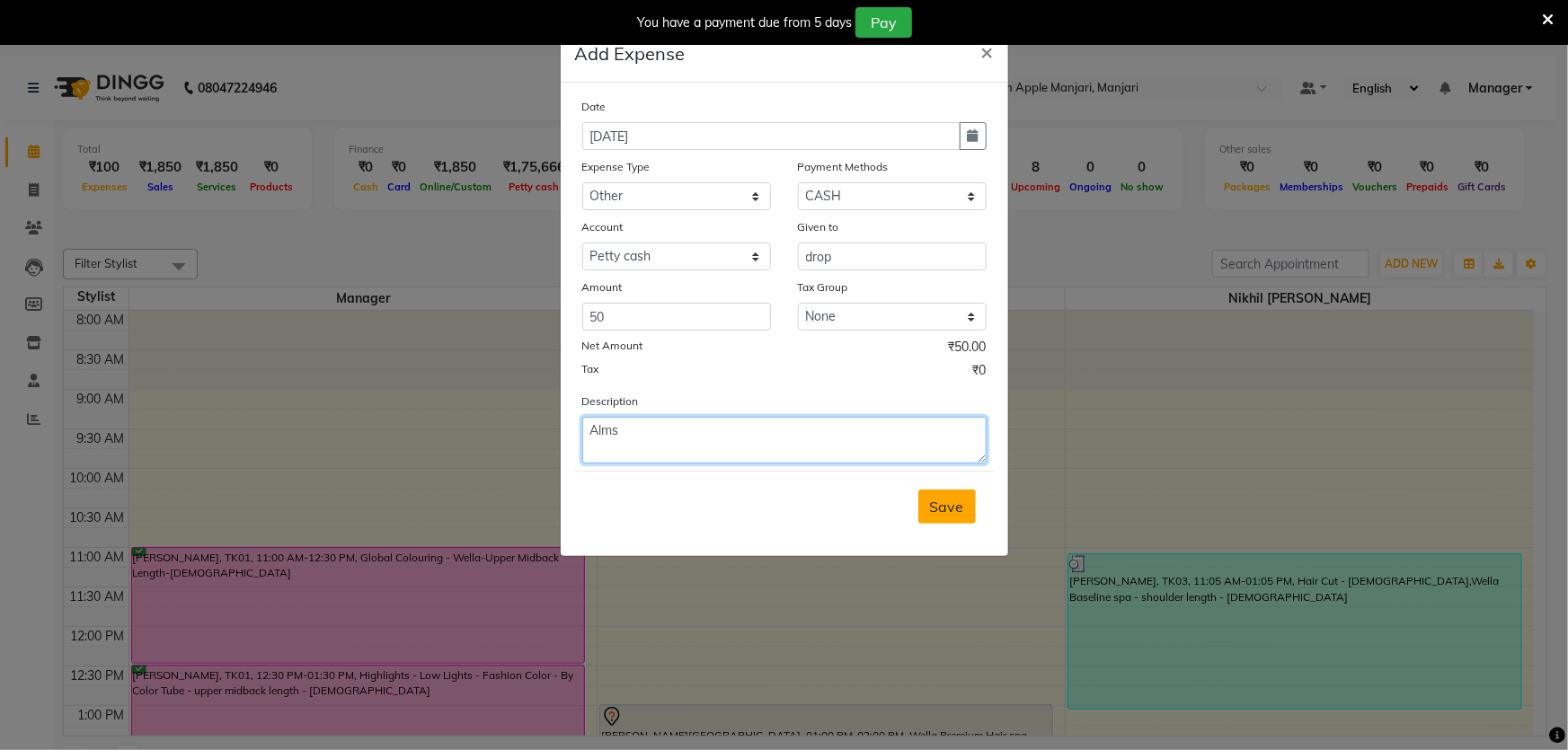 type on "Alms" 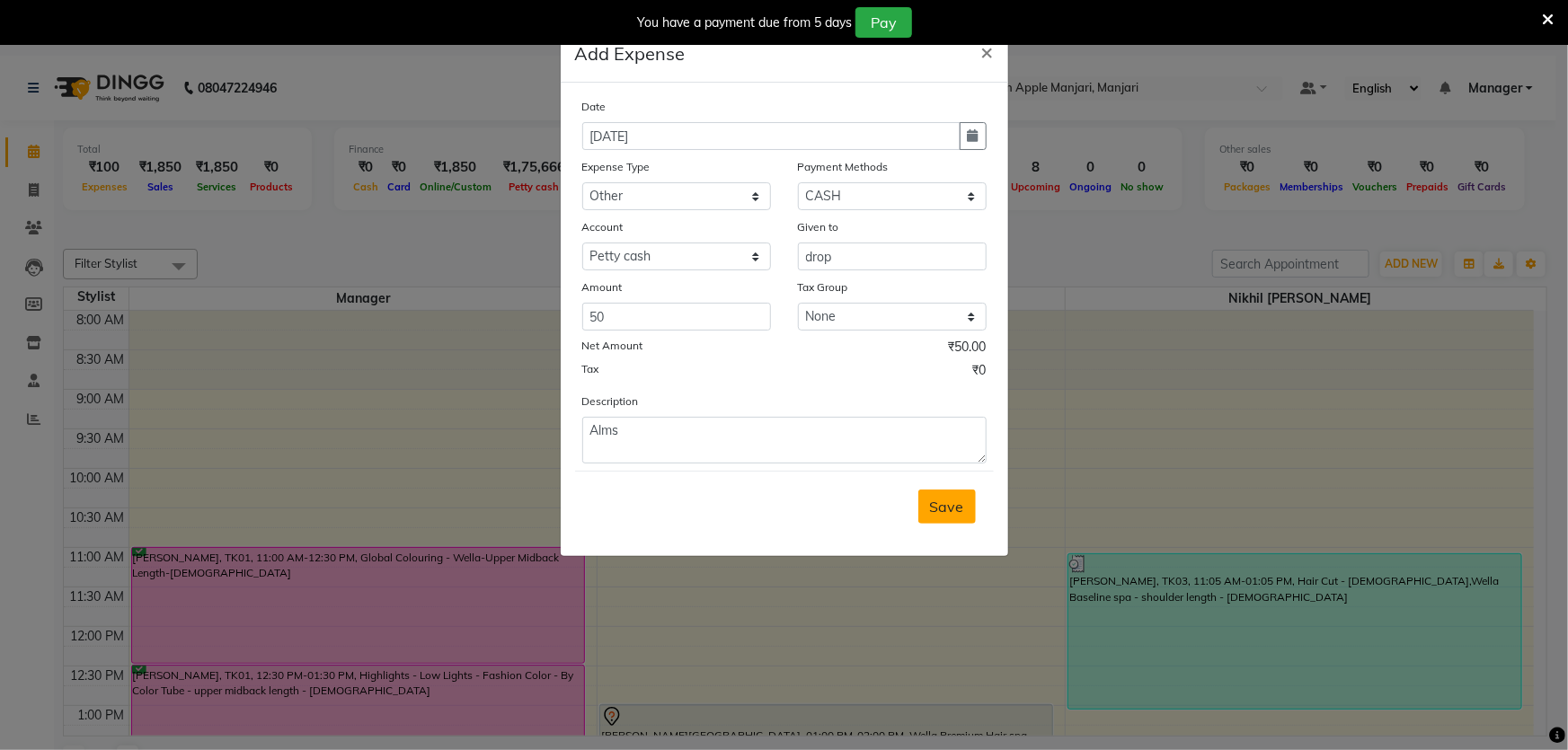 click on "Save" at bounding box center [947, 507] 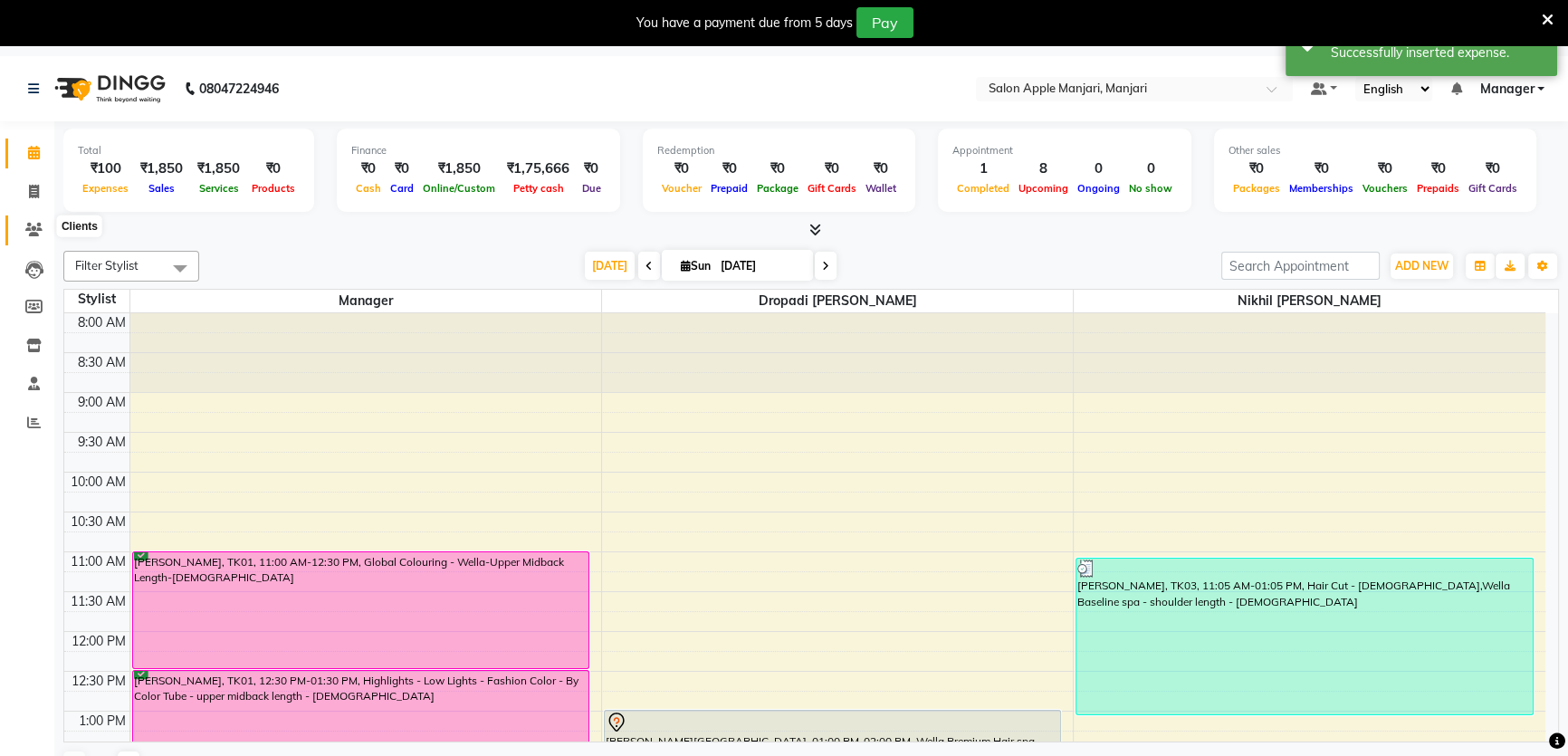 click 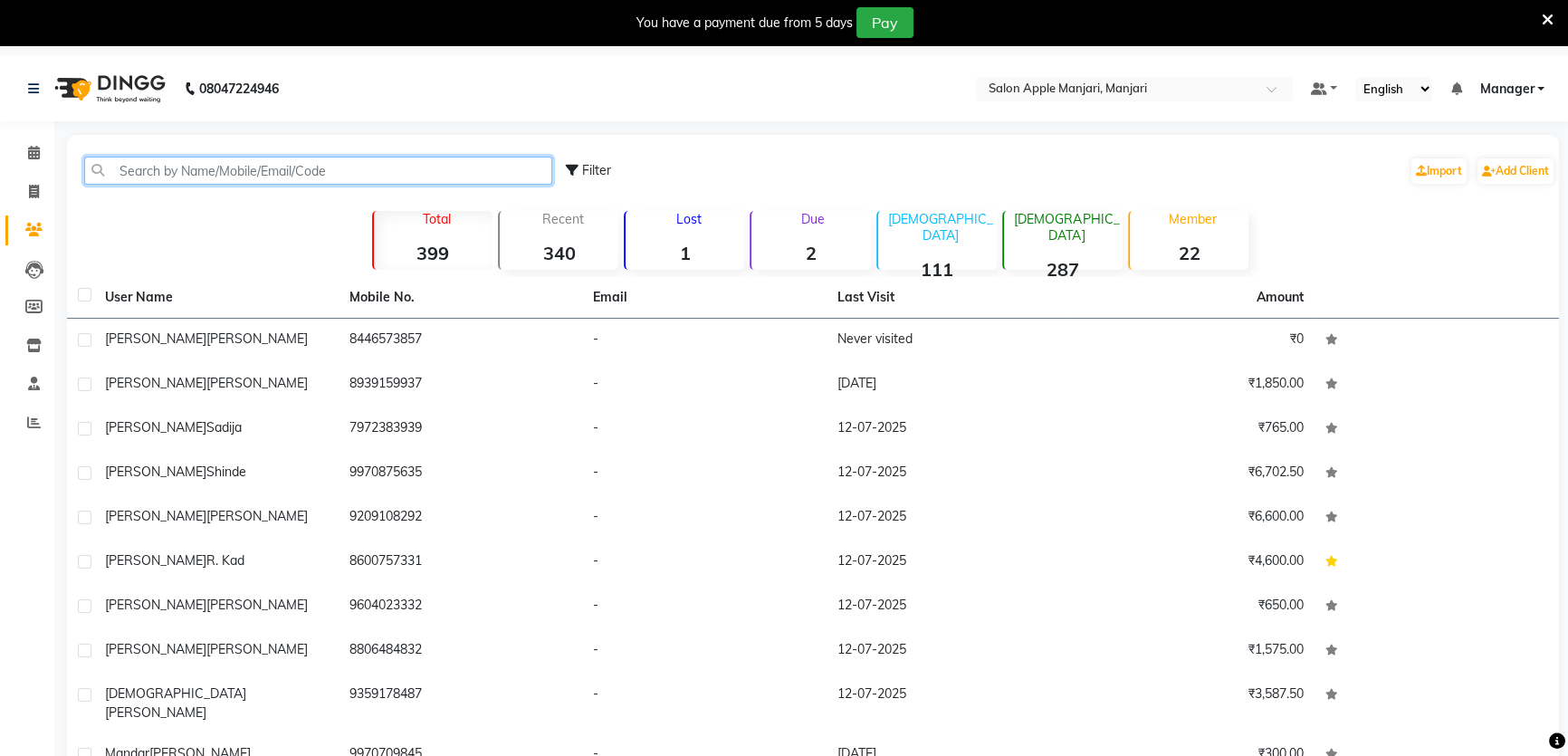click 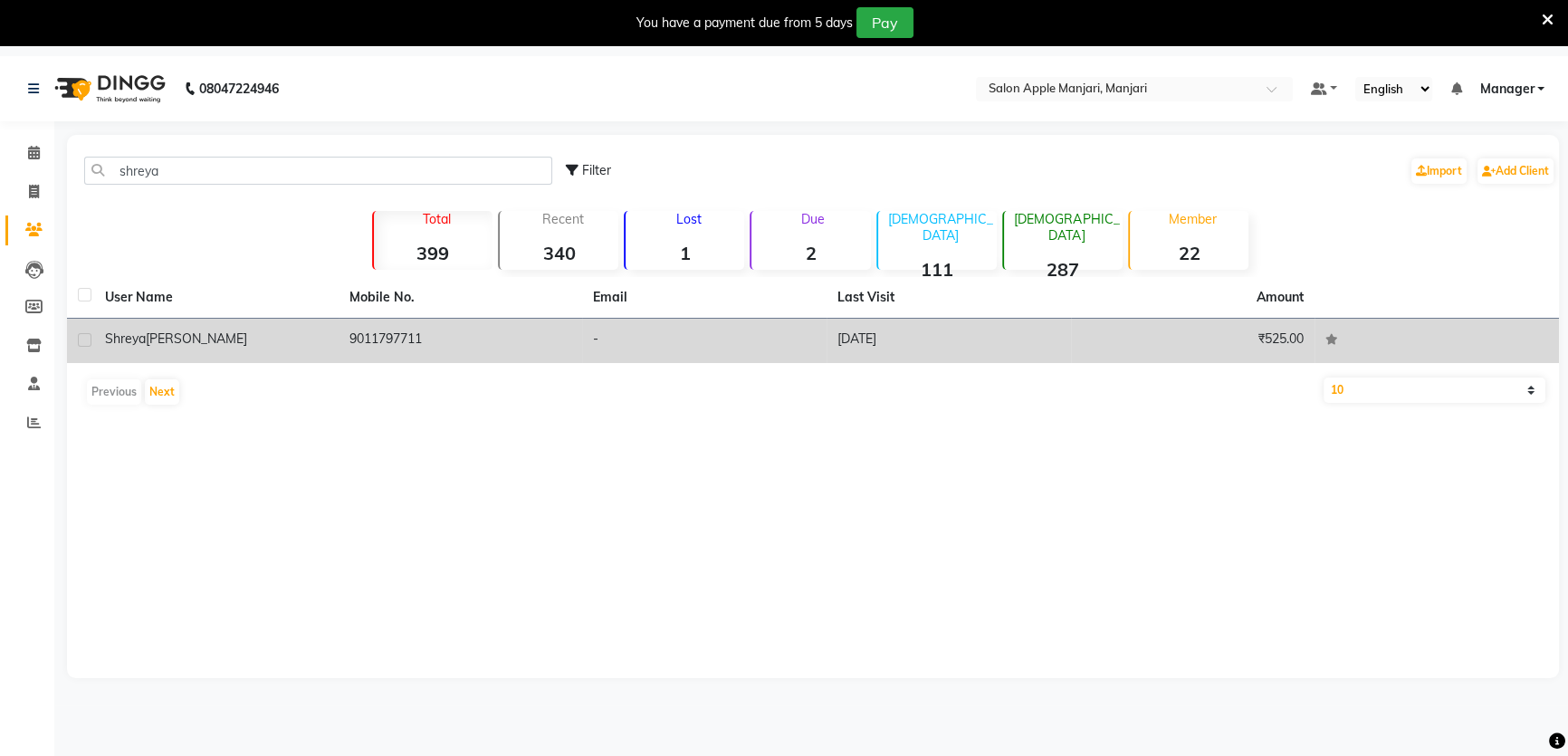 click on "9011797711" 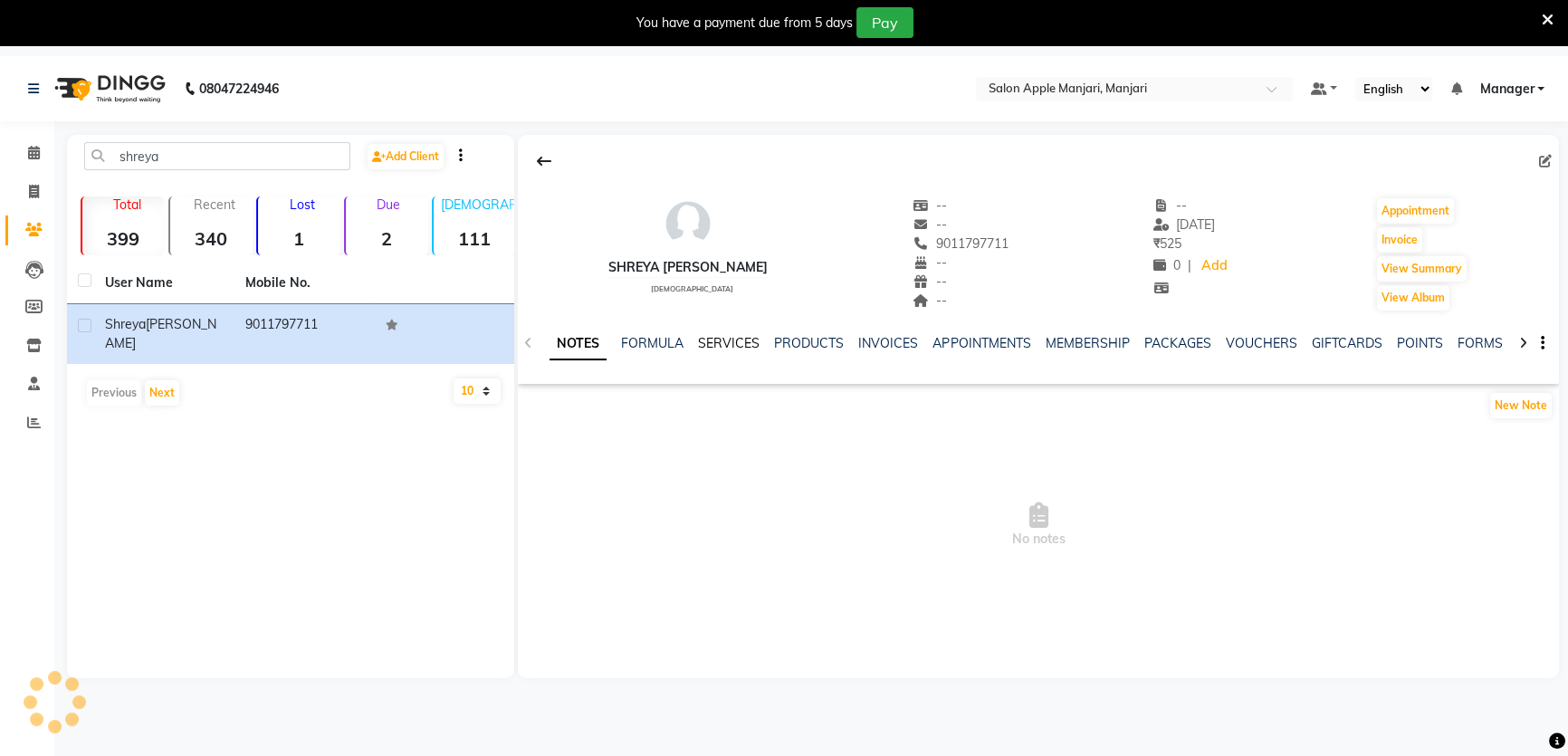click on "SERVICES" 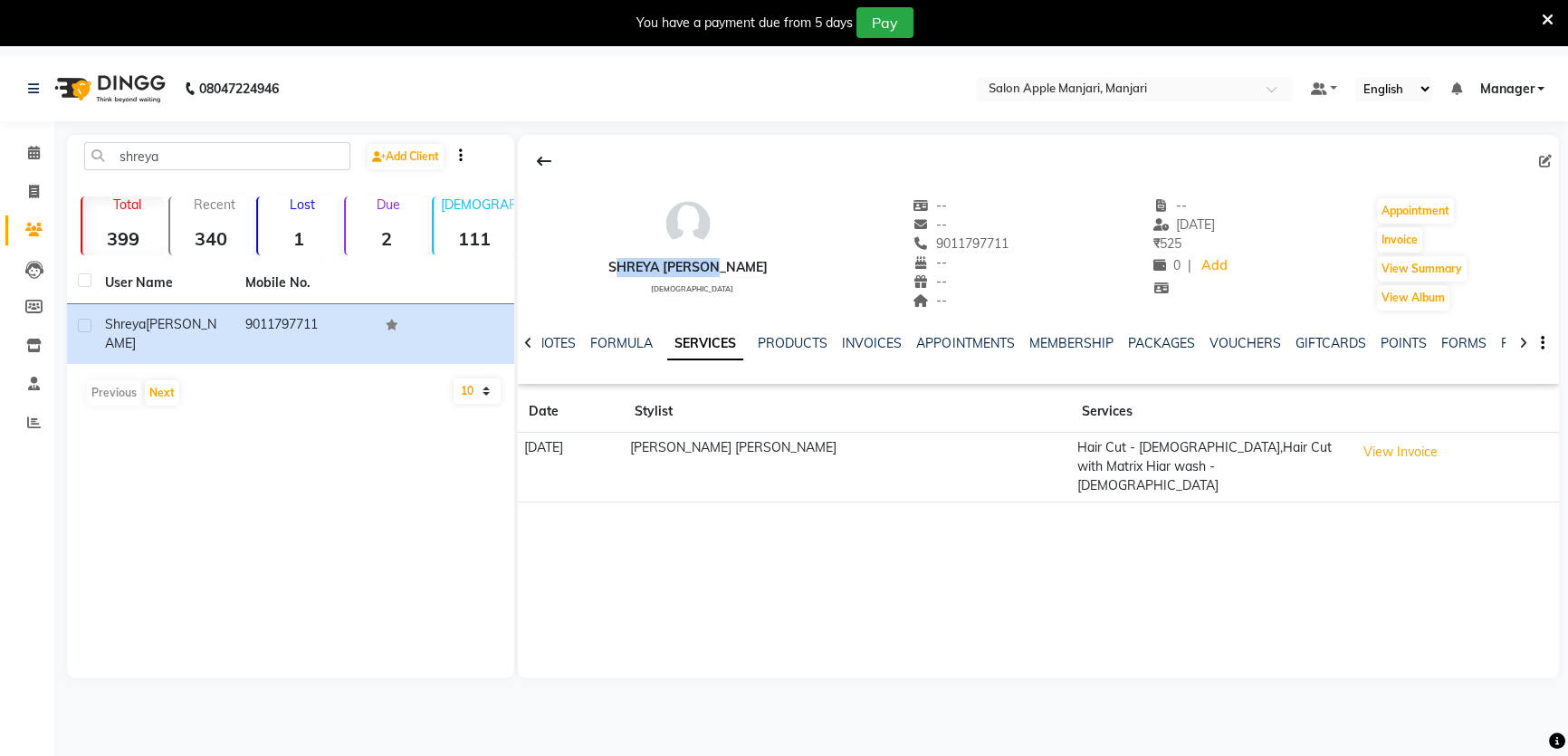 drag, startPoint x: 611, startPoint y: 283, endPoint x: 731, endPoint y: 290, distance: 120.20399 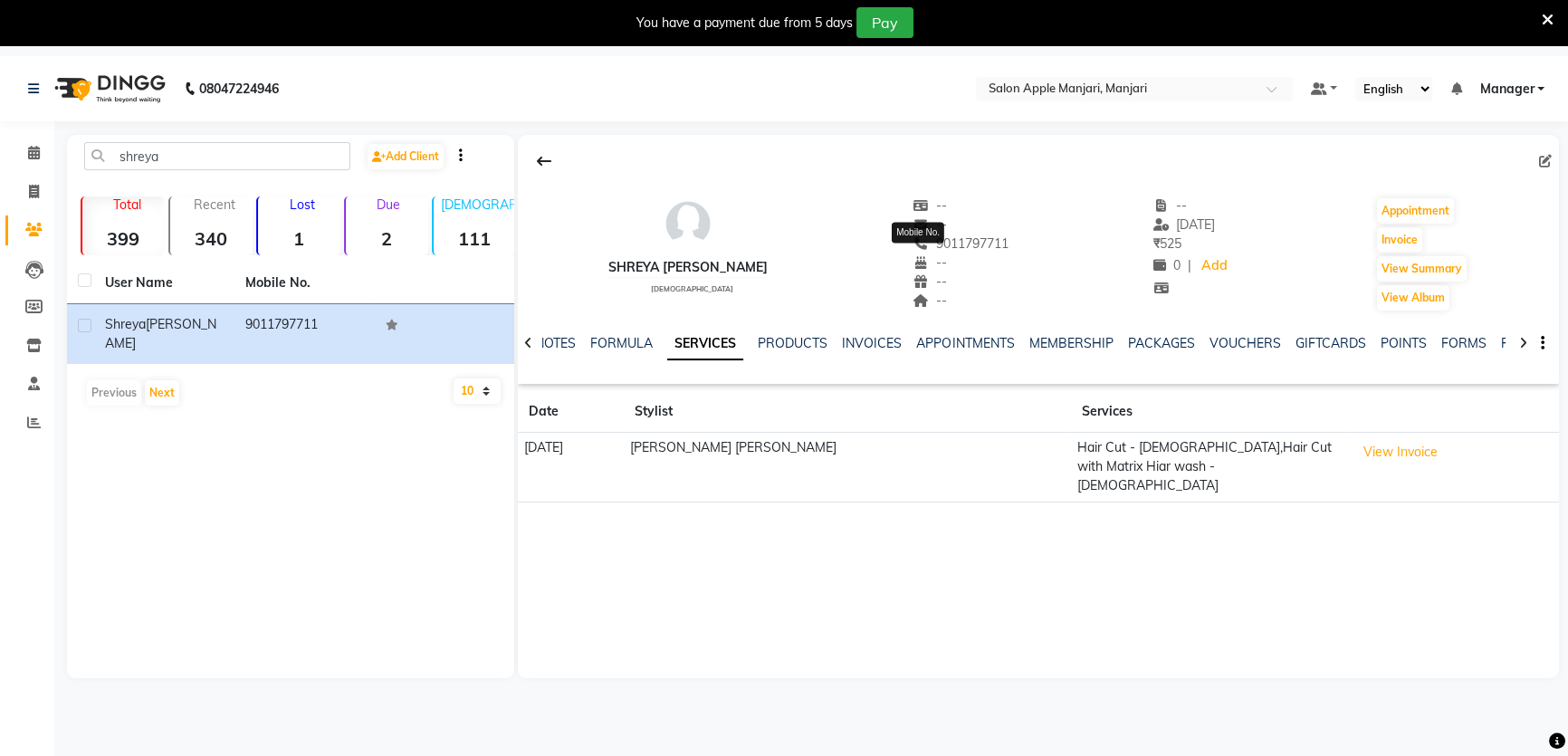 click on "9011797711" 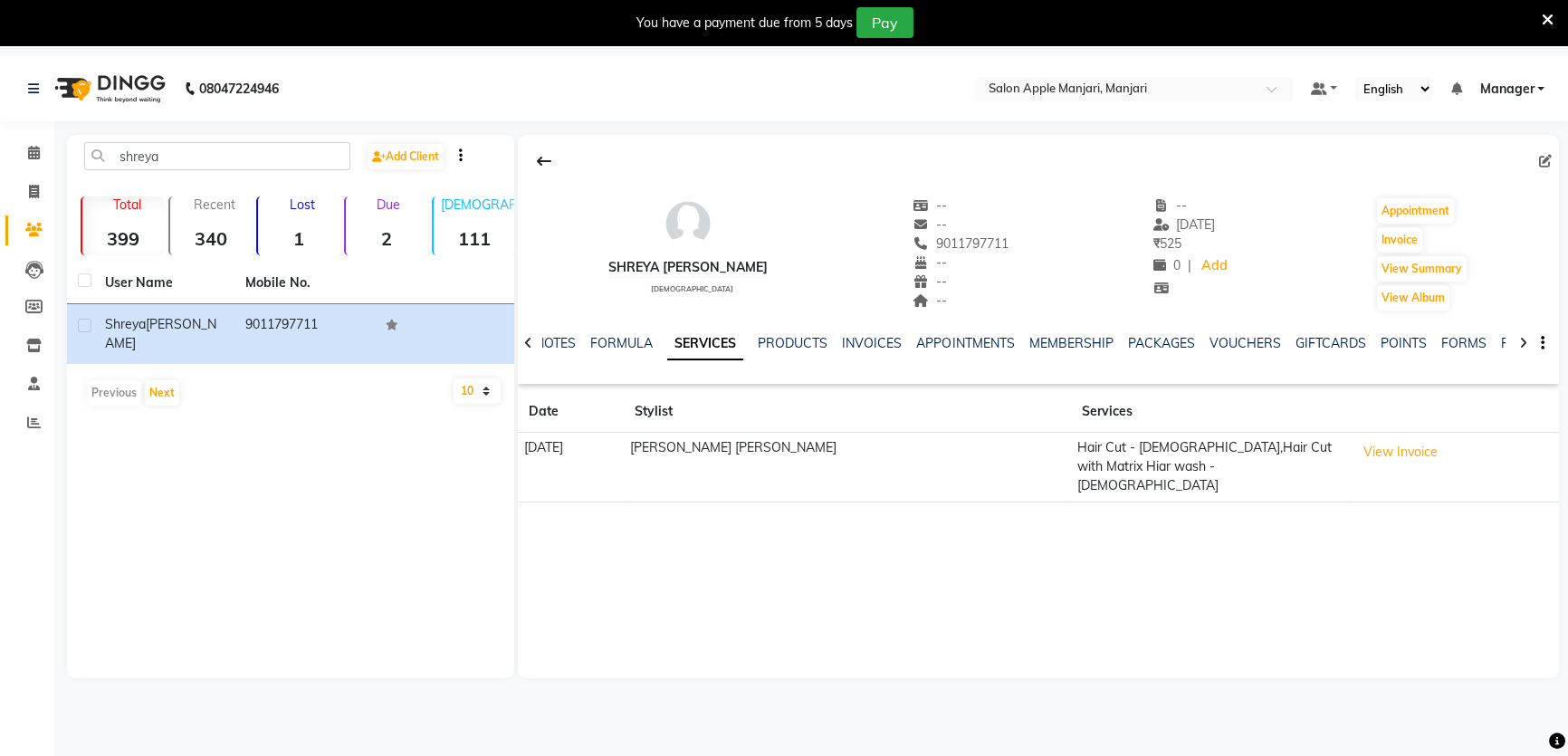 click on "9011797711" 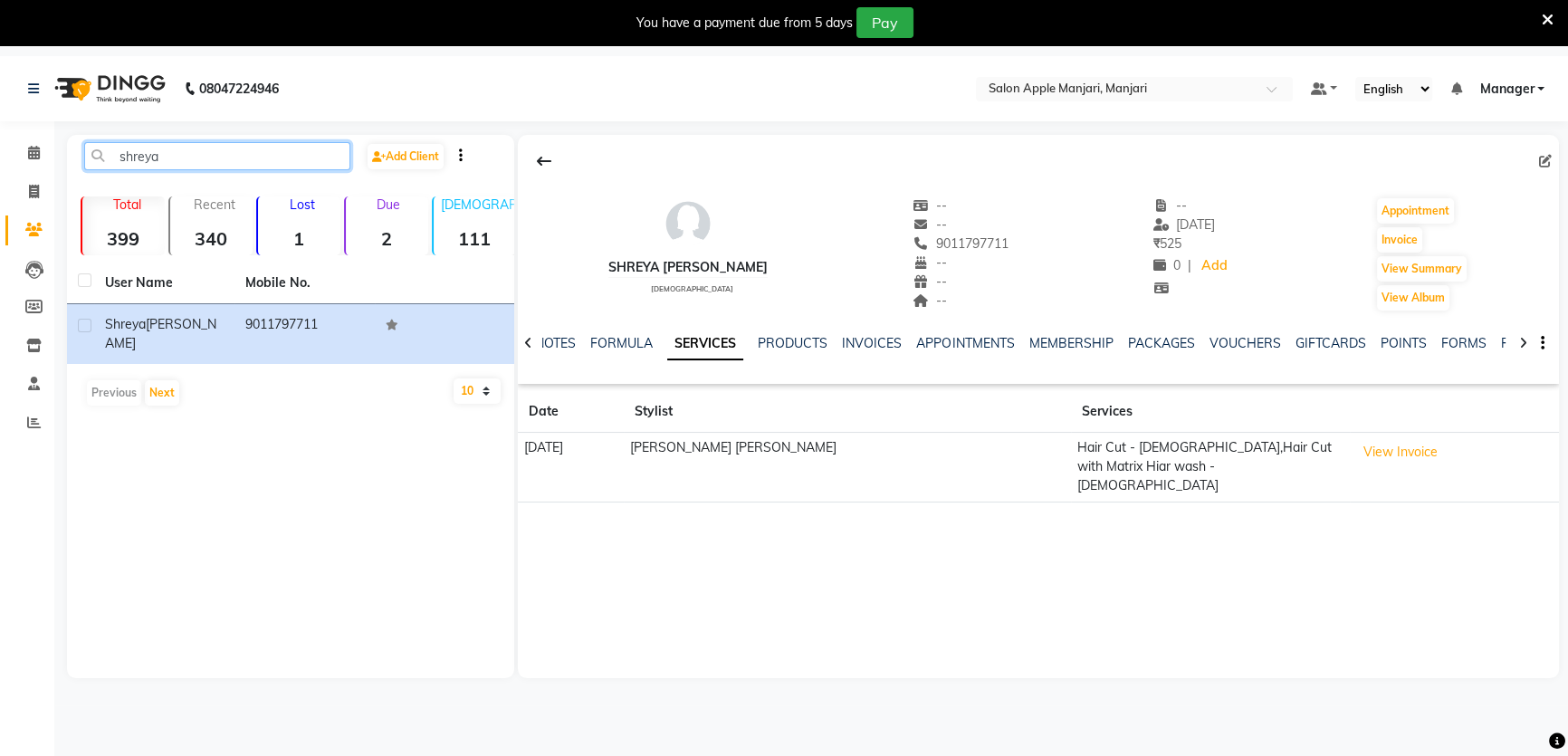 click on "shreya" 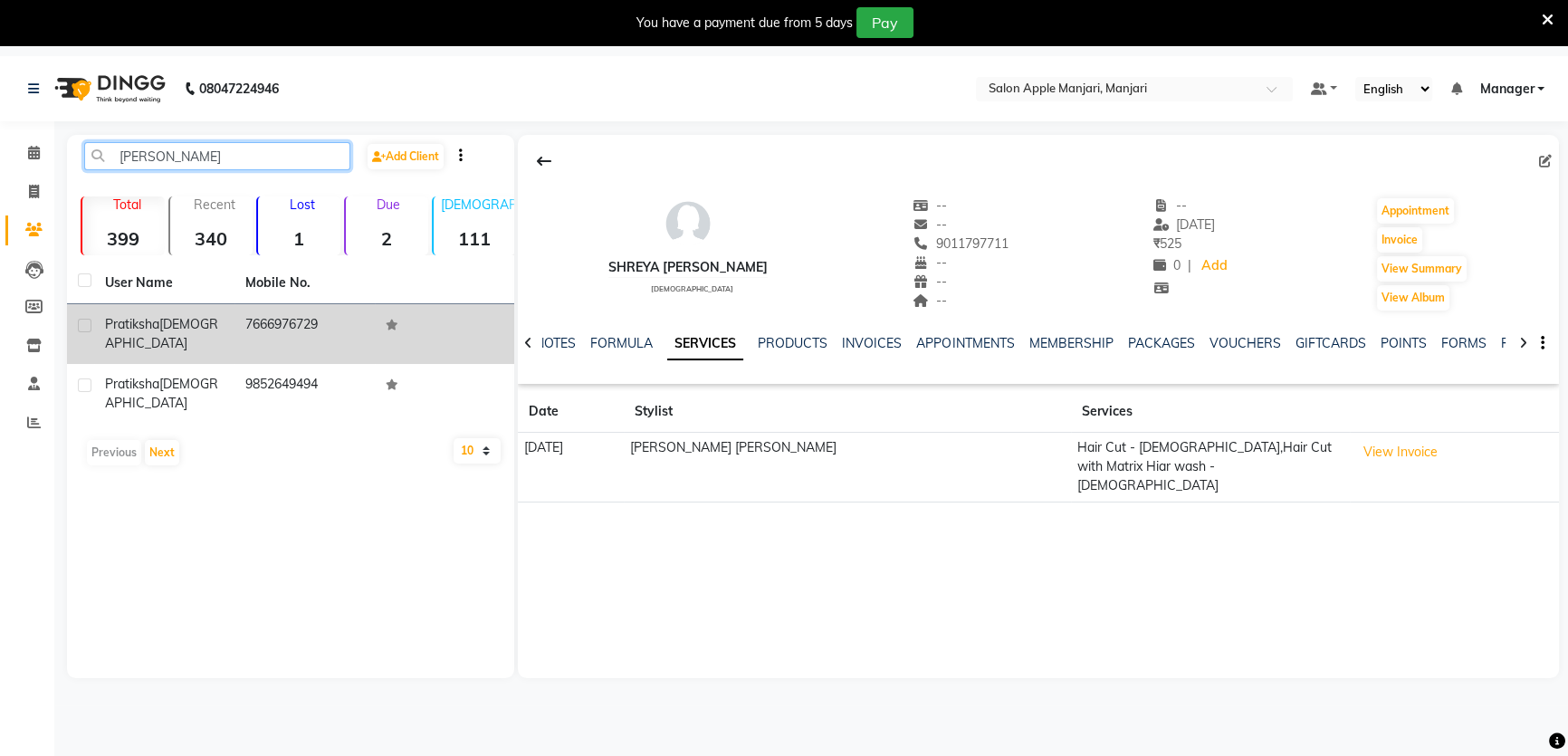 type on "pratik" 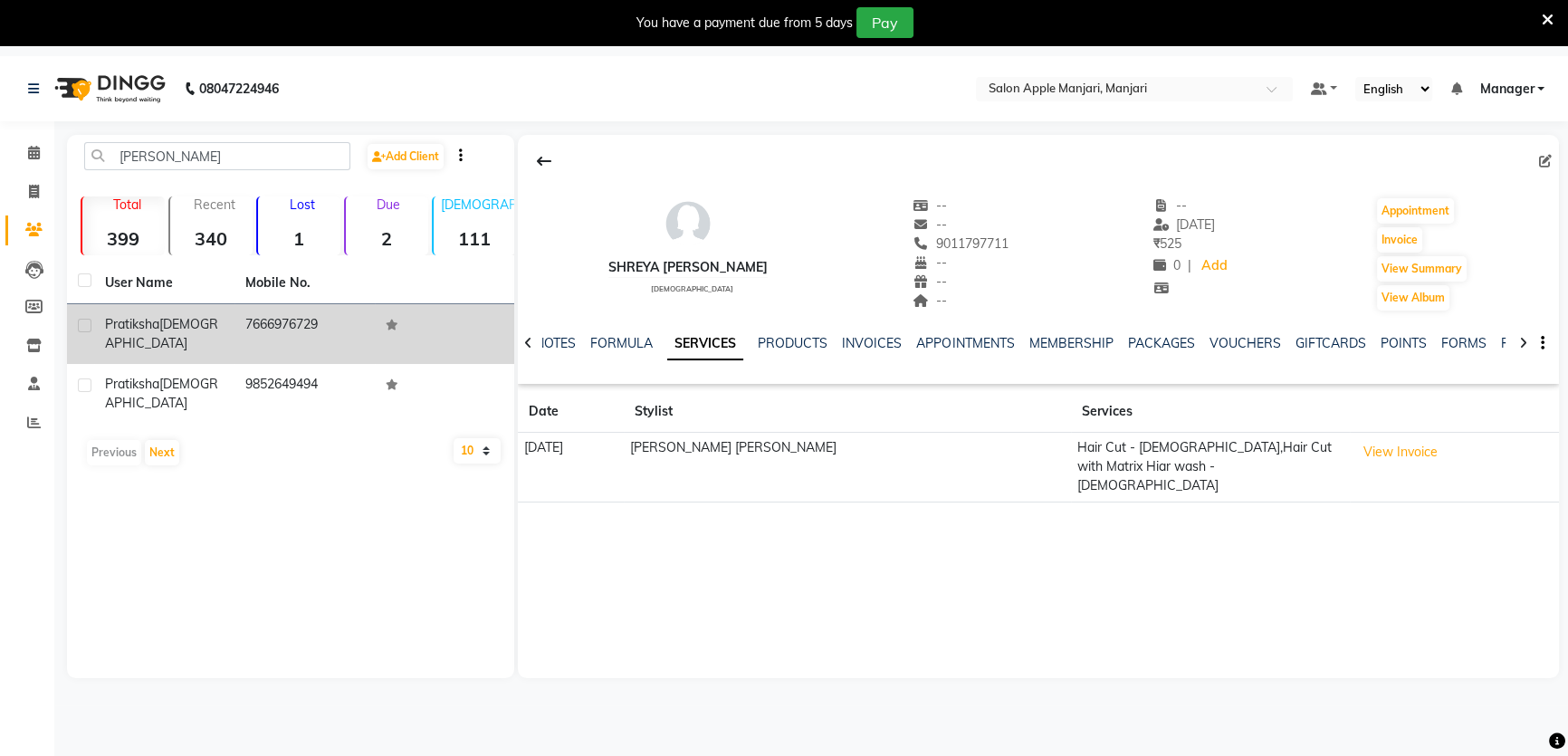click on "7666976729" 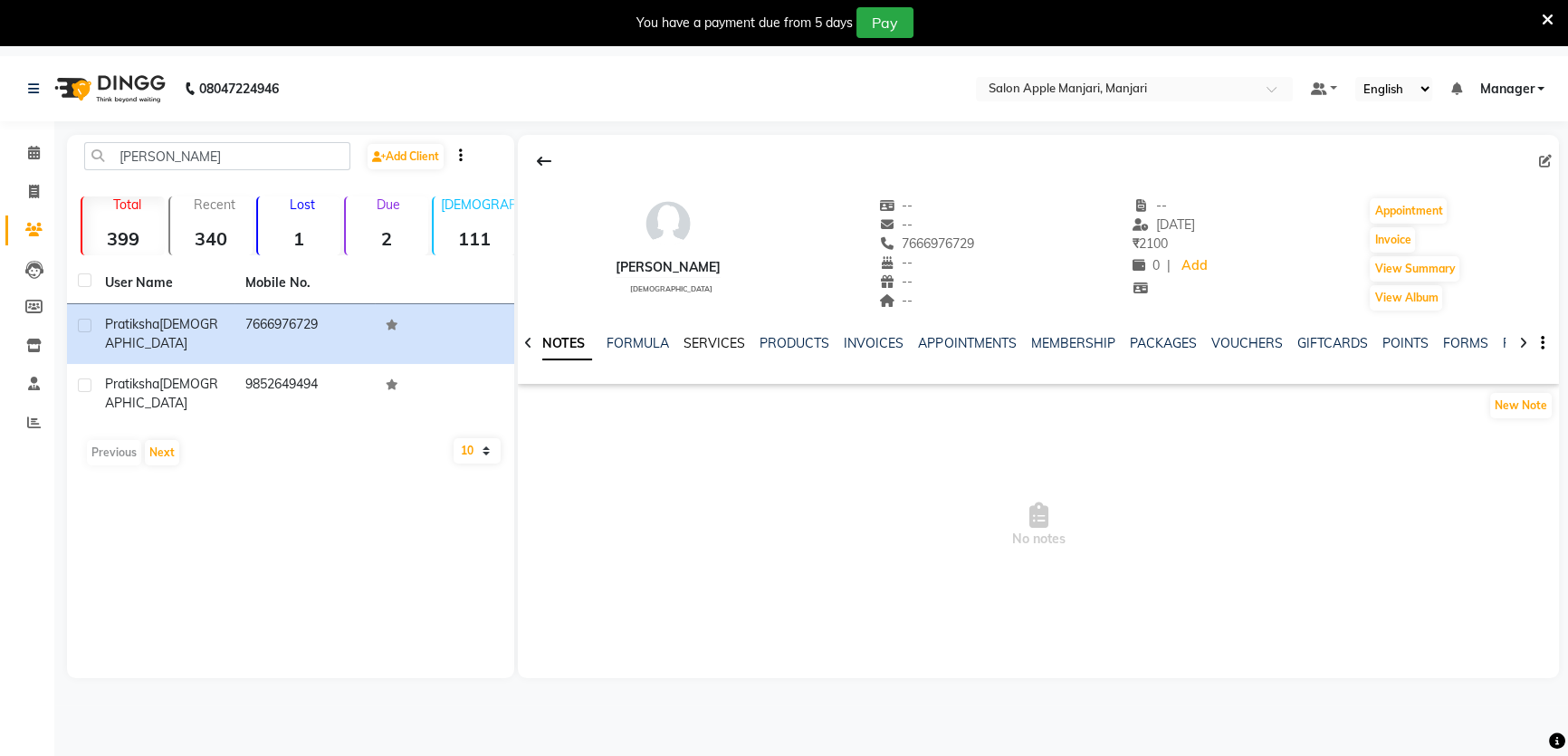 click on "SERVICES" 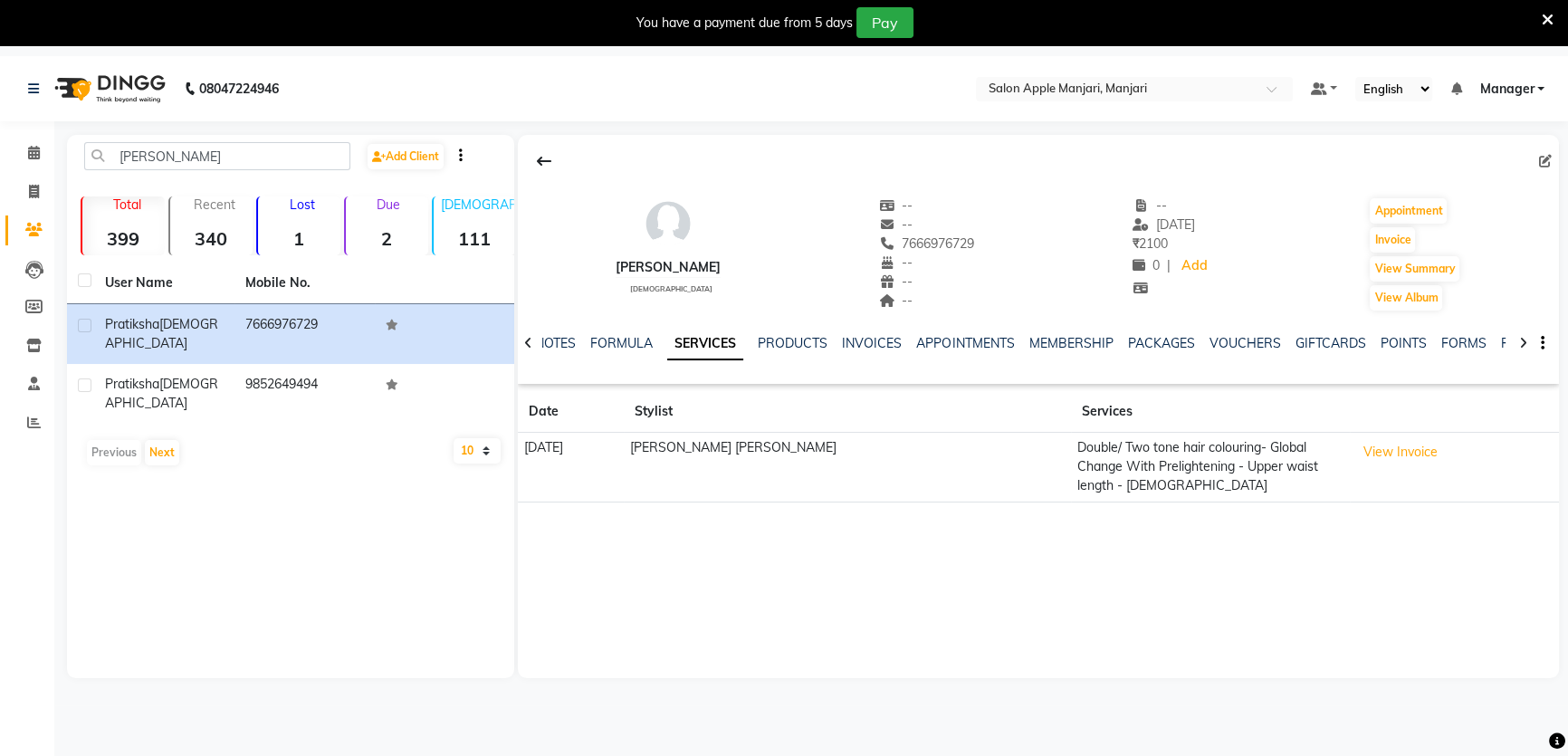 click on "SERVICES" 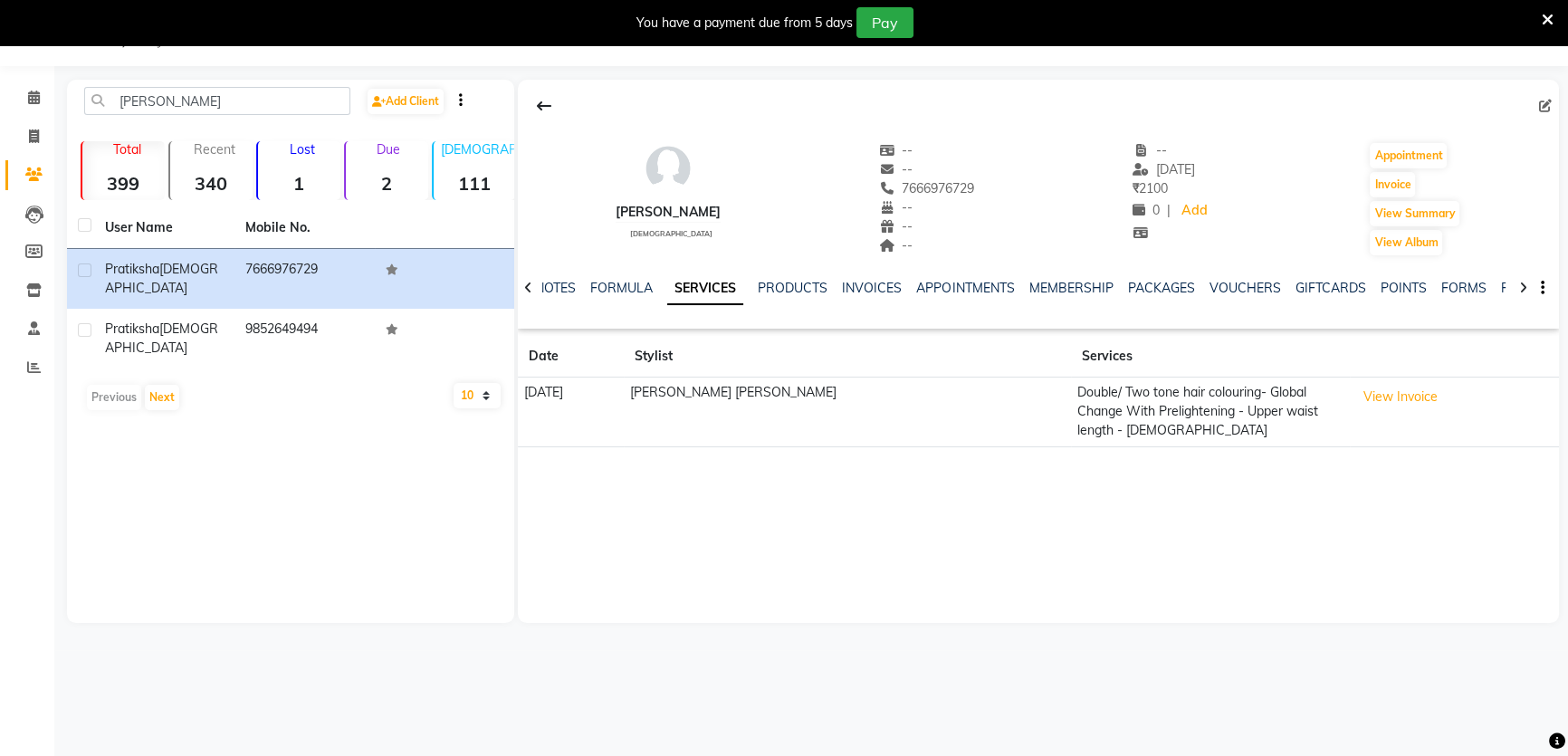 scroll, scrollTop: 0, scrollLeft: 0, axis: both 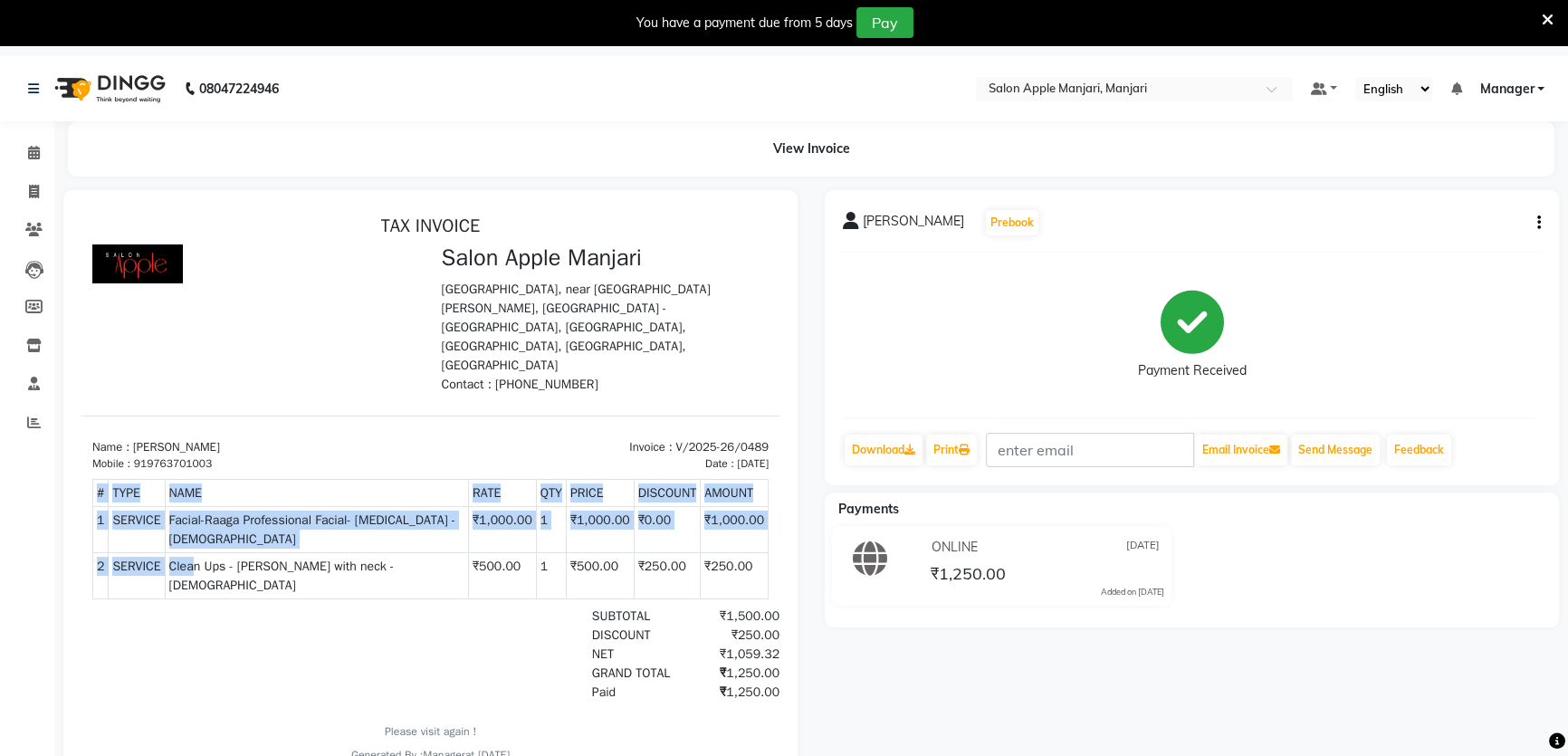 drag, startPoint x: 196, startPoint y: 559, endPoint x: 359, endPoint y: 578, distance: 164.10363 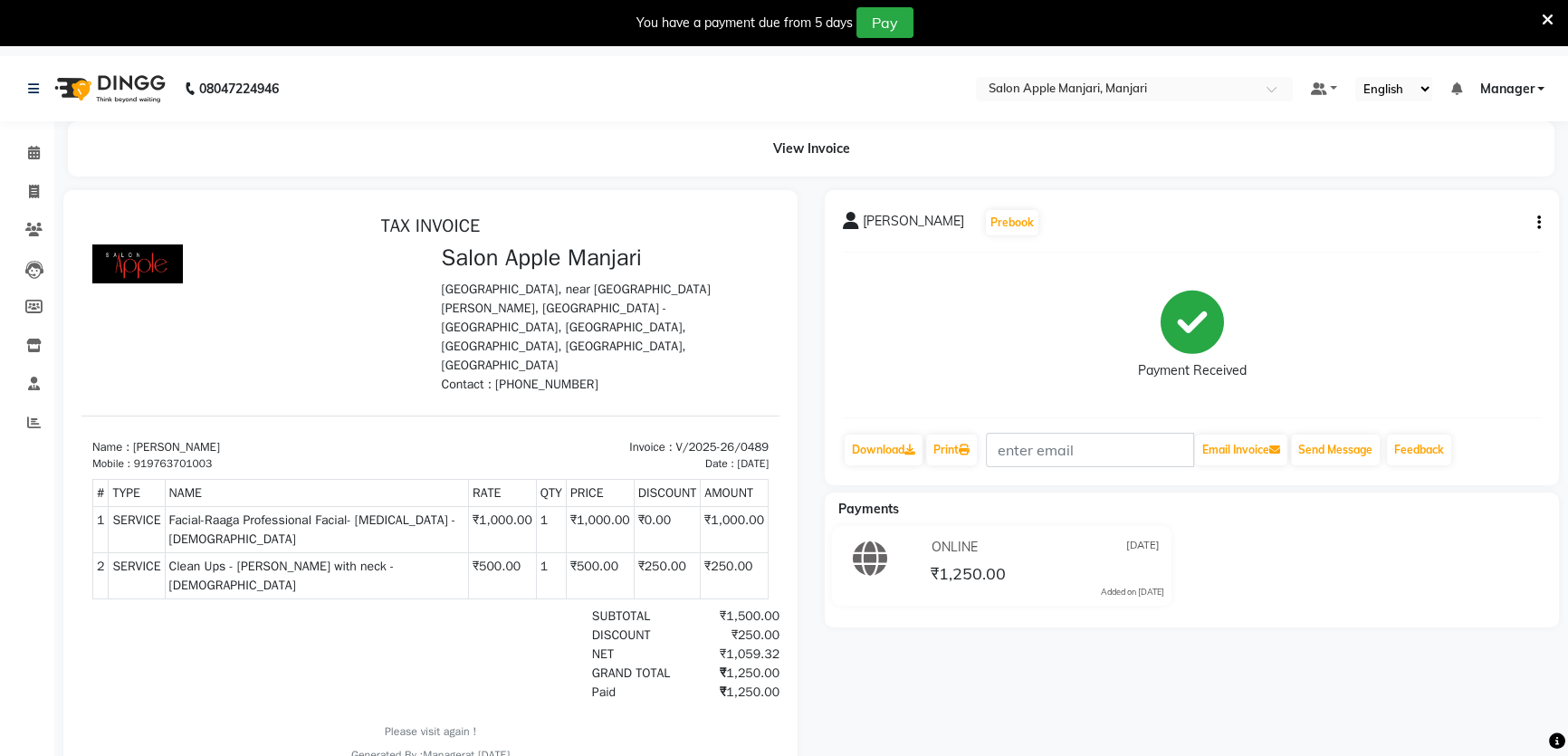 click on "Clean Ups - [PERSON_NAME] with neck - [DEMOGRAPHIC_DATA]" at bounding box center (317, 576) 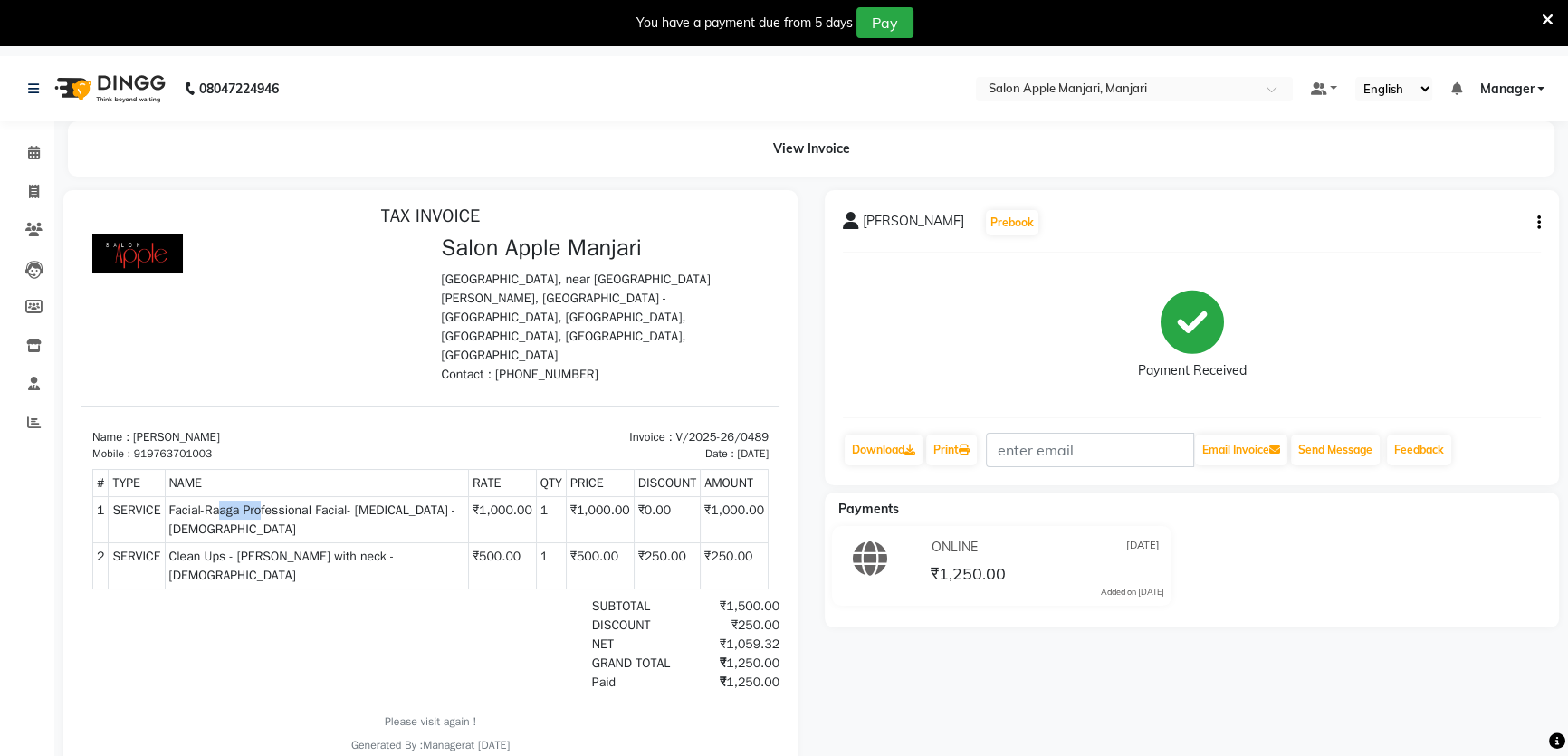 drag, startPoint x: 220, startPoint y: 487, endPoint x: 263, endPoint y: 492, distance: 43.289722 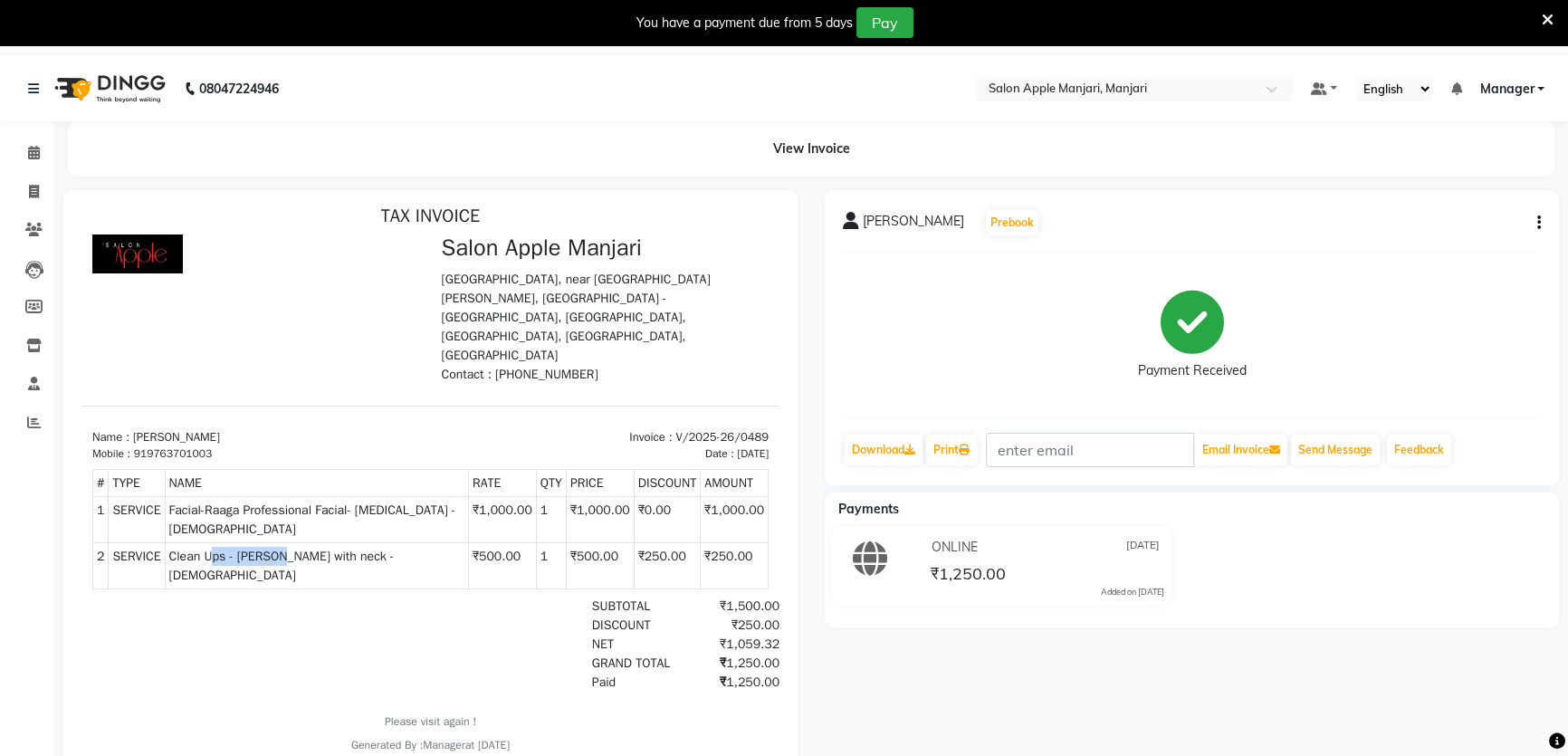 drag, startPoint x: 214, startPoint y: 544, endPoint x: 288, endPoint y: 551, distance: 74.33034 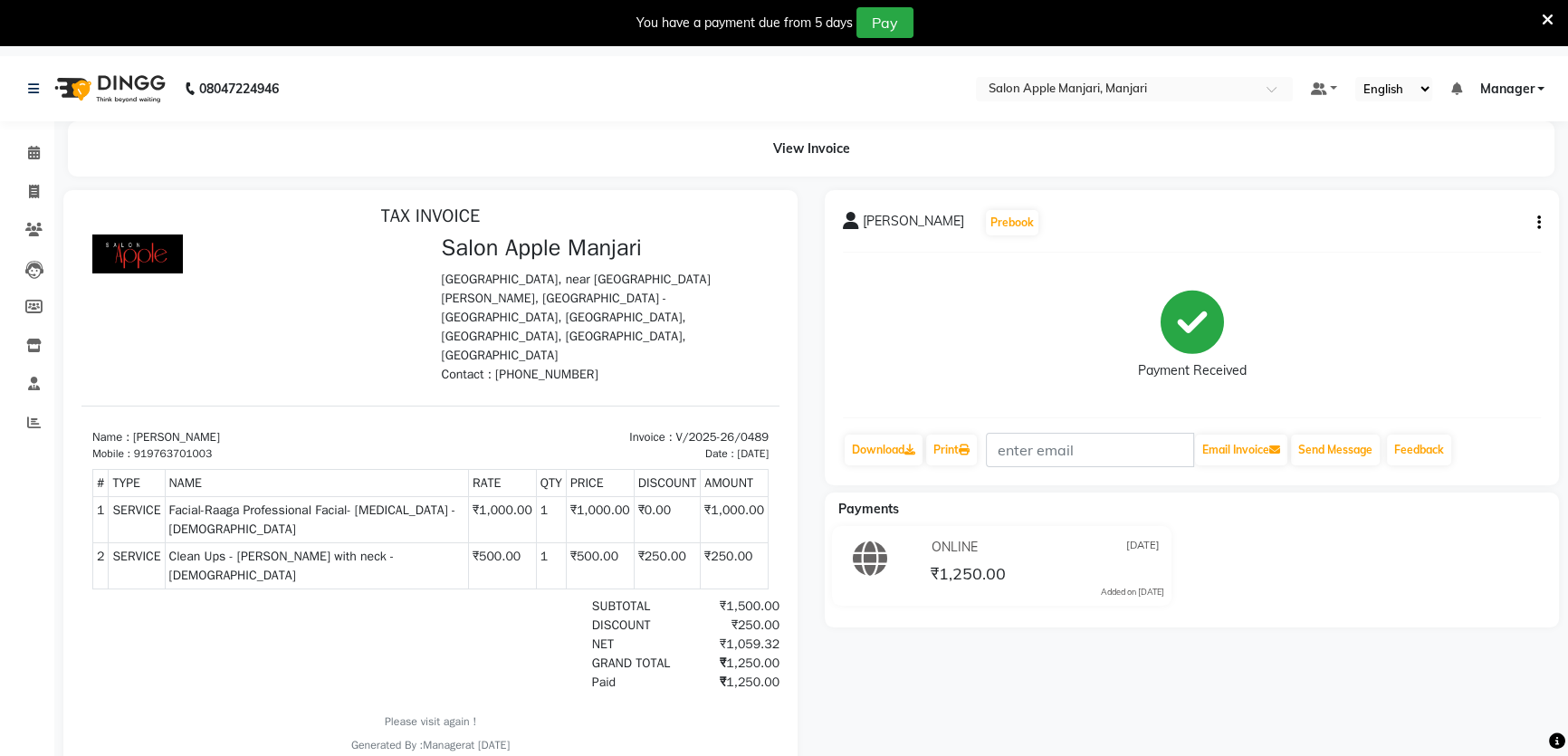 drag, startPoint x: 194, startPoint y: 548, endPoint x: 366, endPoint y: 555, distance: 172.14238 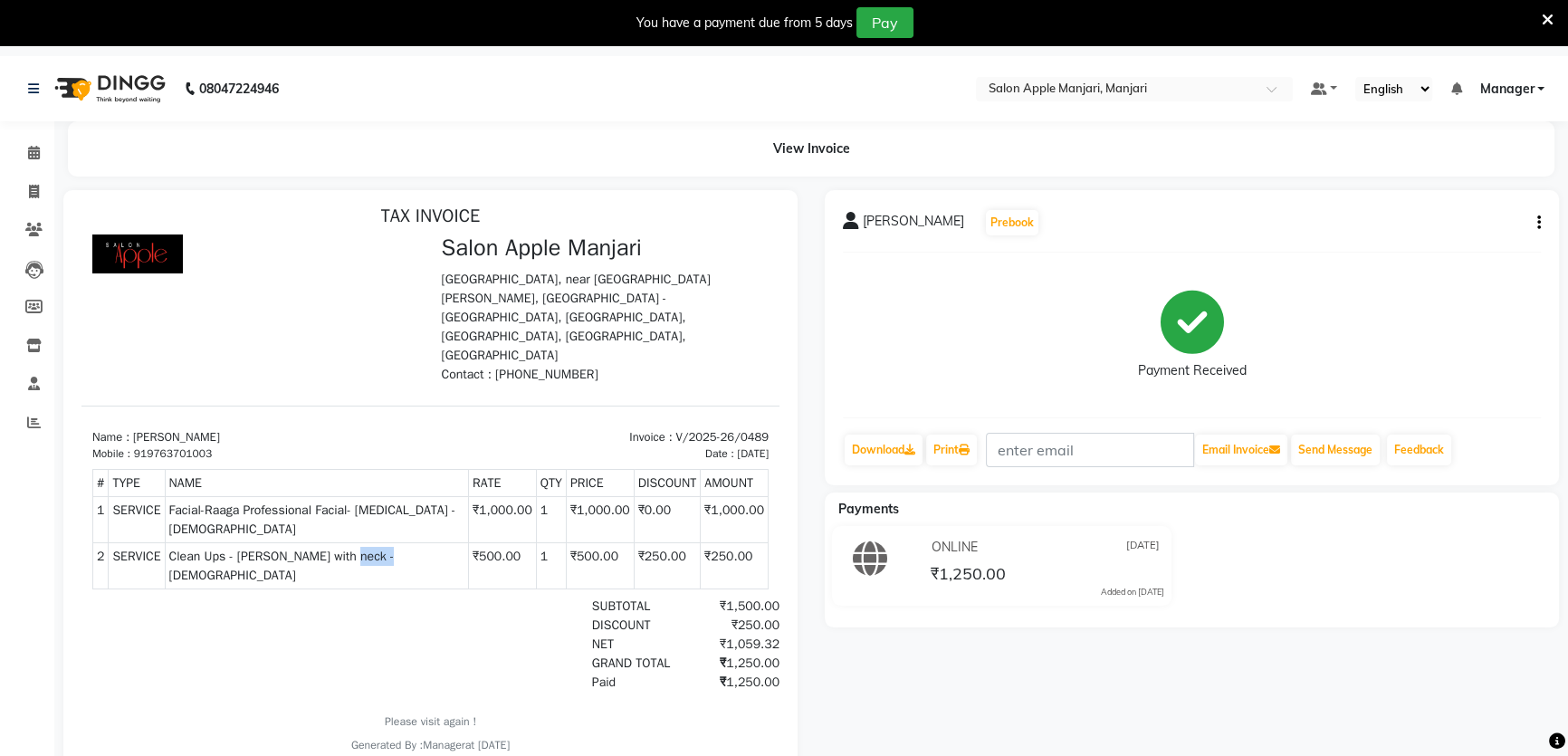 click on "Clean Ups - [PERSON_NAME] with neck - [DEMOGRAPHIC_DATA]" at bounding box center (317, 566) 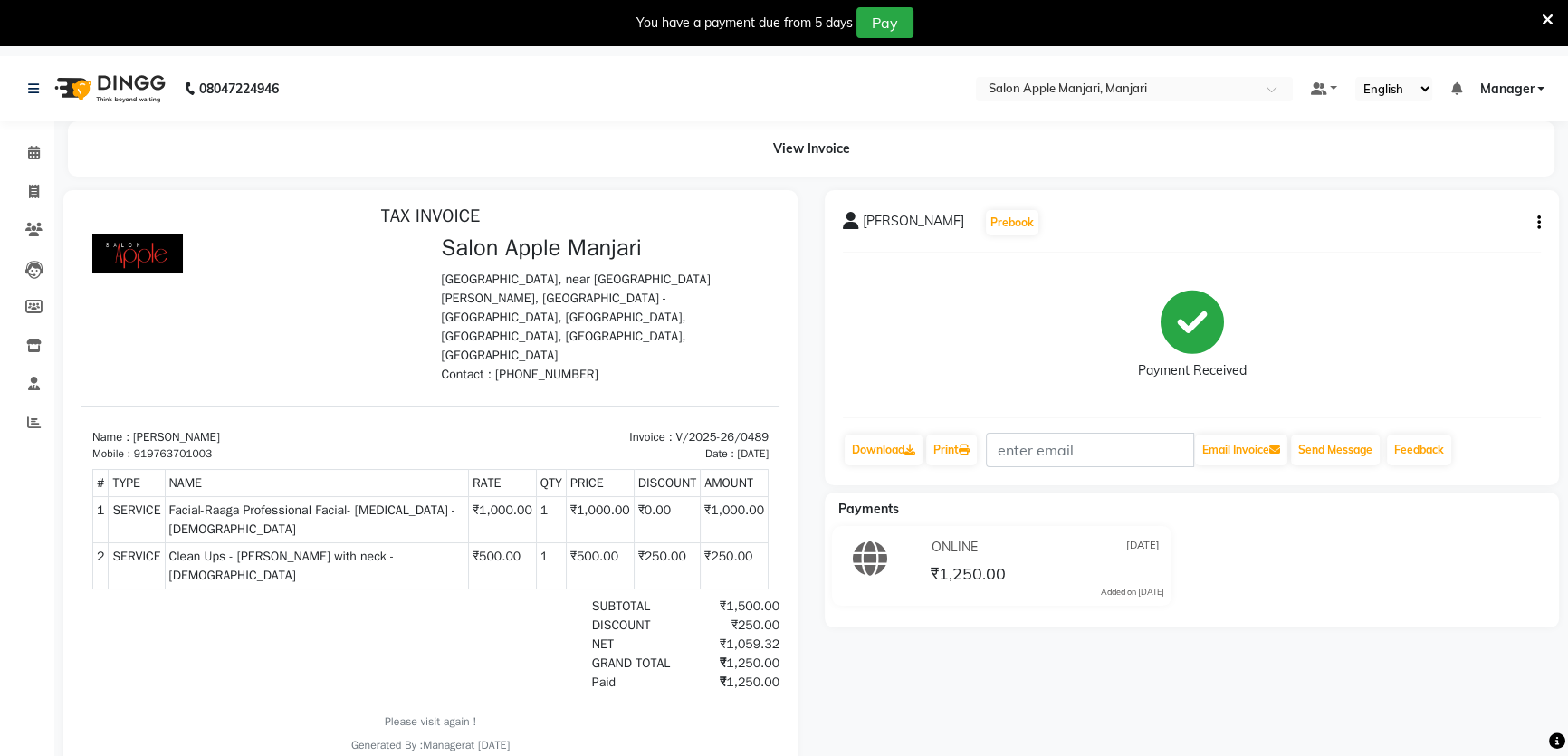 click on "Facial-Raaga Professional Facial- [MEDICAL_DATA] - [DEMOGRAPHIC_DATA]" at bounding box center [317, 520] 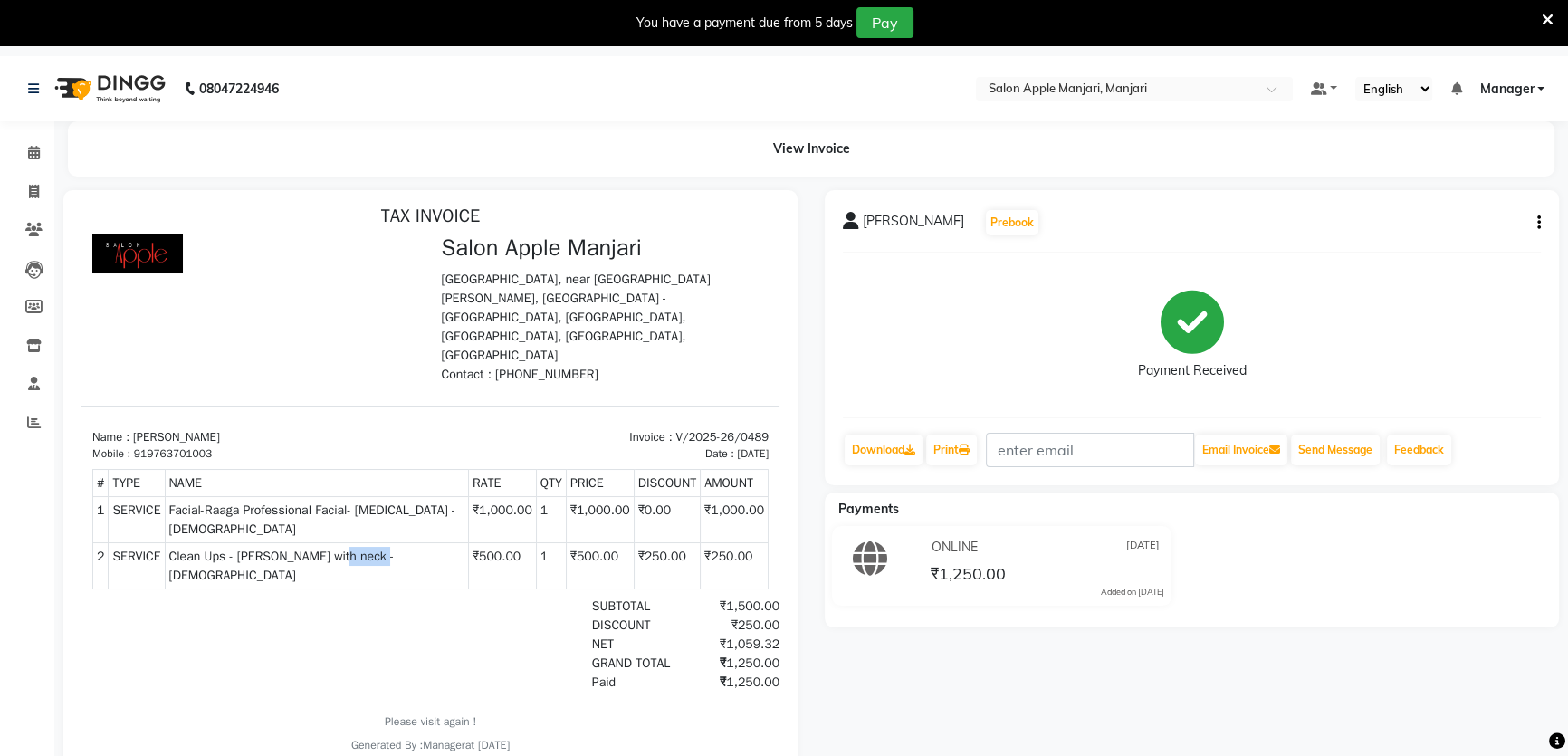 drag, startPoint x: 339, startPoint y: 540, endPoint x: 383, endPoint y: 548, distance: 44.72136 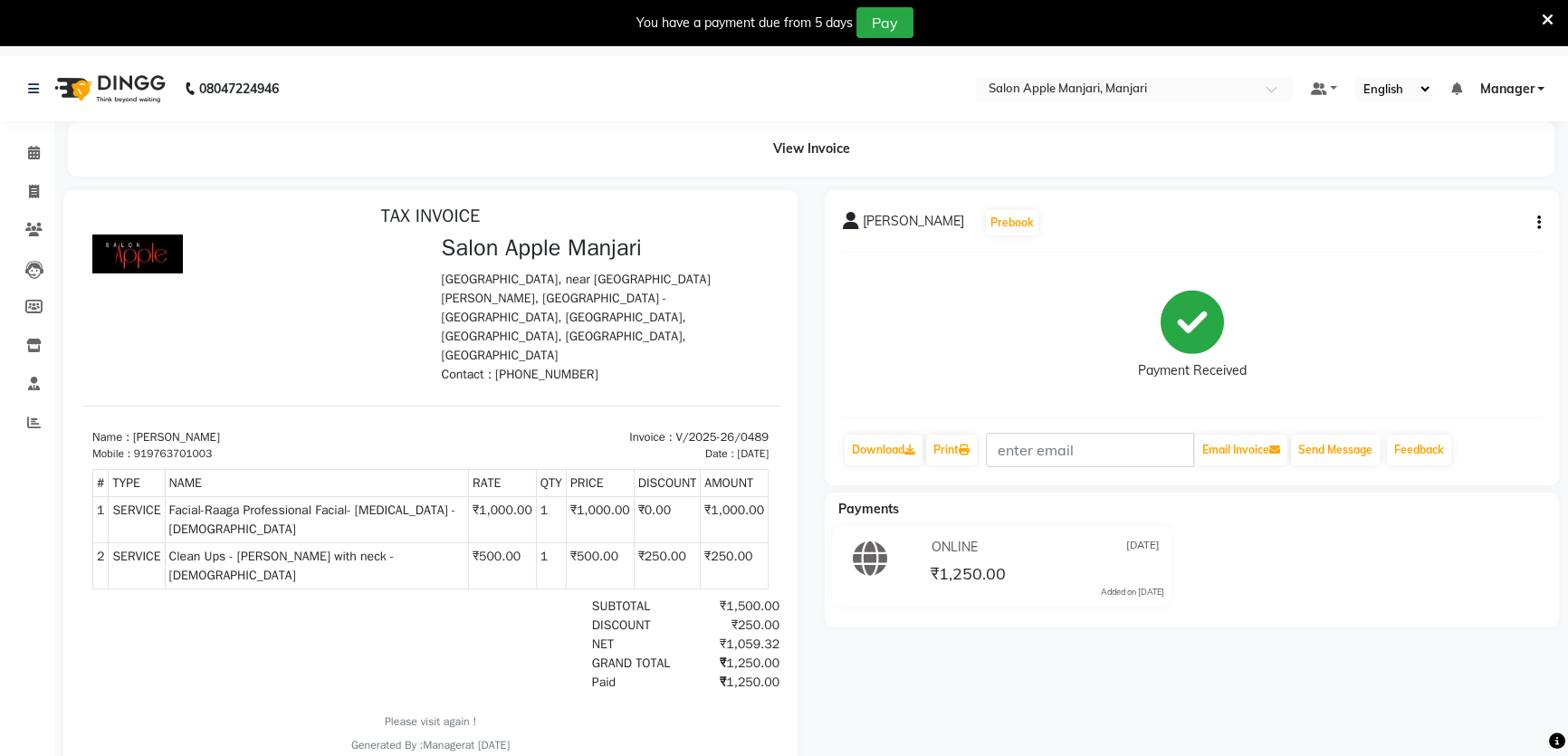 click on "Clean Ups - [PERSON_NAME] with neck - [DEMOGRAPHIC_DATA]" at bounding box center (317, 566) 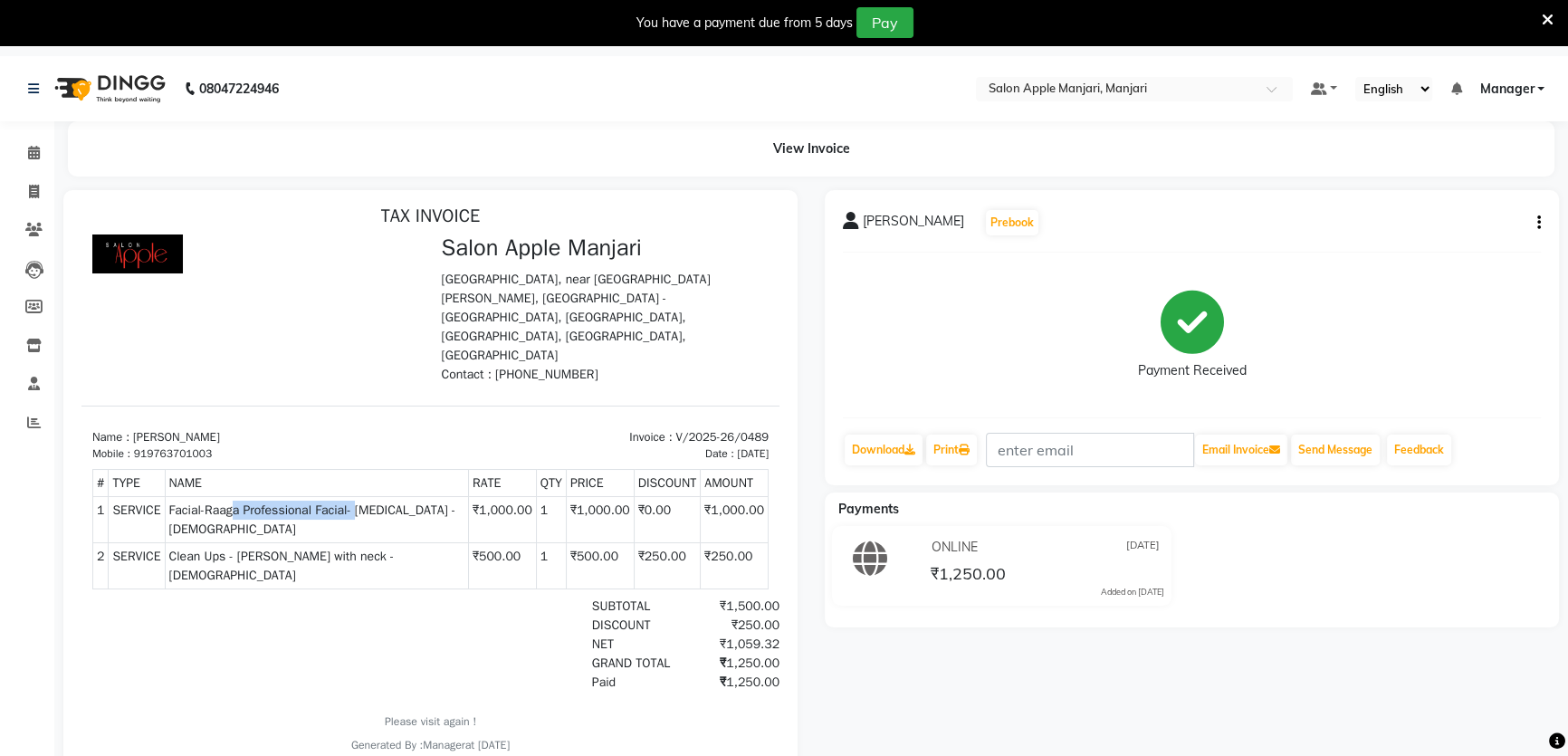 drag, startPoint x: 240, startPoint y: 500, endPoint x: 359, endPoint y: 499, distance: 119.0042 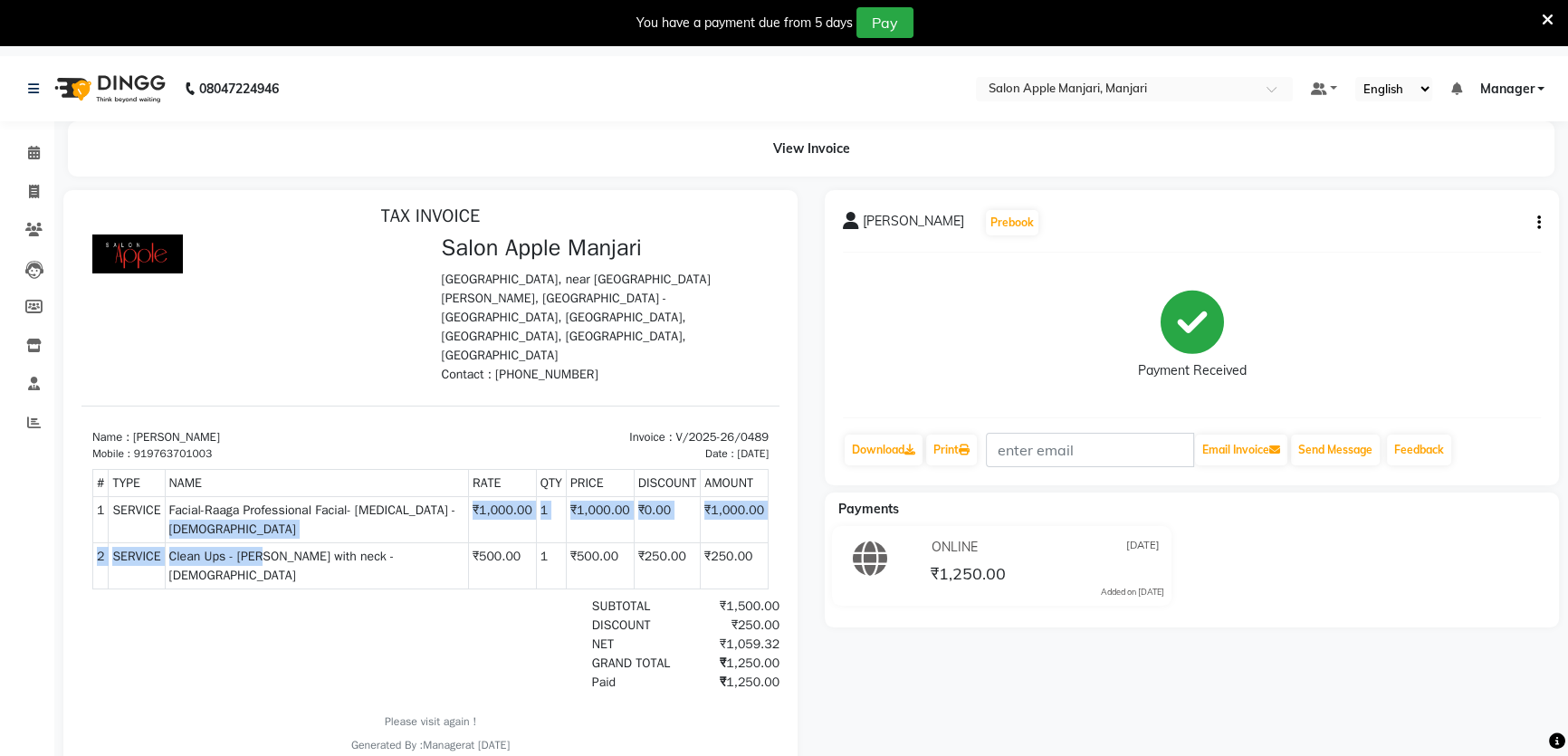 drag, startPoint x: 265, startPoint y: 545, endPoint x: 360, endPoint y: 569, distance: 97.98469 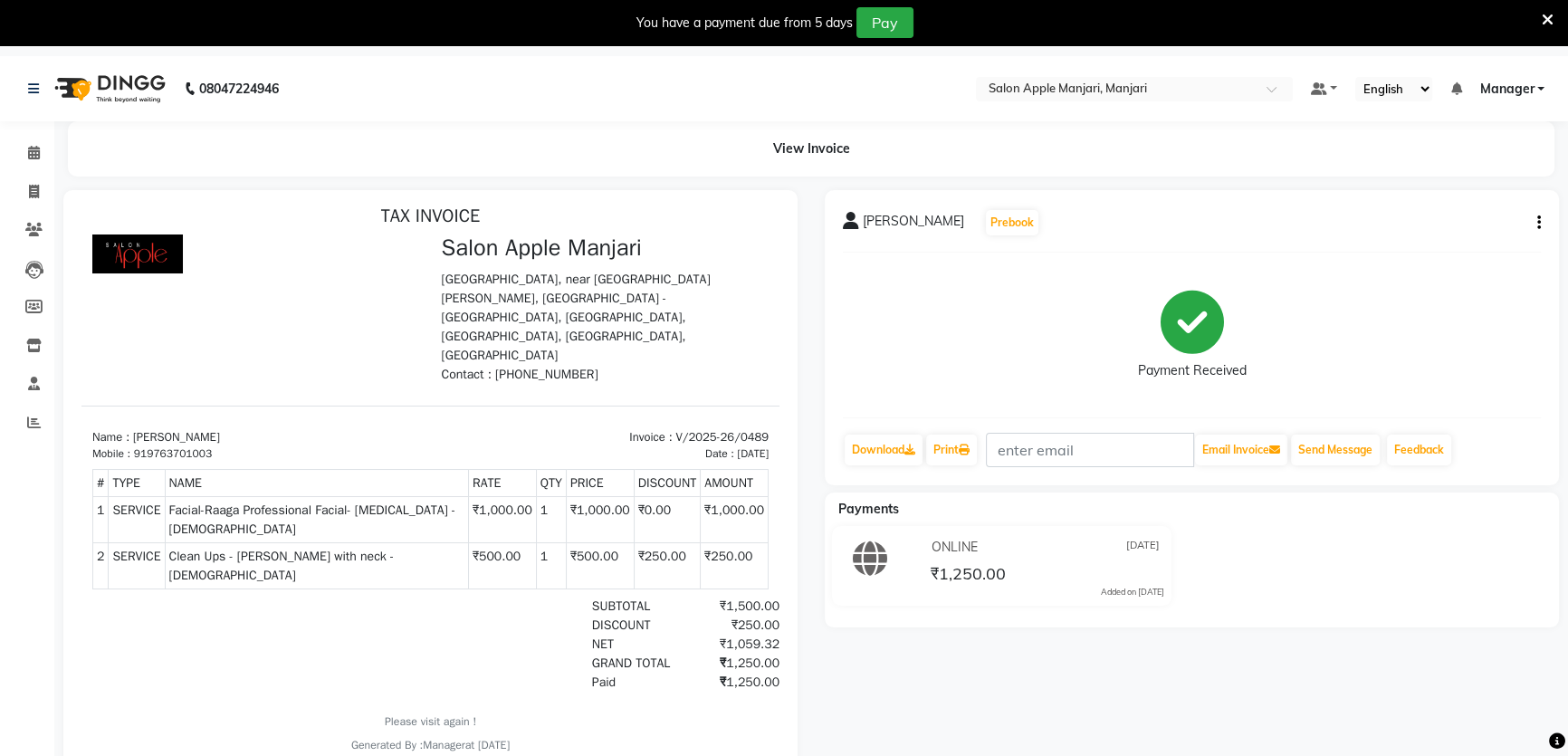 click on "TAX INVOICE
Salon Apple Manjari
[GEOGRAPHIC_DATA], near [GEOGRAPHIC_DATA][PERSON_NAME], [GEOGRAPHIC_DATA], [GEOGRAPHIC_DATA], [GEOGRAPHIC_DATA], [GEOGRAPHIC_DATA], [GEOGRAPHIC_DATA]
Contact : [PHONE_NUMBER]" at bounding box center (430, 480) 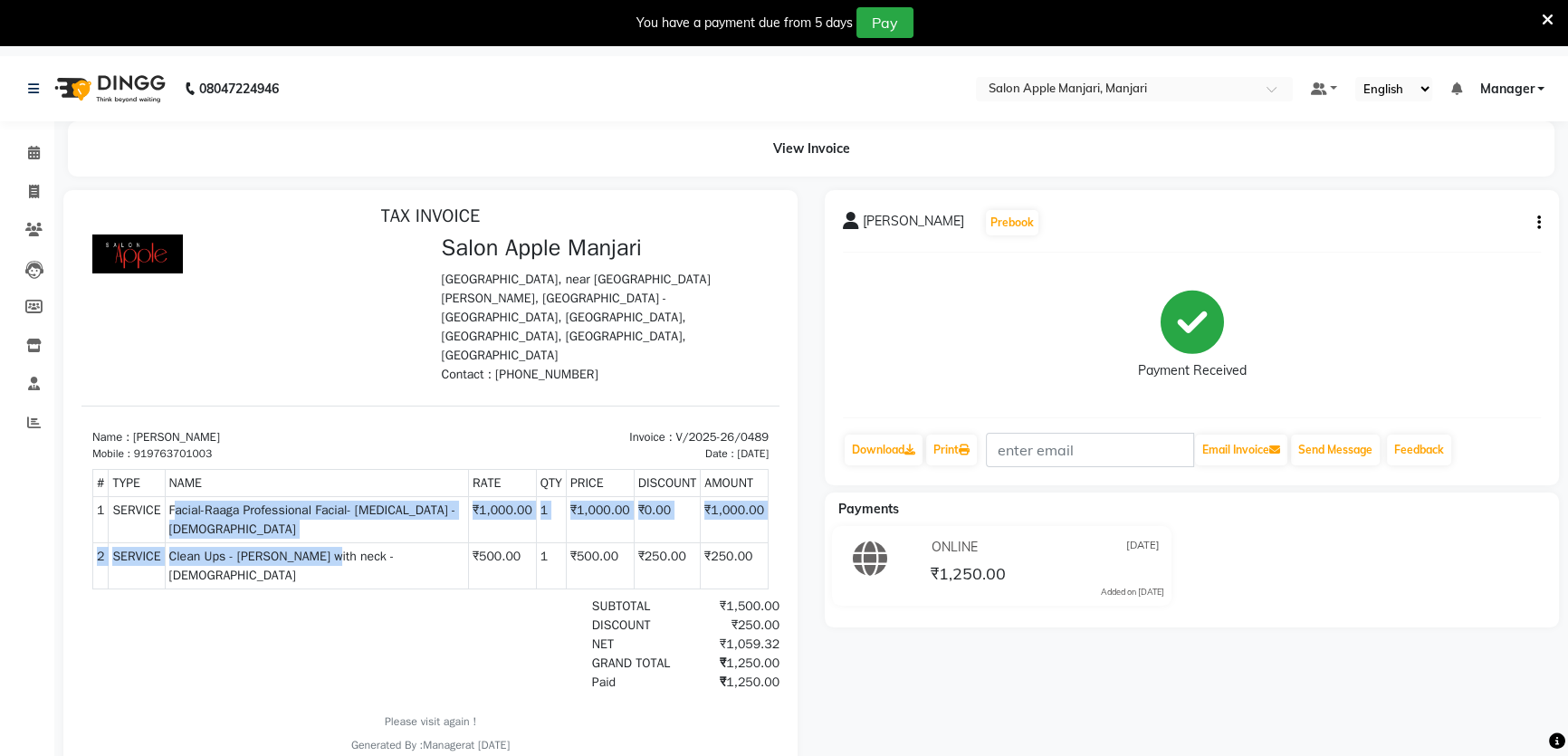 drag, startPoint x: 182, startPoint y: 492, endPoint x: 328, endPoint y: 543, distance: 154.65122 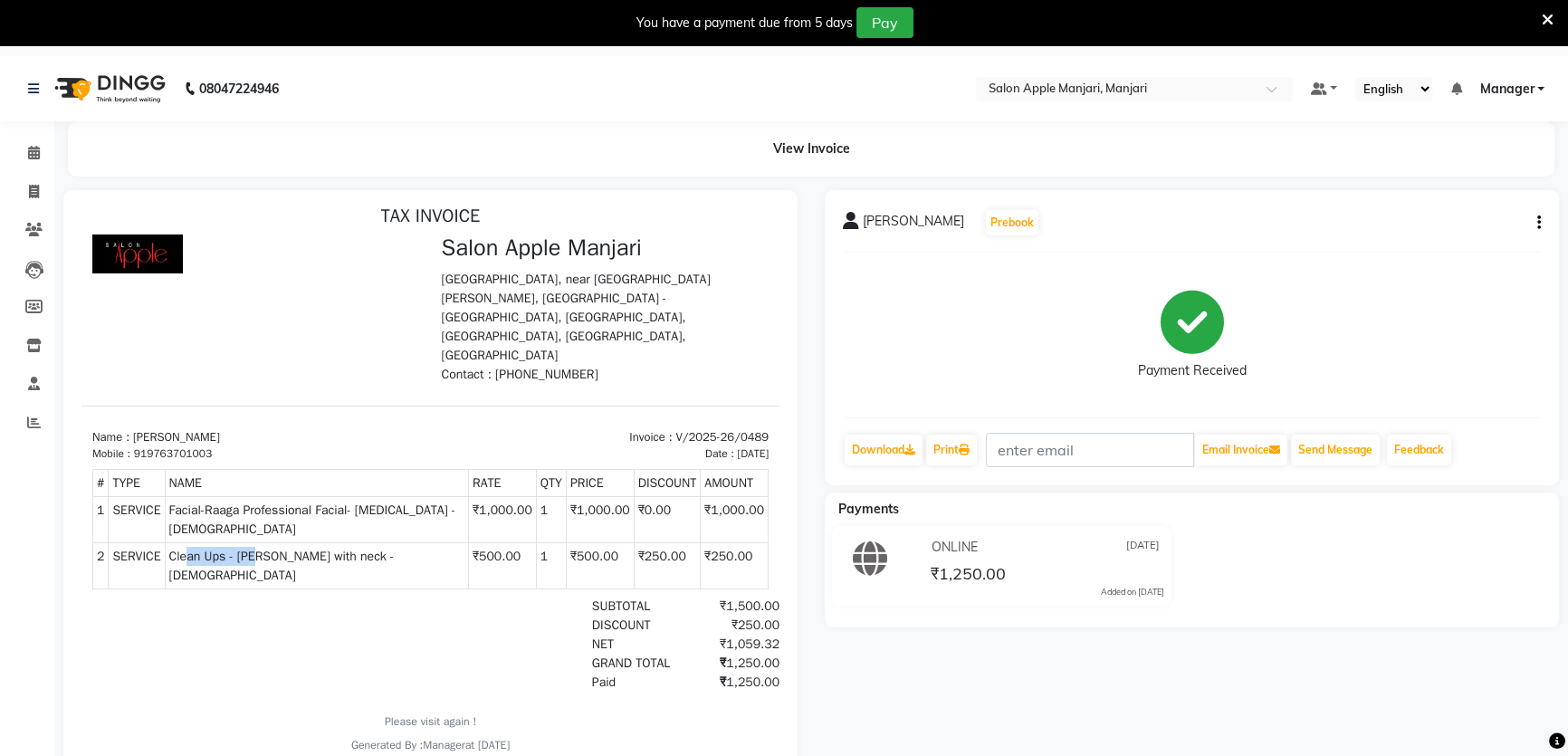 click on "Clean Ups - [PERSON_NAME] with neck - [DEMOGRAPHIC_DATA]" at bounding box center [317, 566] 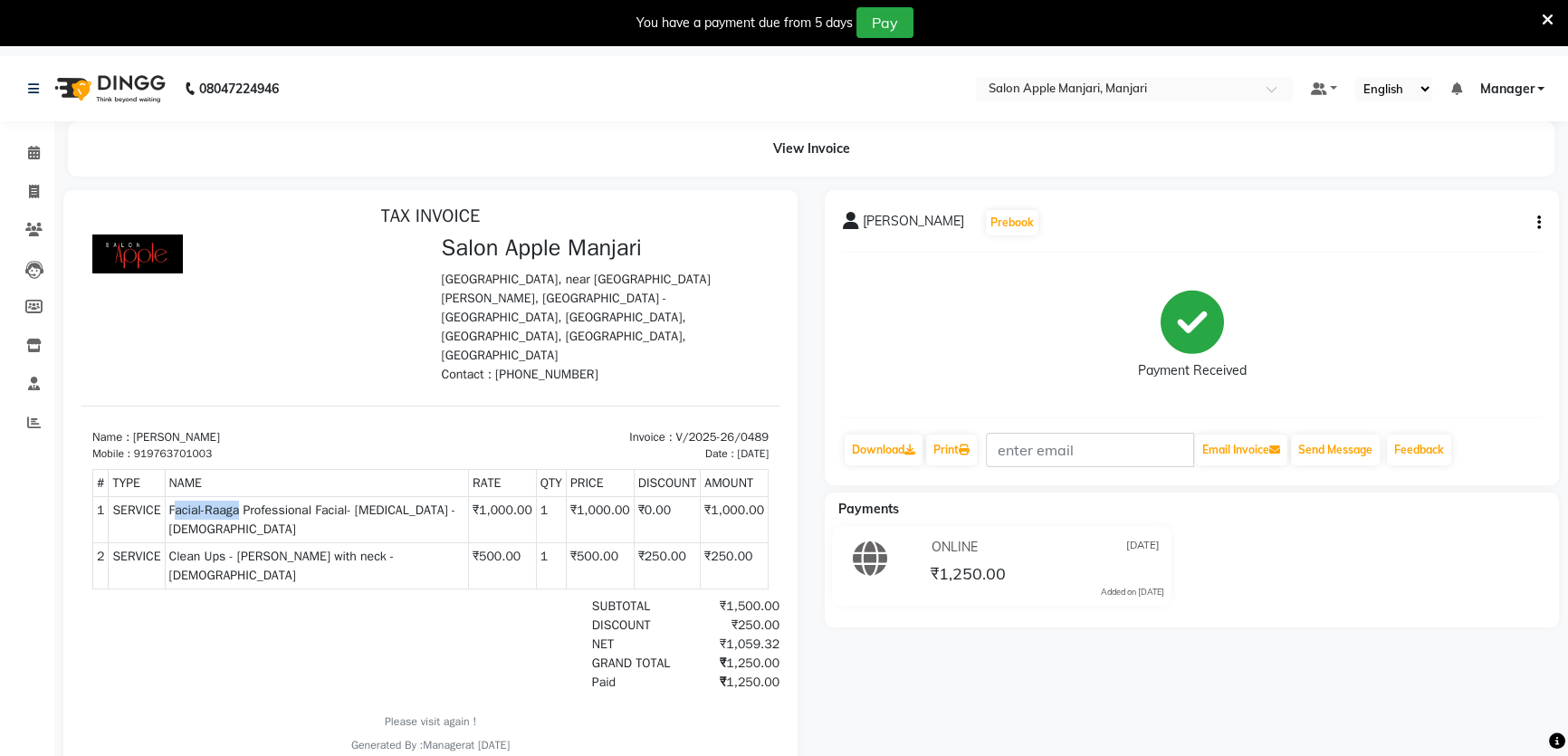 drag, startPoint x: 182, startPoint y: 500, endPoint x: 242, endPoint y: 504, distance: 60.133186 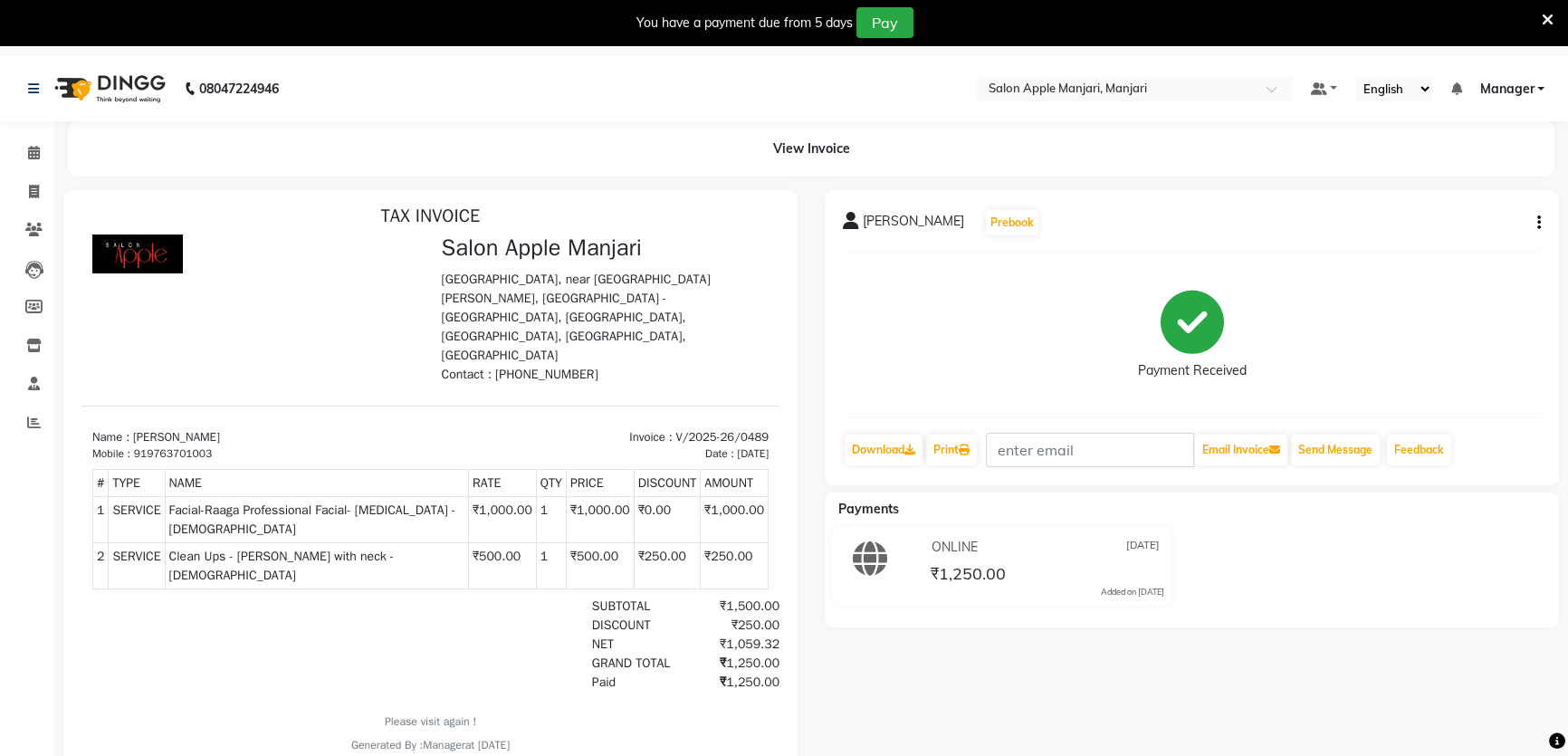 click on "Paid
₹1,250.00" at bounding box center [543, 682] 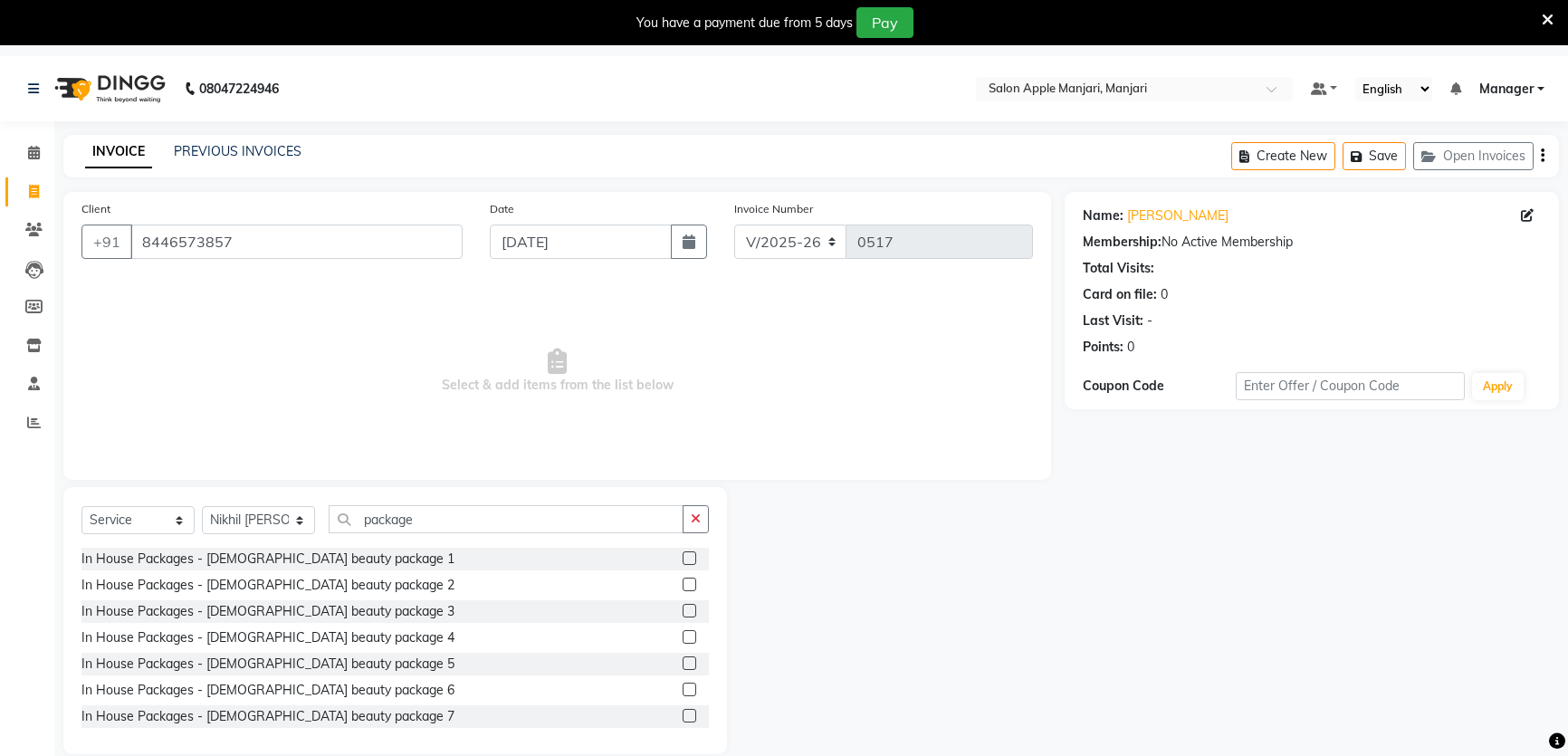 select on "8088" 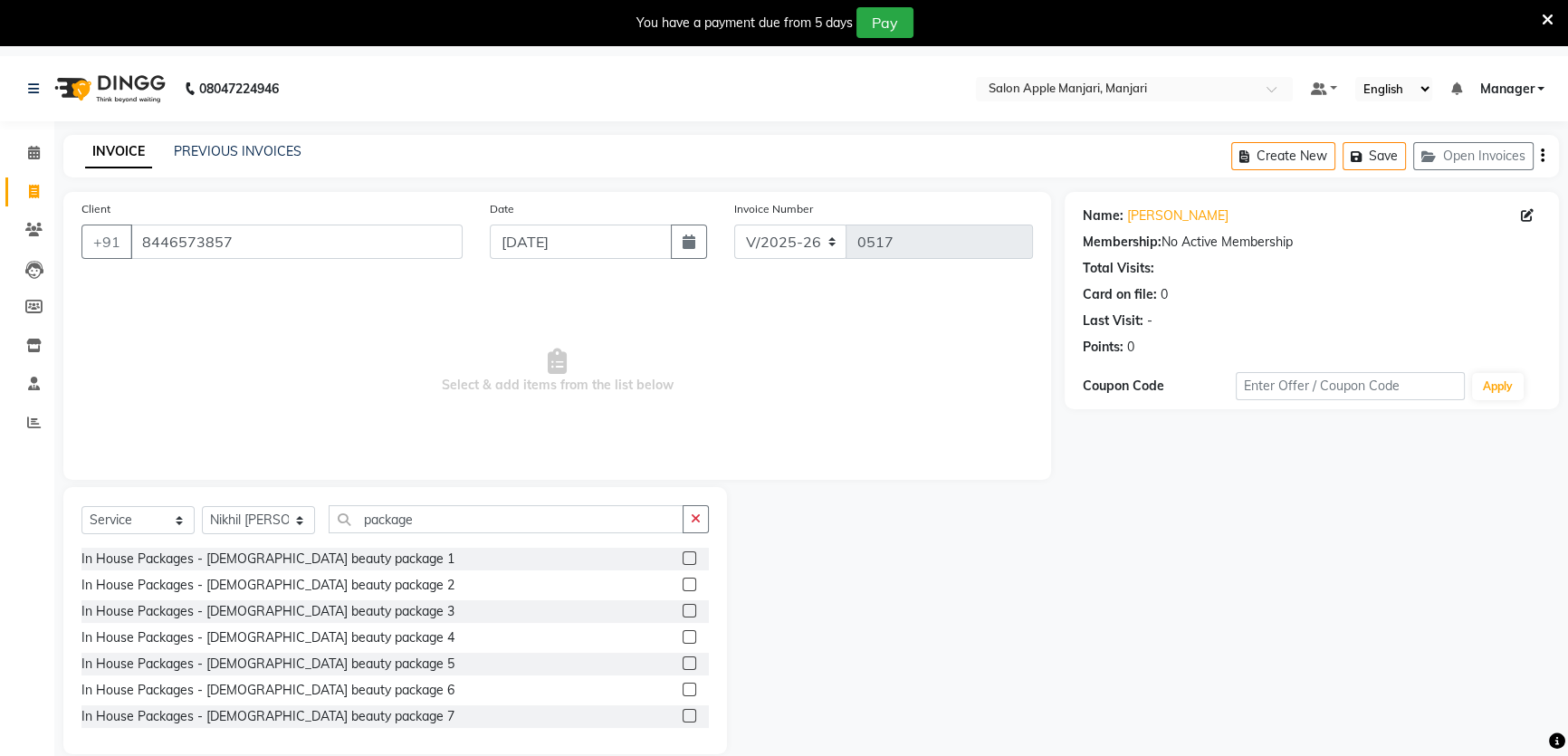 scroll, scrollTop: 0, scrollLeft: 0, axis: both 